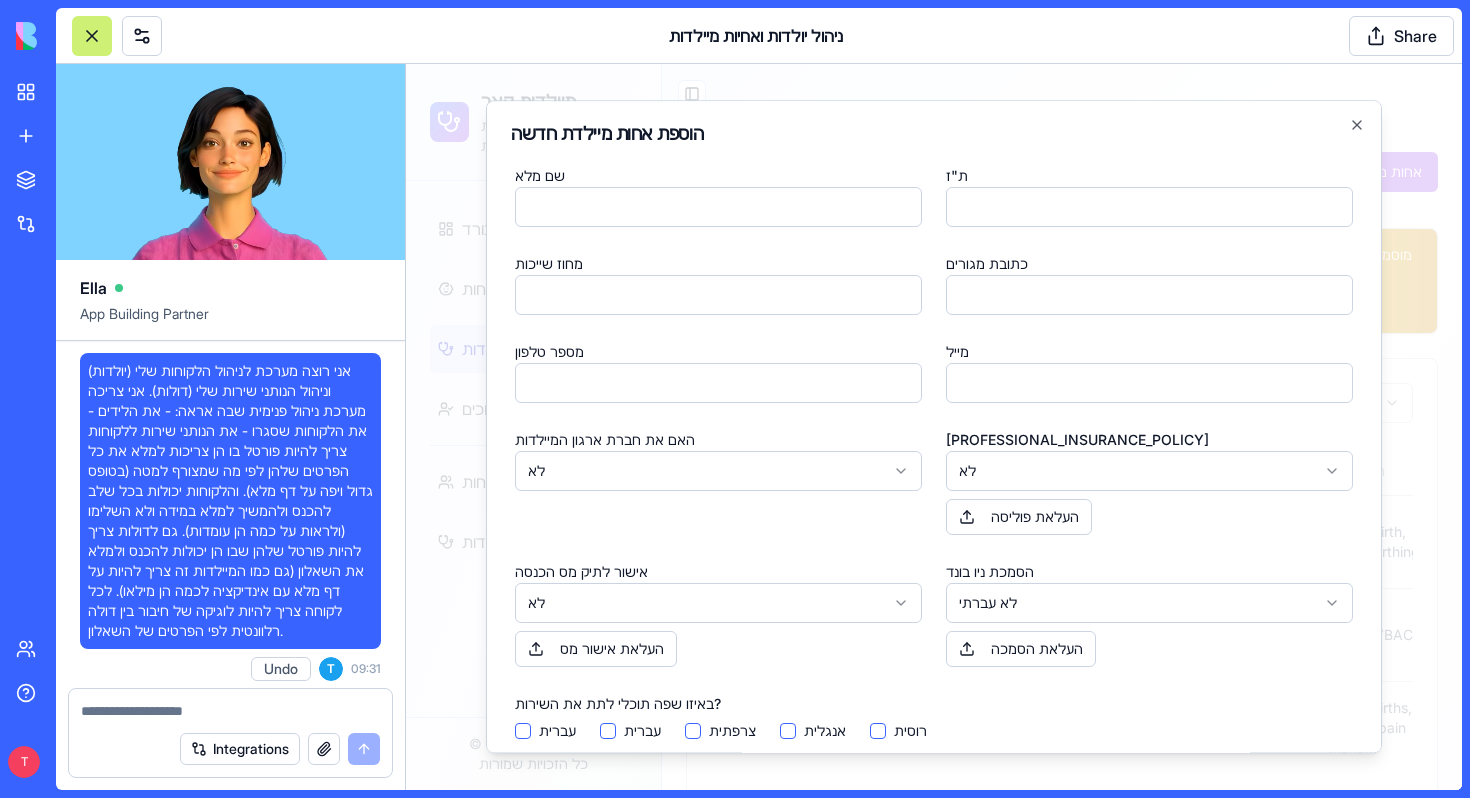 scroll, scrollTop: 12, scrollLeft: 0, axis: vertical 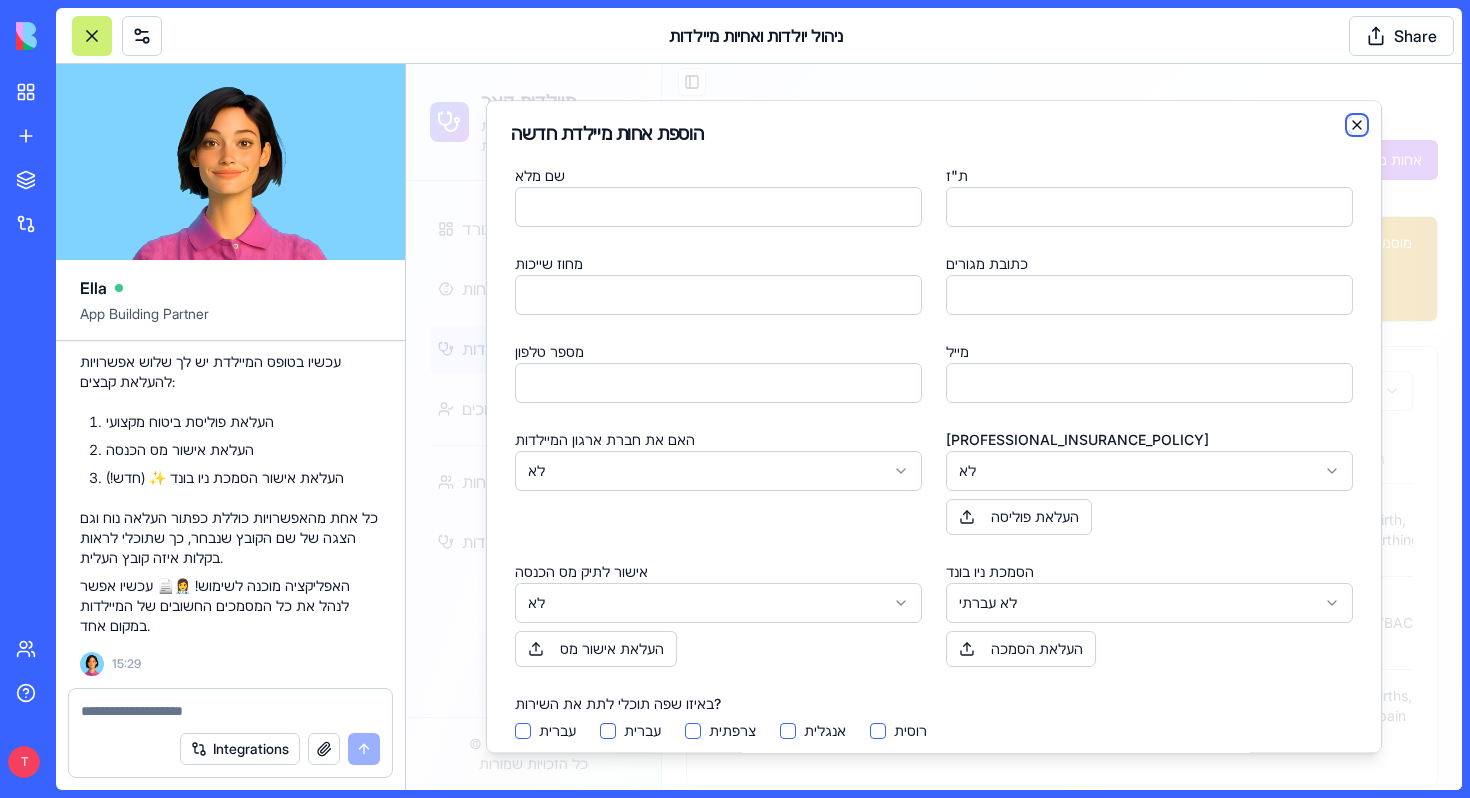 click 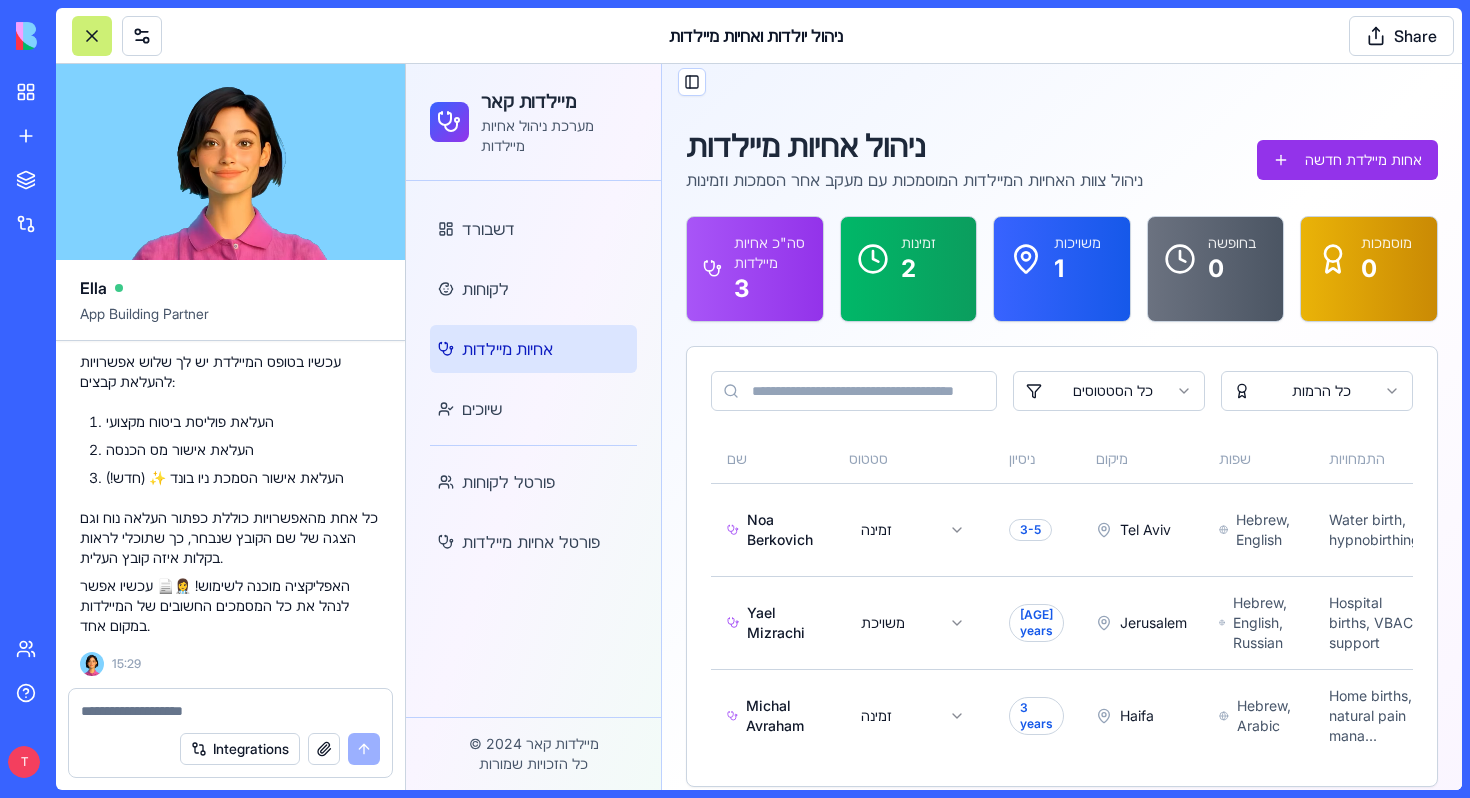 click at bounding box center [92, 36] 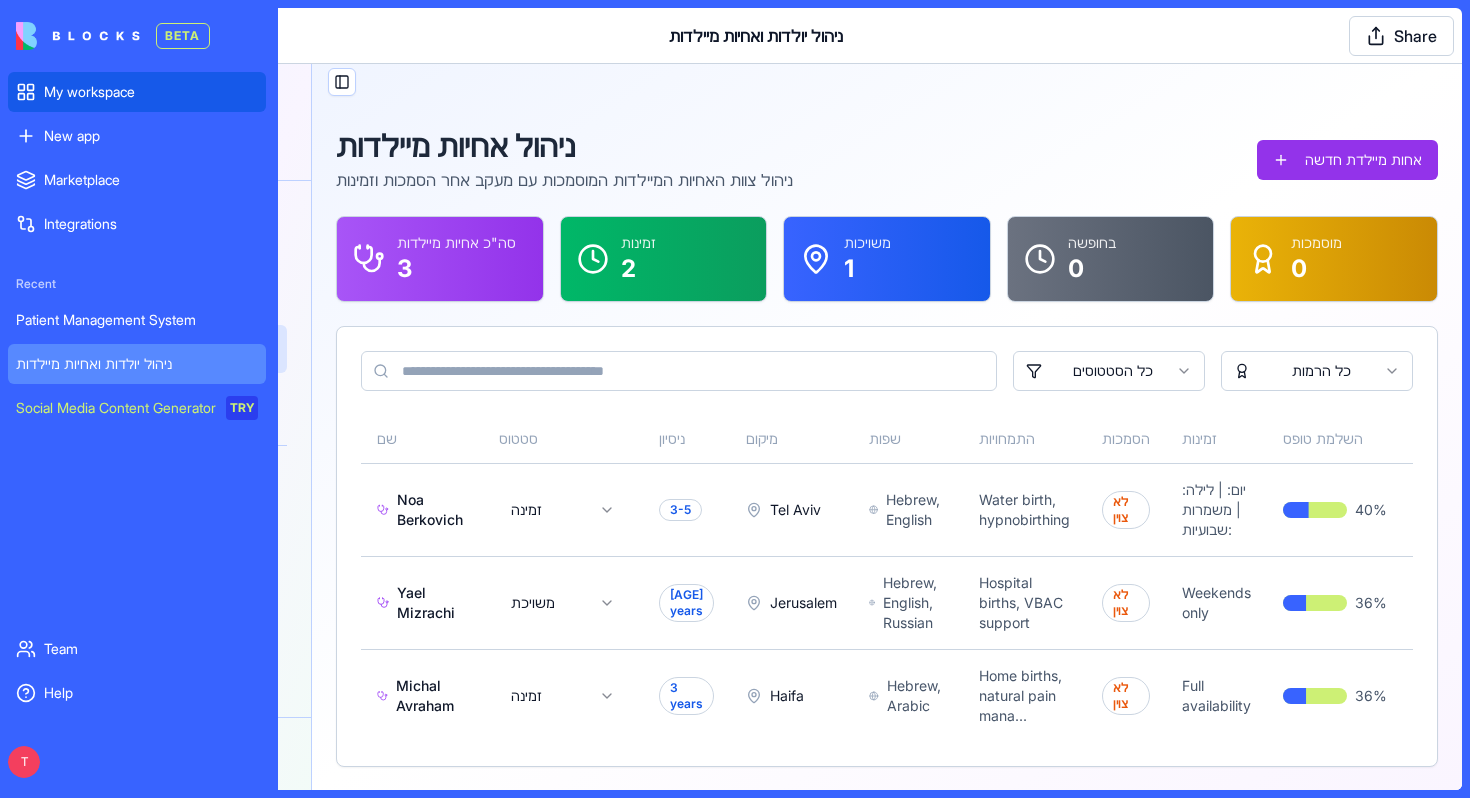 click on "My workspace" at bounding box center (151, 92) 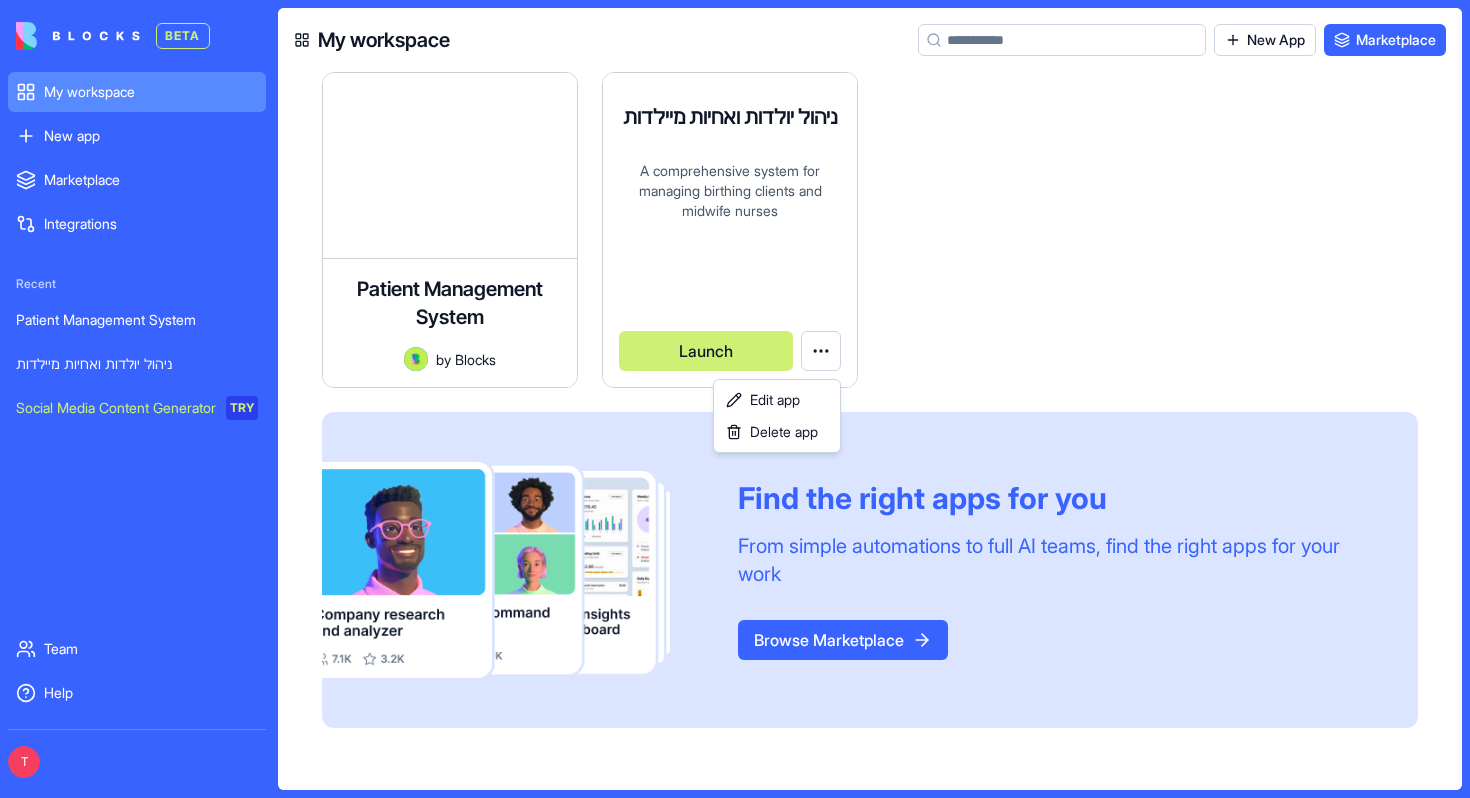 click on "BETA My workspace New app
To pick up a draggable item, press the space bar.
While dragging, use the arrow keys to move the item.
Press space again to drop the item in its new position, or press escape to cancel.
Marketplace Integrations Recent Patient Management System ניהול יולדות ואחיות מיילדות Social Media Content Generator TRY Team Help T My workspace New App Marketplace Patient Management System A comprehensive patient management system for healthcare providers to track patients, appointments, treatment plans, follow-ups, and billing information. Includes compliance notes and medical history tracking. by Blocks Launch ניהול יולדות ואחיות מיילדות A comprehensive system for managing birthing clients and midwife nurses M by michal+135 Launch Find the right apps for you From simple automations to full AI teams, find the right apps for your work Browse Marketplace
Edit app Delete app" at bounding box center (735, 399) 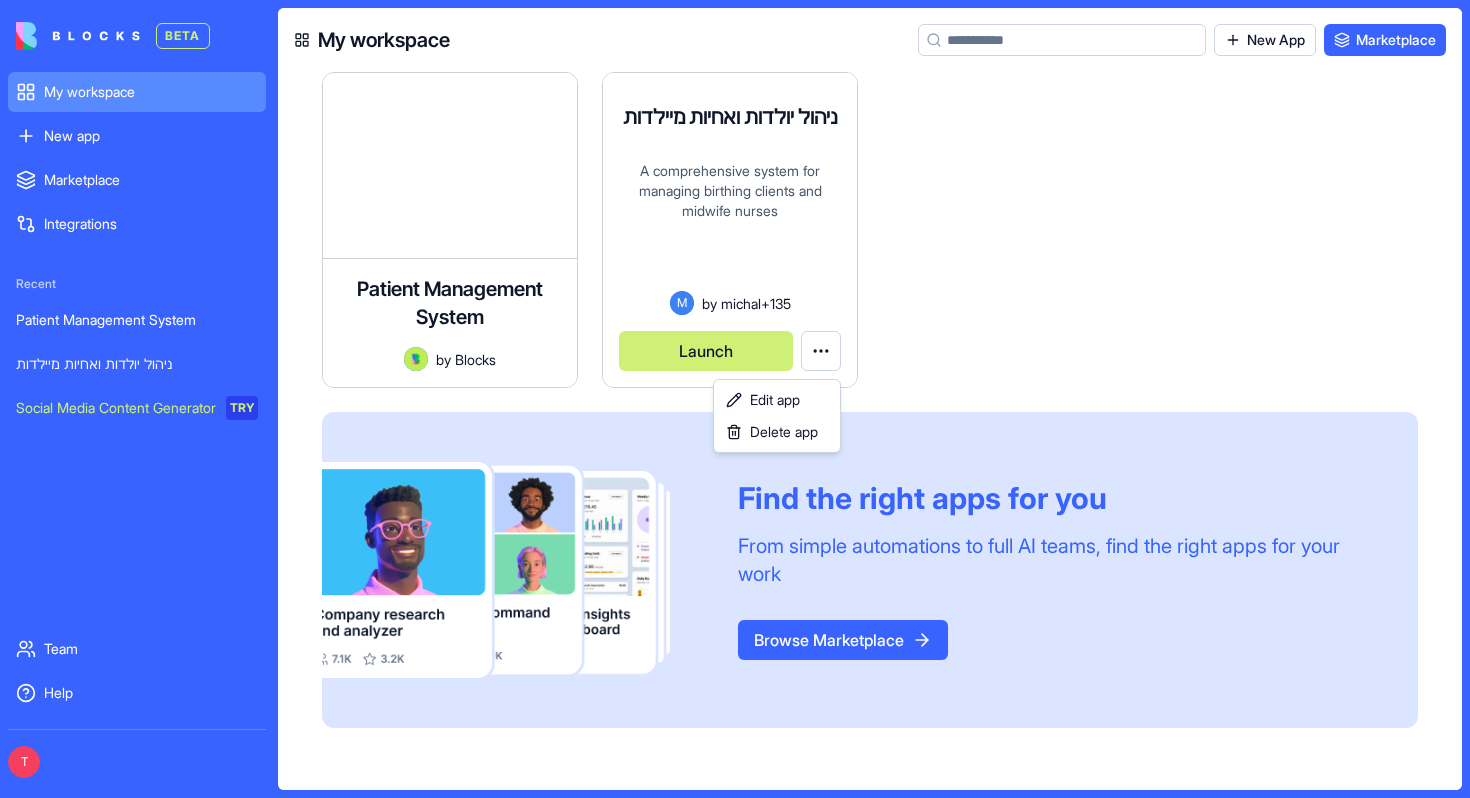 click on "BETA My workspace New app
To pick up a draggable item, press the space bar.
While dragging, use the arrow keys to move the item.
Press space again to drop the item in its new position, or press escape to cancel.
Marketplace Integrations Recent Patient Management System ניהול יולדות ואחיות מיילדות Social Media Content Generator TRY Team Help T My workspace New App Marketplace Patient Management System A comprehensive patient management system for healthcare providers to track patients, appointments, treatment plans, follow-ups, and billing information. Includes compliance notes and medical history tracking. by Blocks Launch ניהול יולדות ואחיות מיילדות A comprehensive system for managing birthing clients and midwife nurses M by michal+135 Launch Find the right apps for you From simple automations to full AI teams, find the right apps for your work Browse Marketplace
Edit app Delete app" at bounding box center [735, 399] 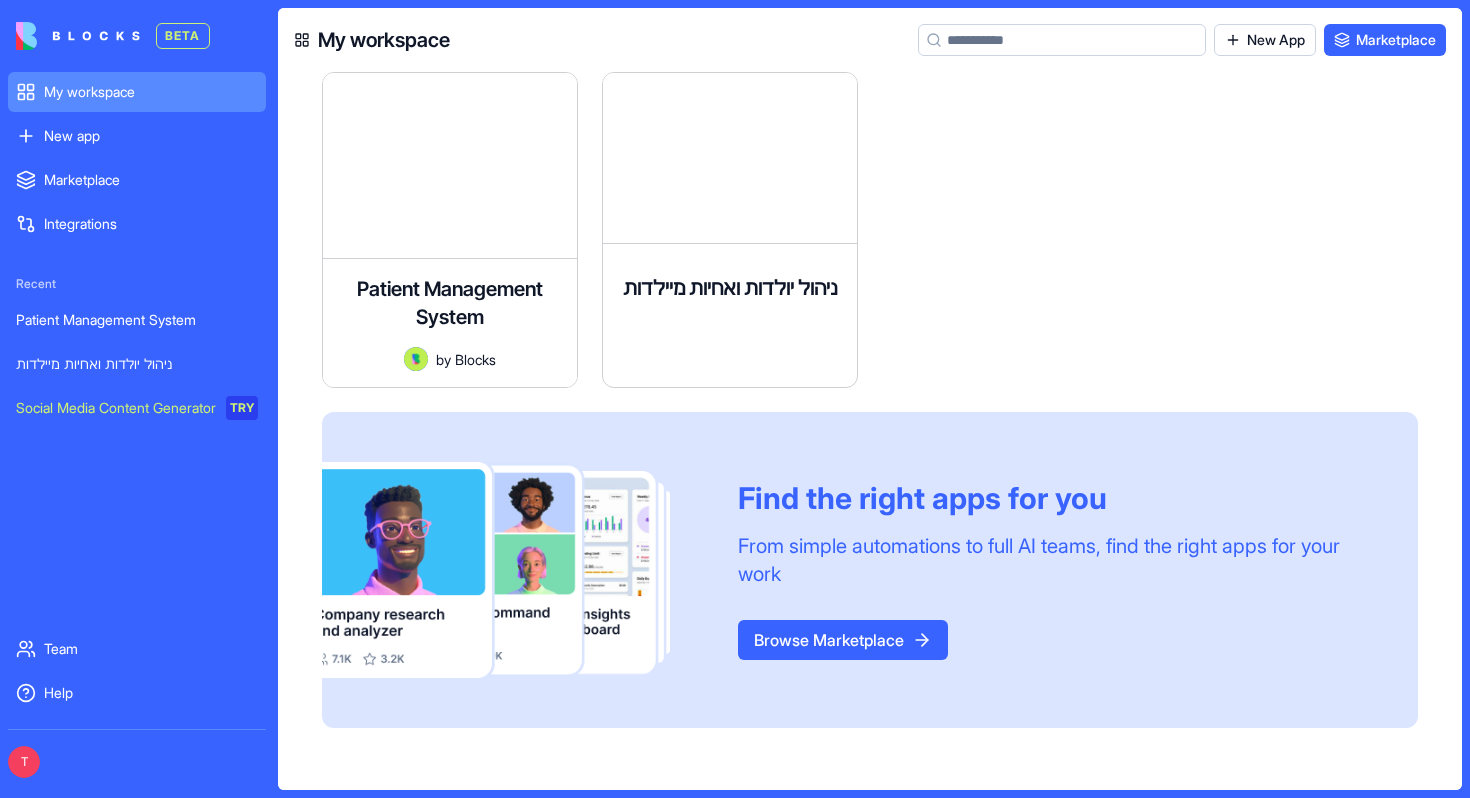 scroll, scrollTop: 0, scrollLeft: 0, axis: both 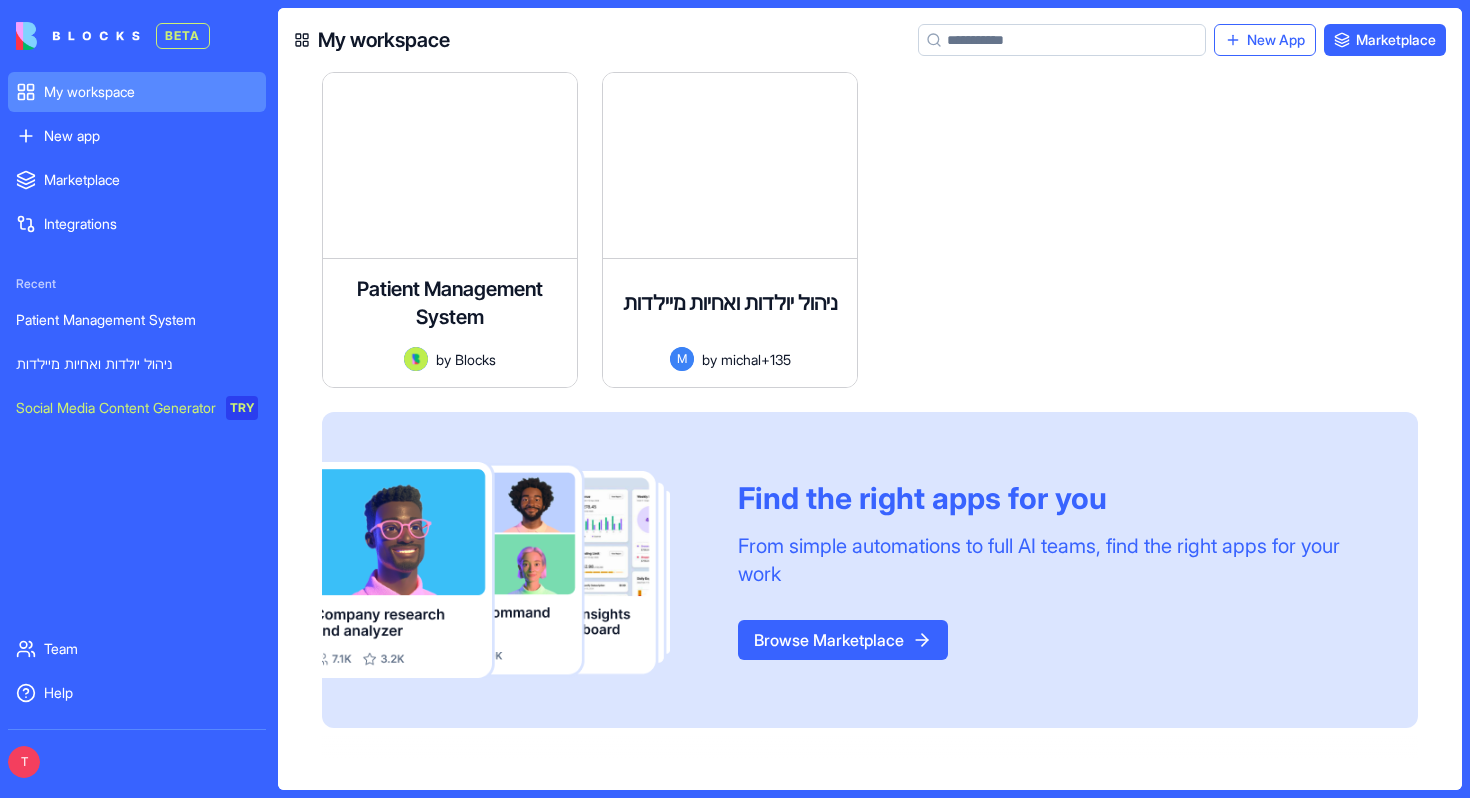 click on "New App" at bounding box center (1265, 40) 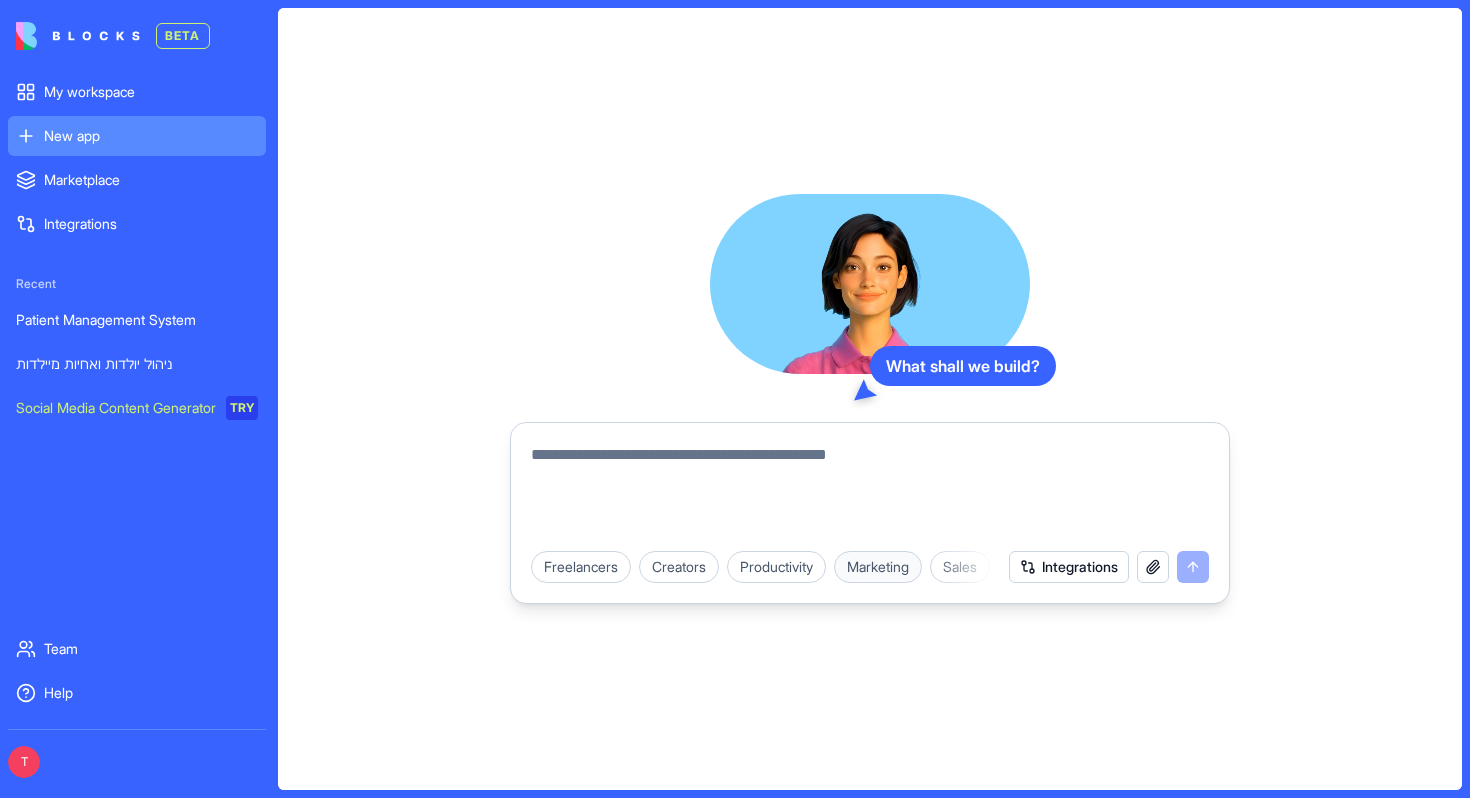 scroll, scrollTop: 0, scrollLeft: 81, axis: horizontal 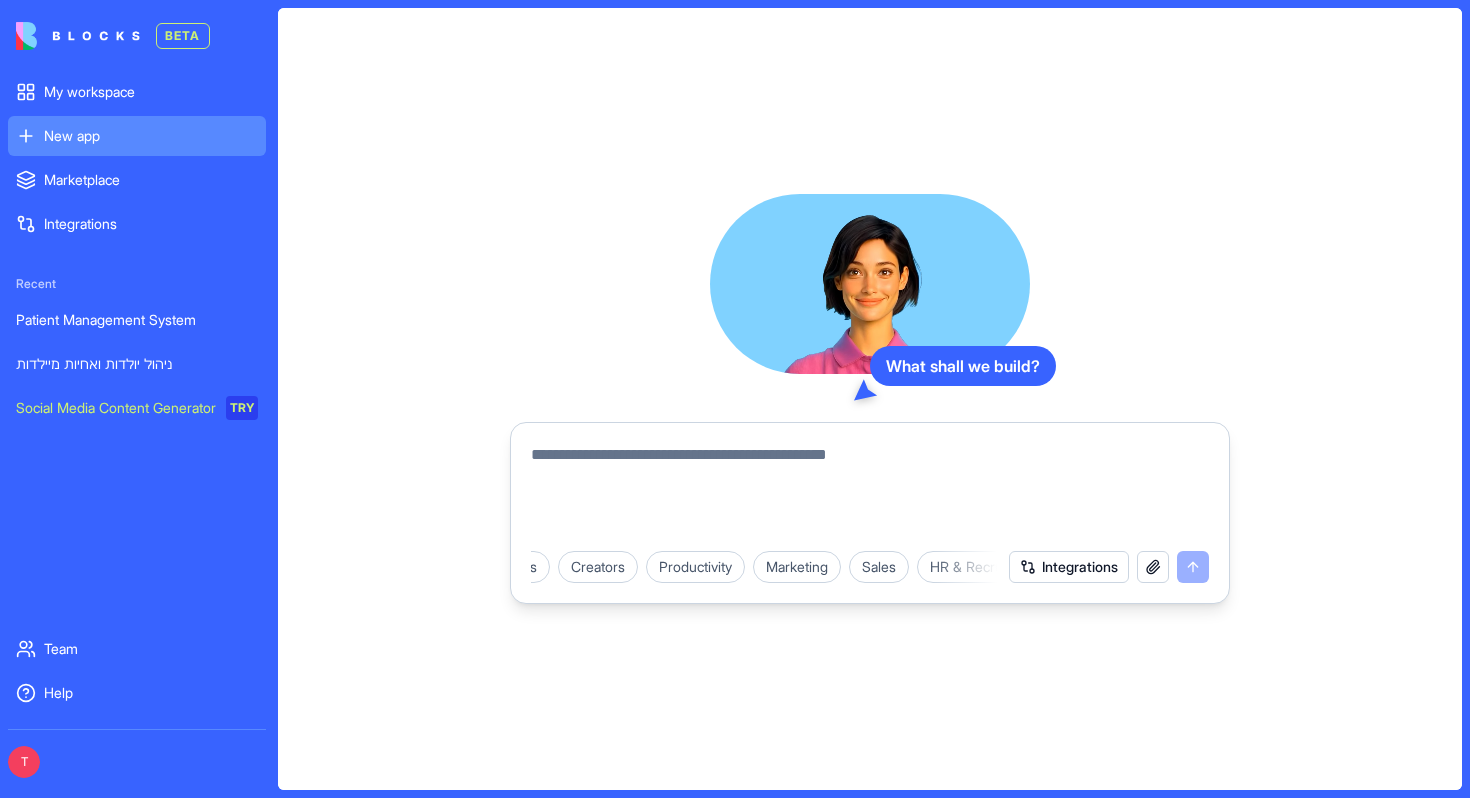 click at bounding box center (870, 491) 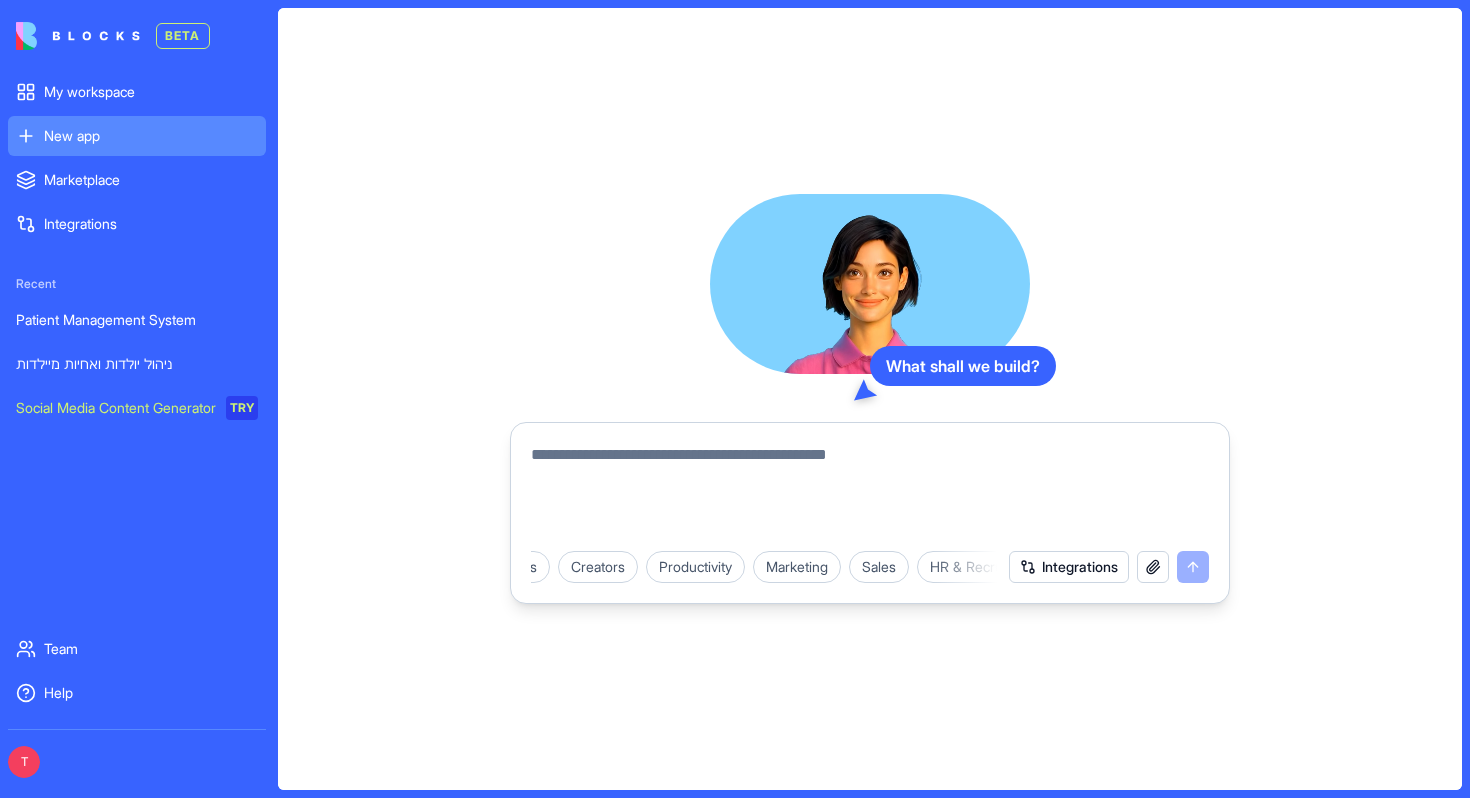 type on "*" 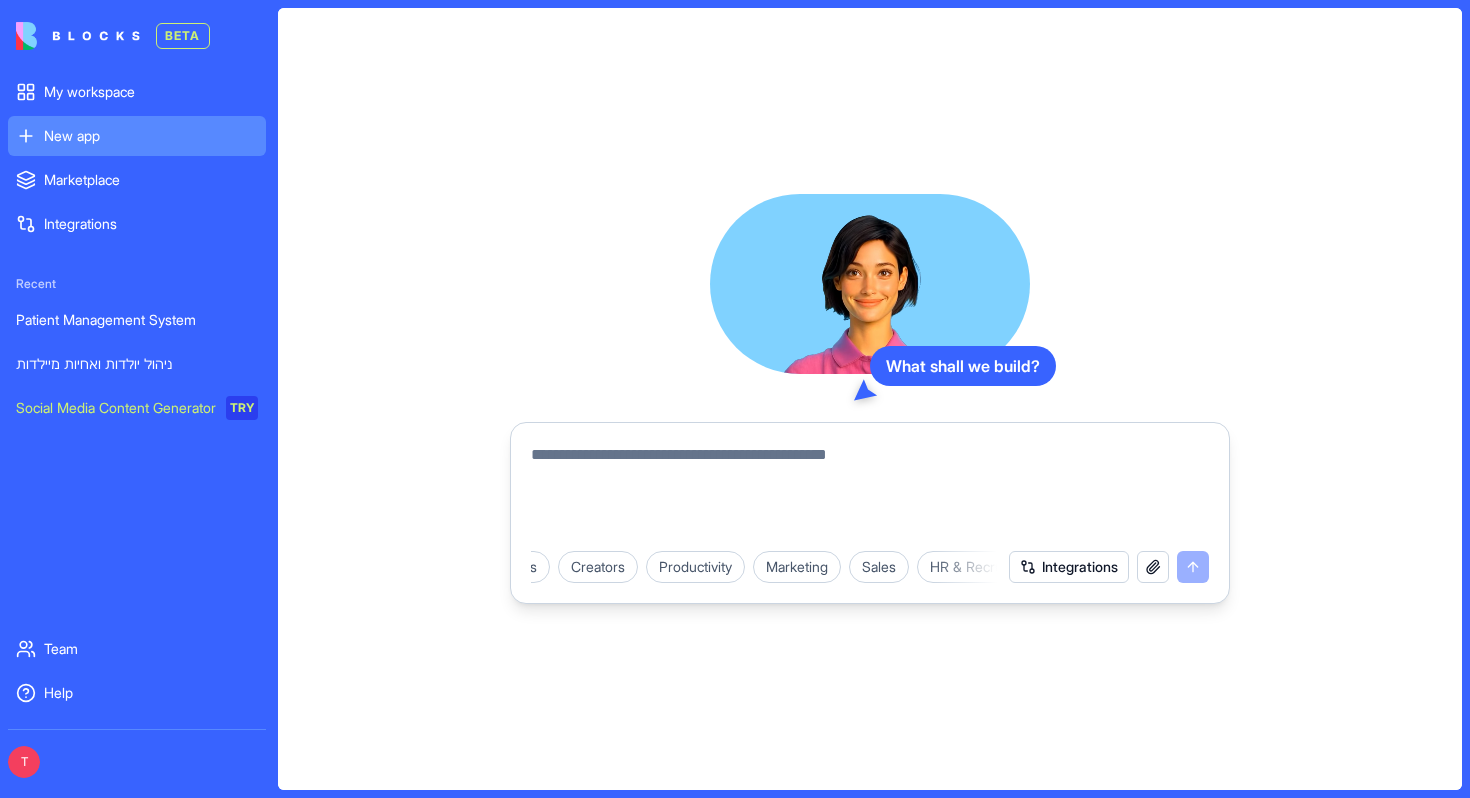 type on "*" 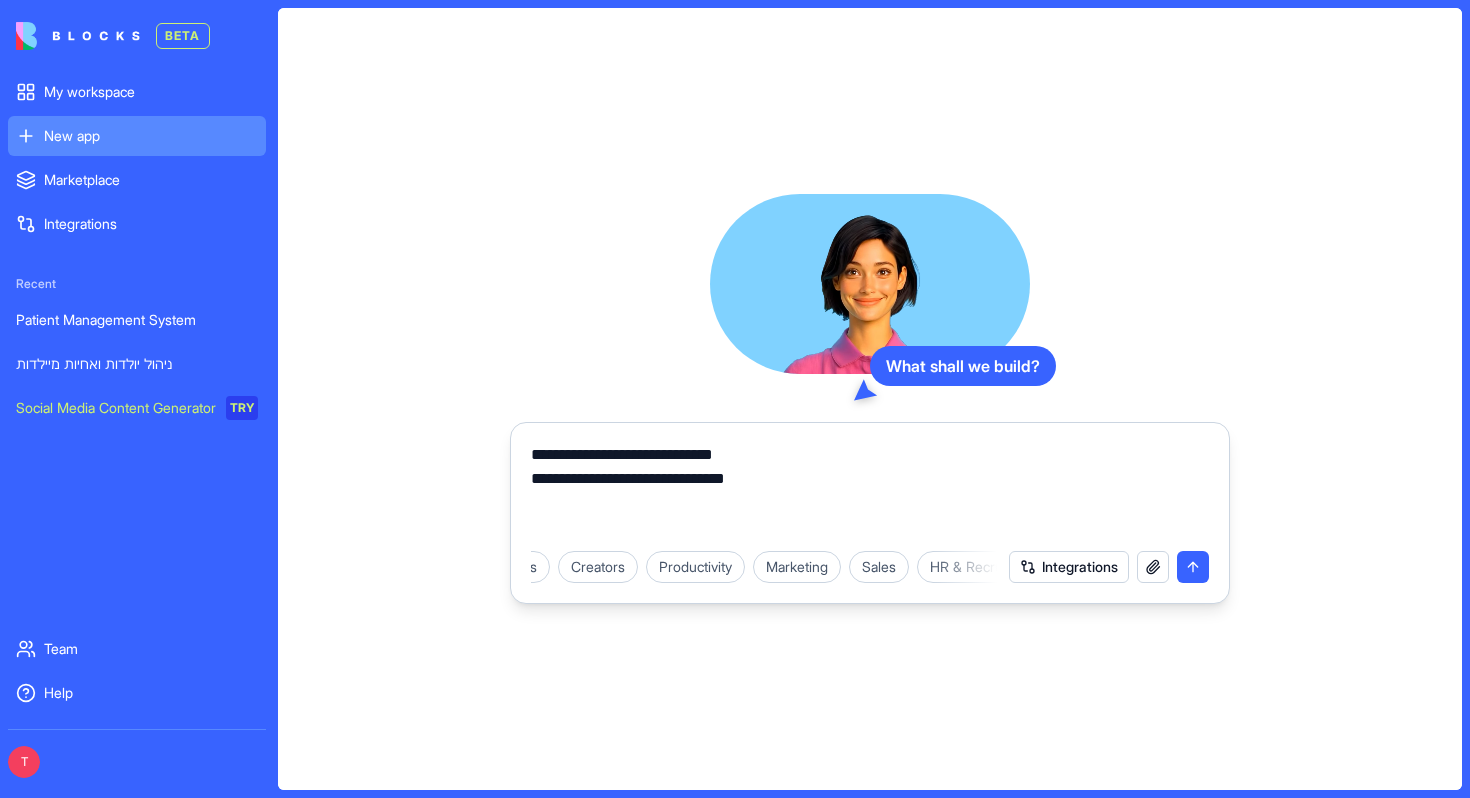 drag, startPoint x: 818, startPoint y: 477, endPoint x: 463, endPoint y: 477, distance: 355 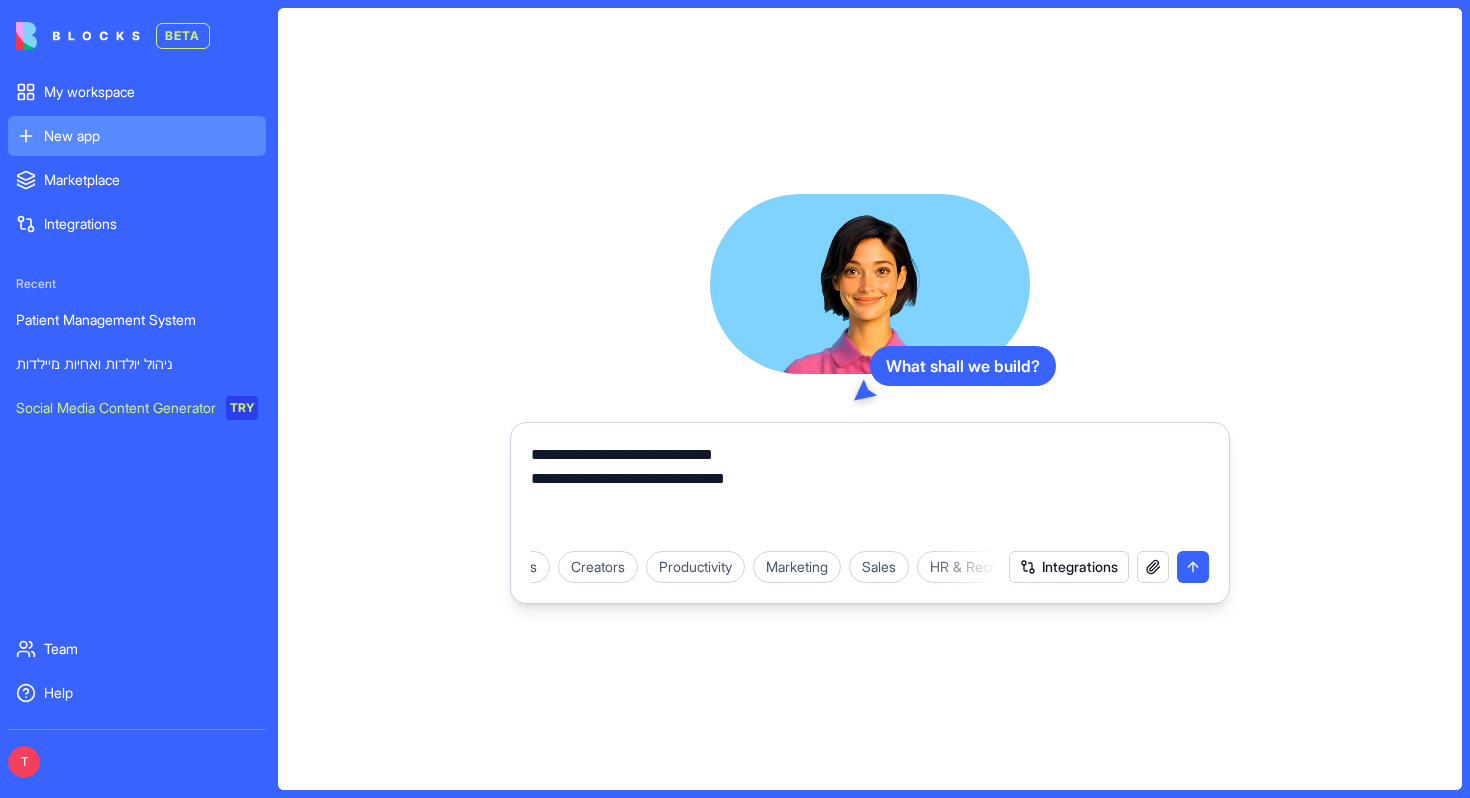 click on "**********" at bounding box center (870, 399) 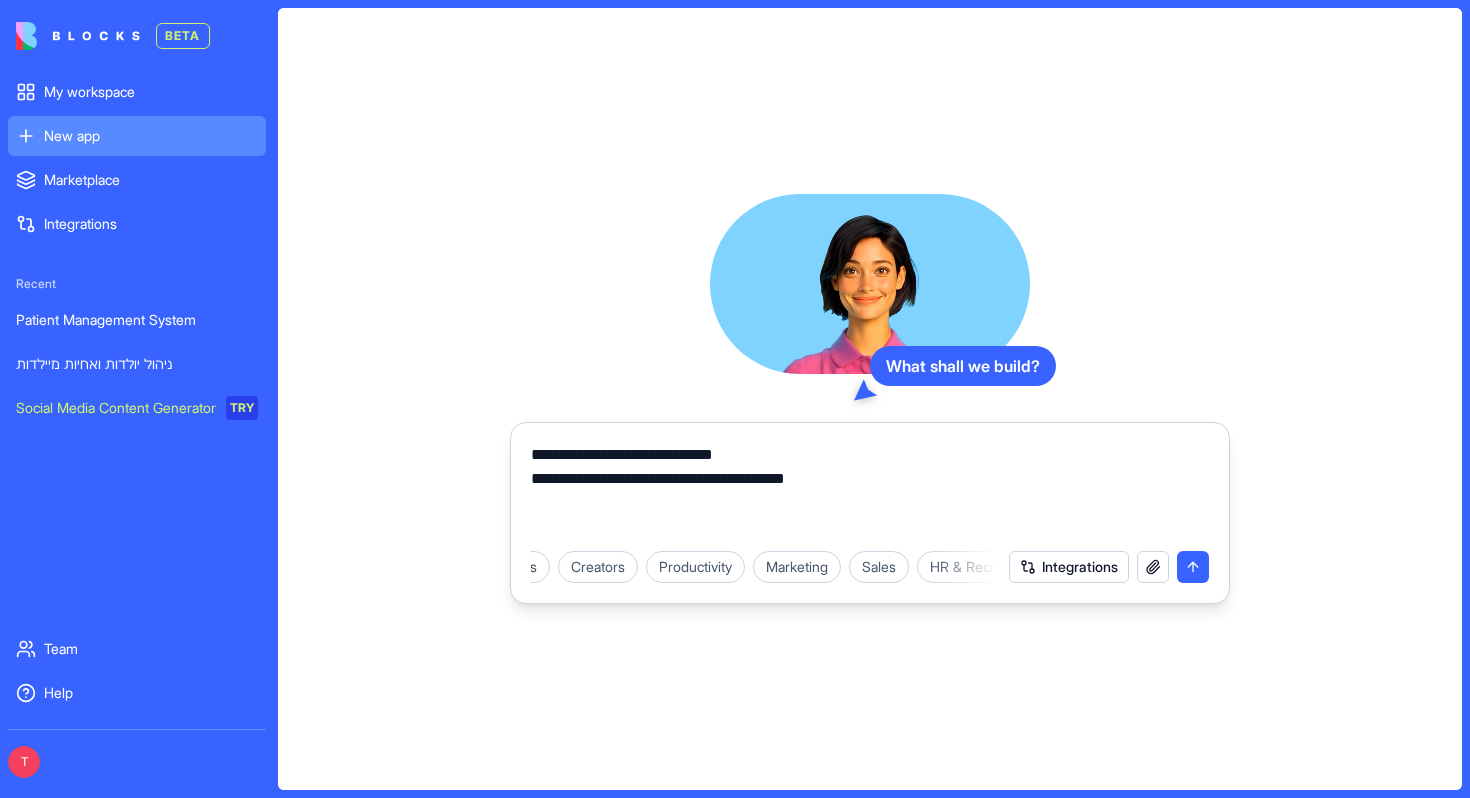 click on "**********" at bounding box center (870, 491) 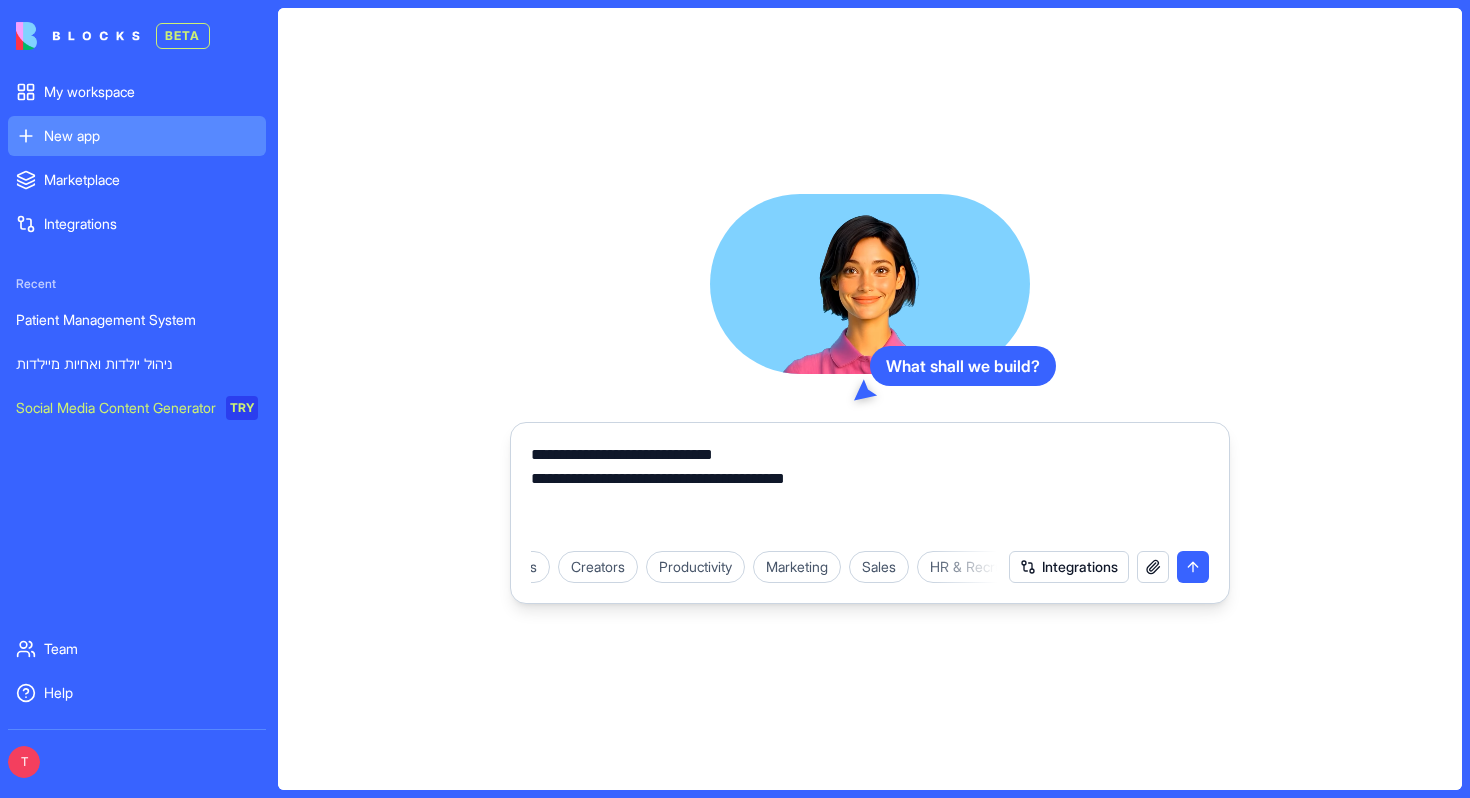click on "**********" at bounding box center [870, 491] 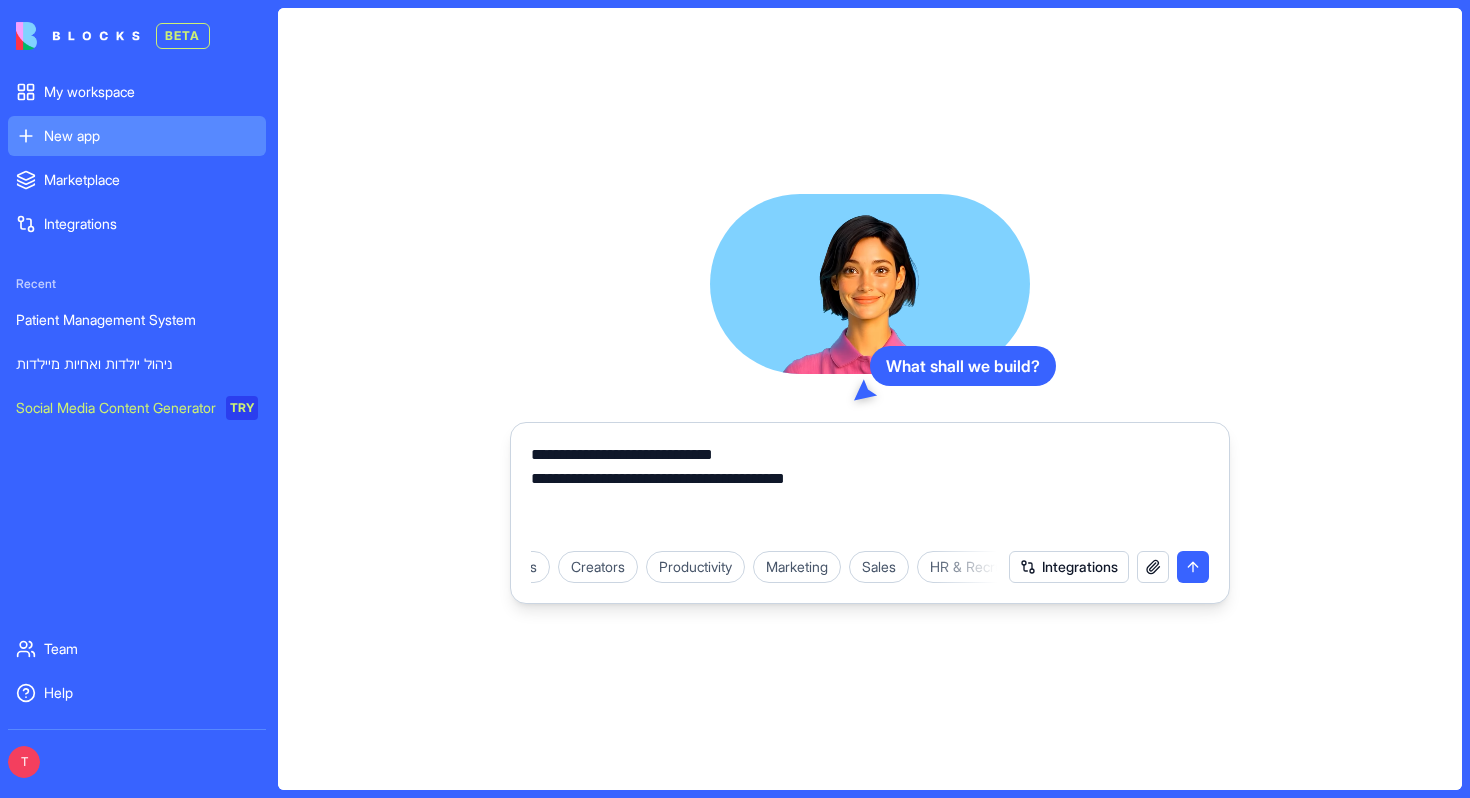 click on "**********" at bounding box center (870, 485) 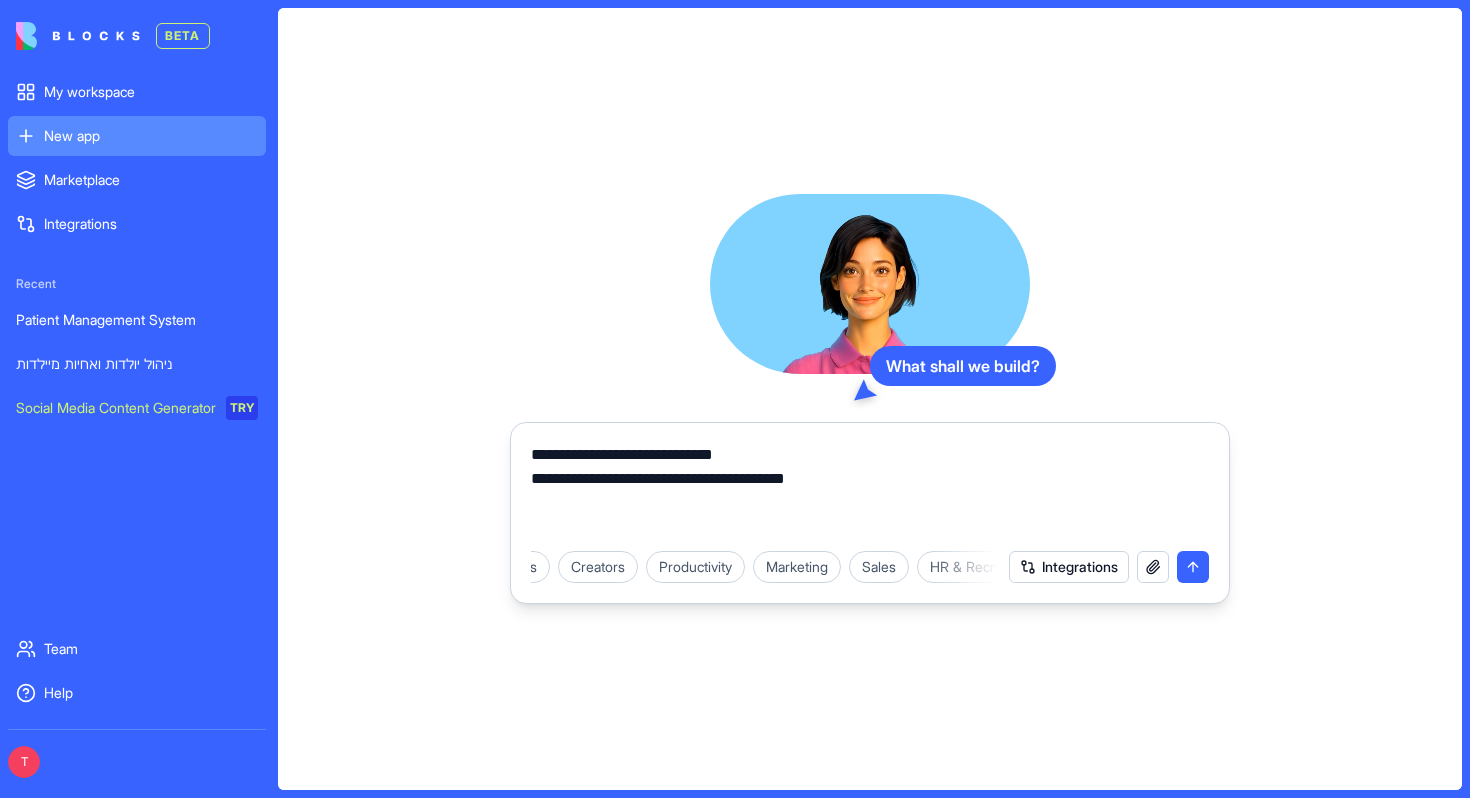 click on "**********" at bounding box center [870, 491] 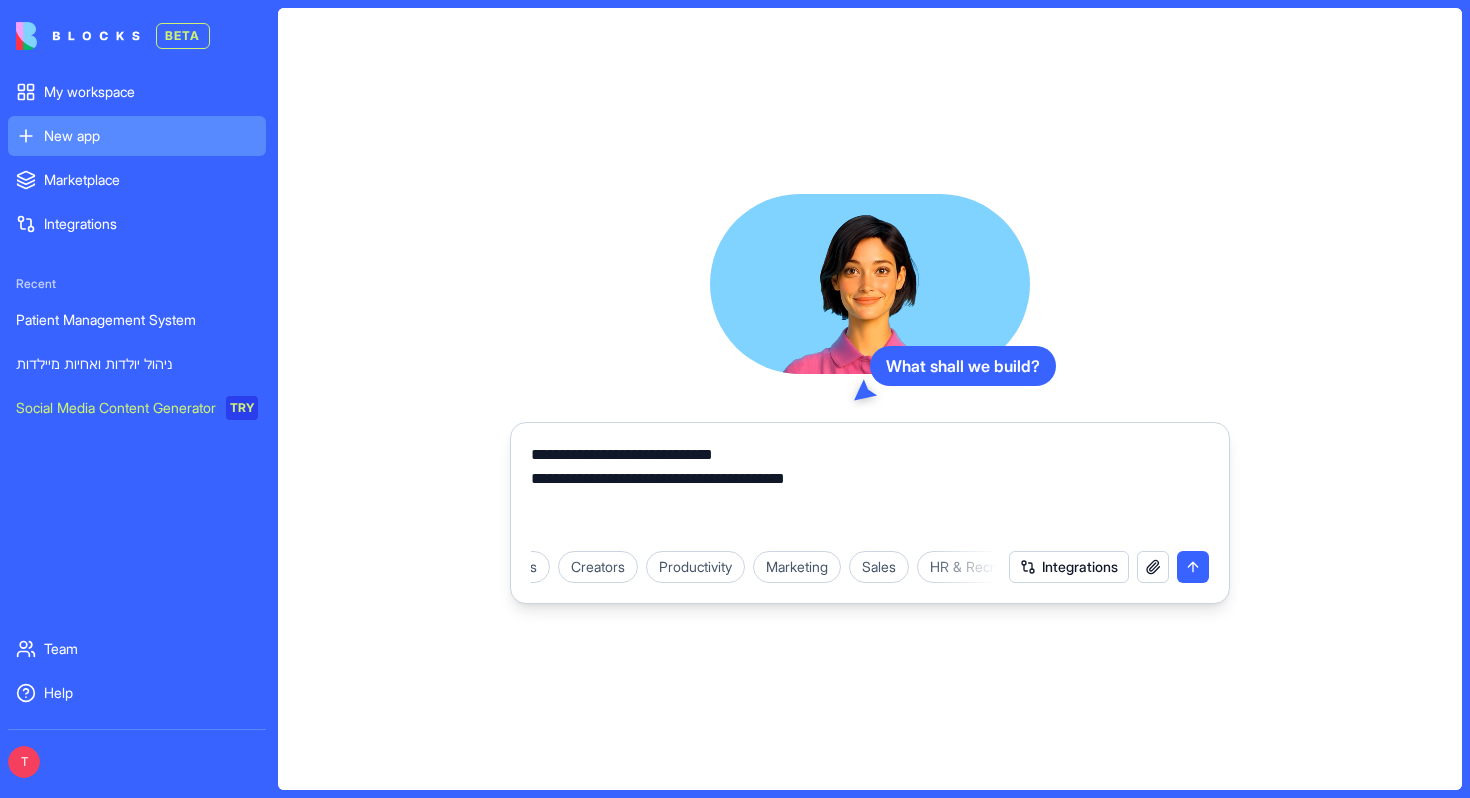 click on "**********" at bounding box center [870, 491] 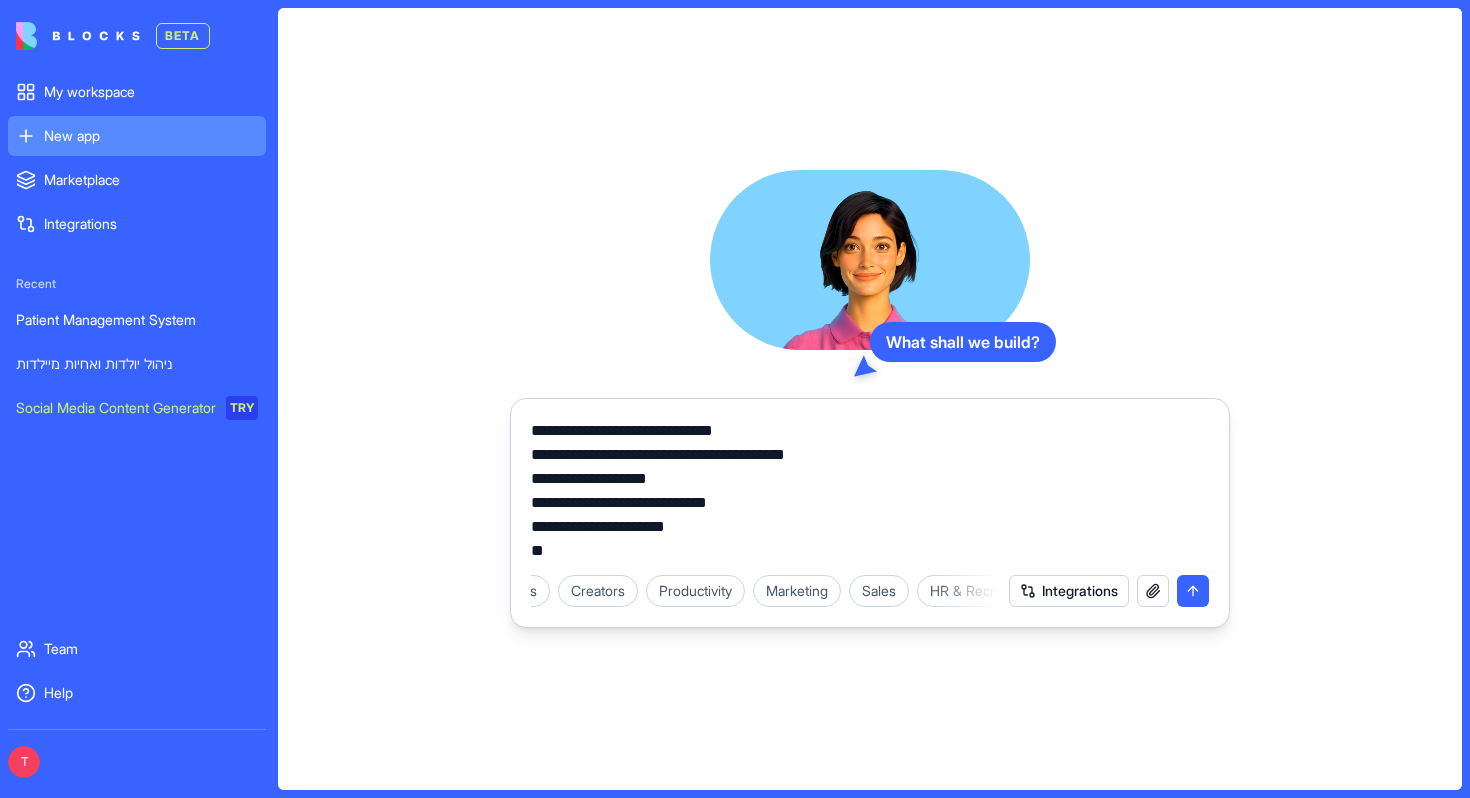 paste on "**********" 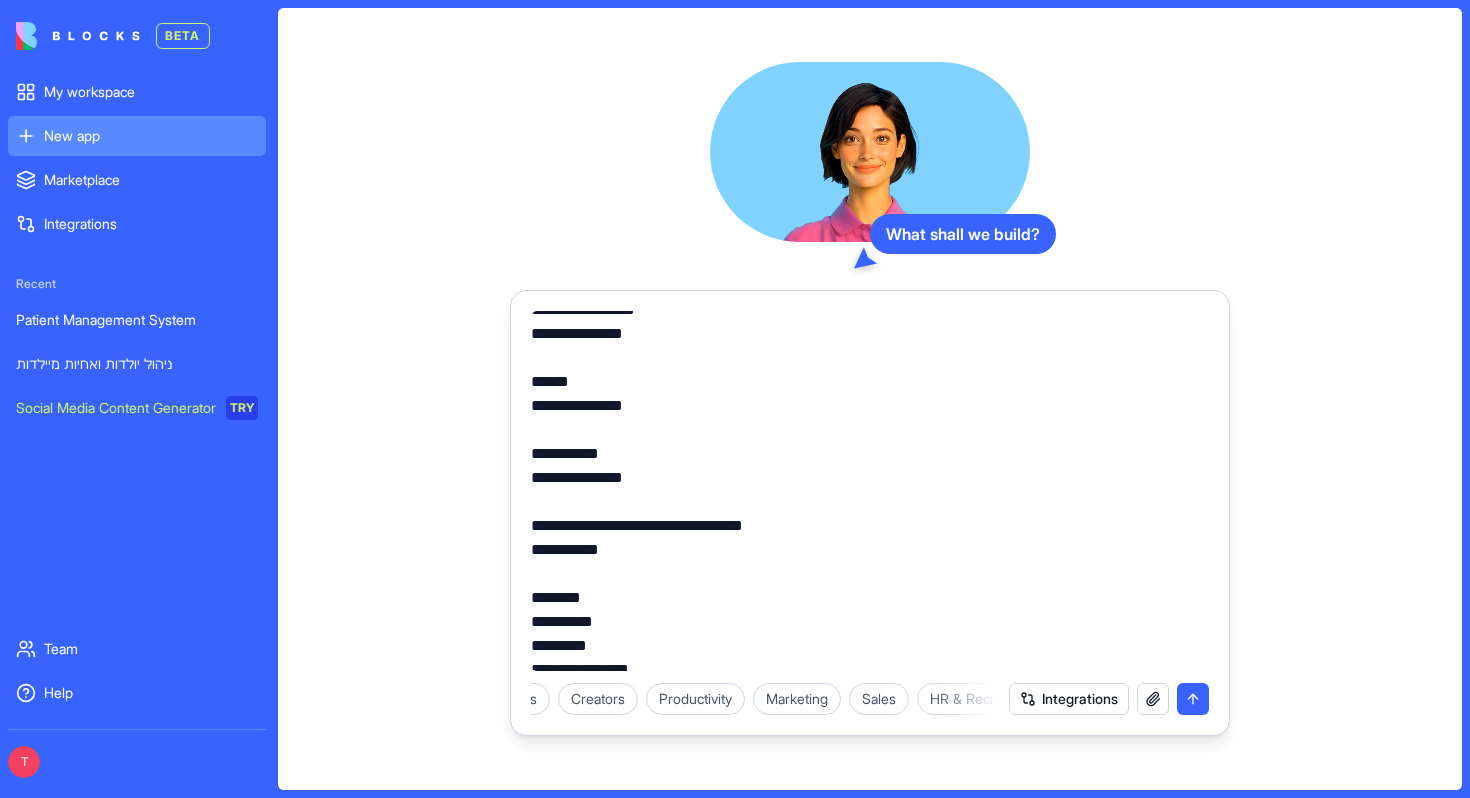 scroll, scrollTop: 0, scrollLeft: 0, axis: both 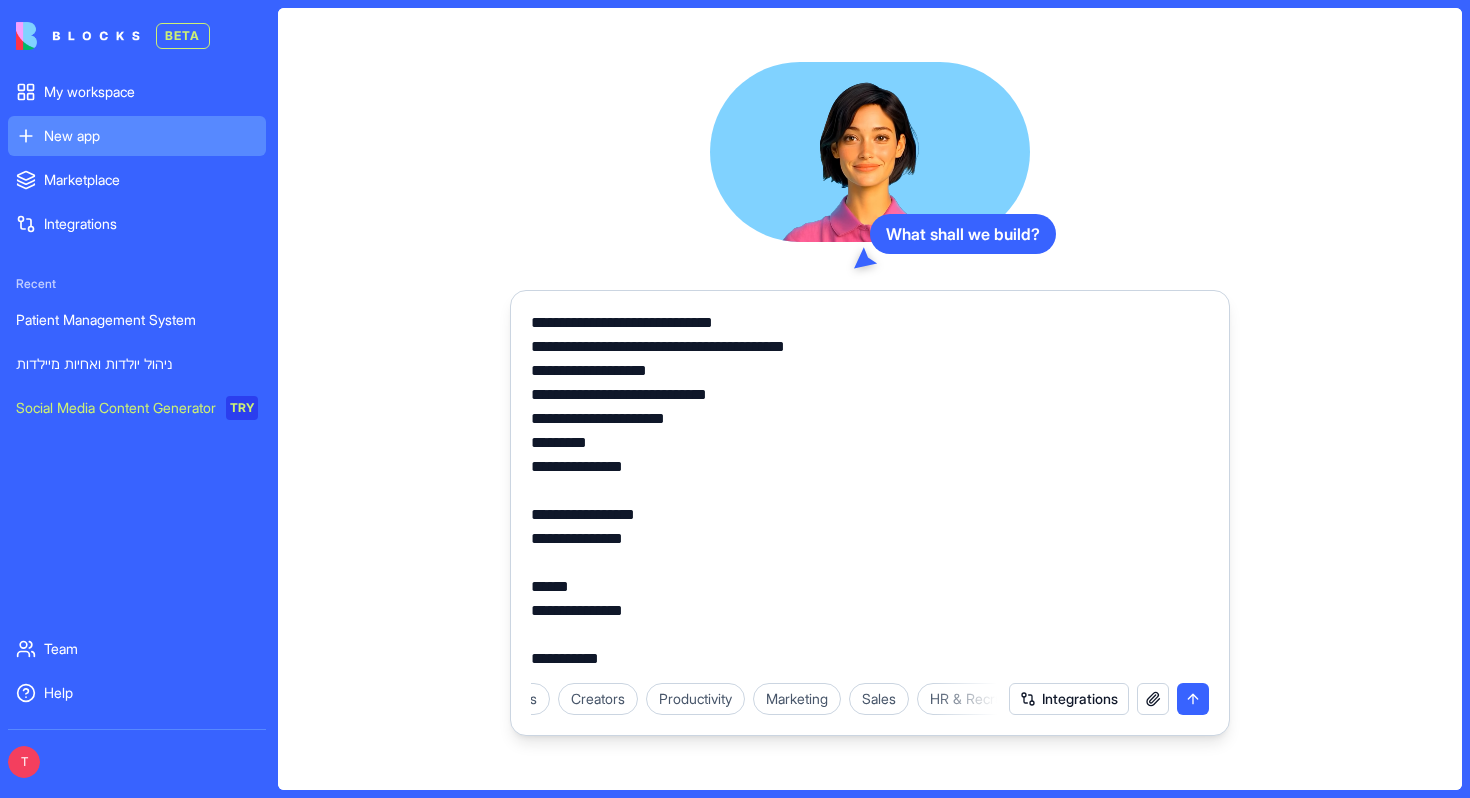 drag, startPoint x: 545, startPoint y: 418, endPoint x: 517, endPoint y: 419, distance: 28.01785 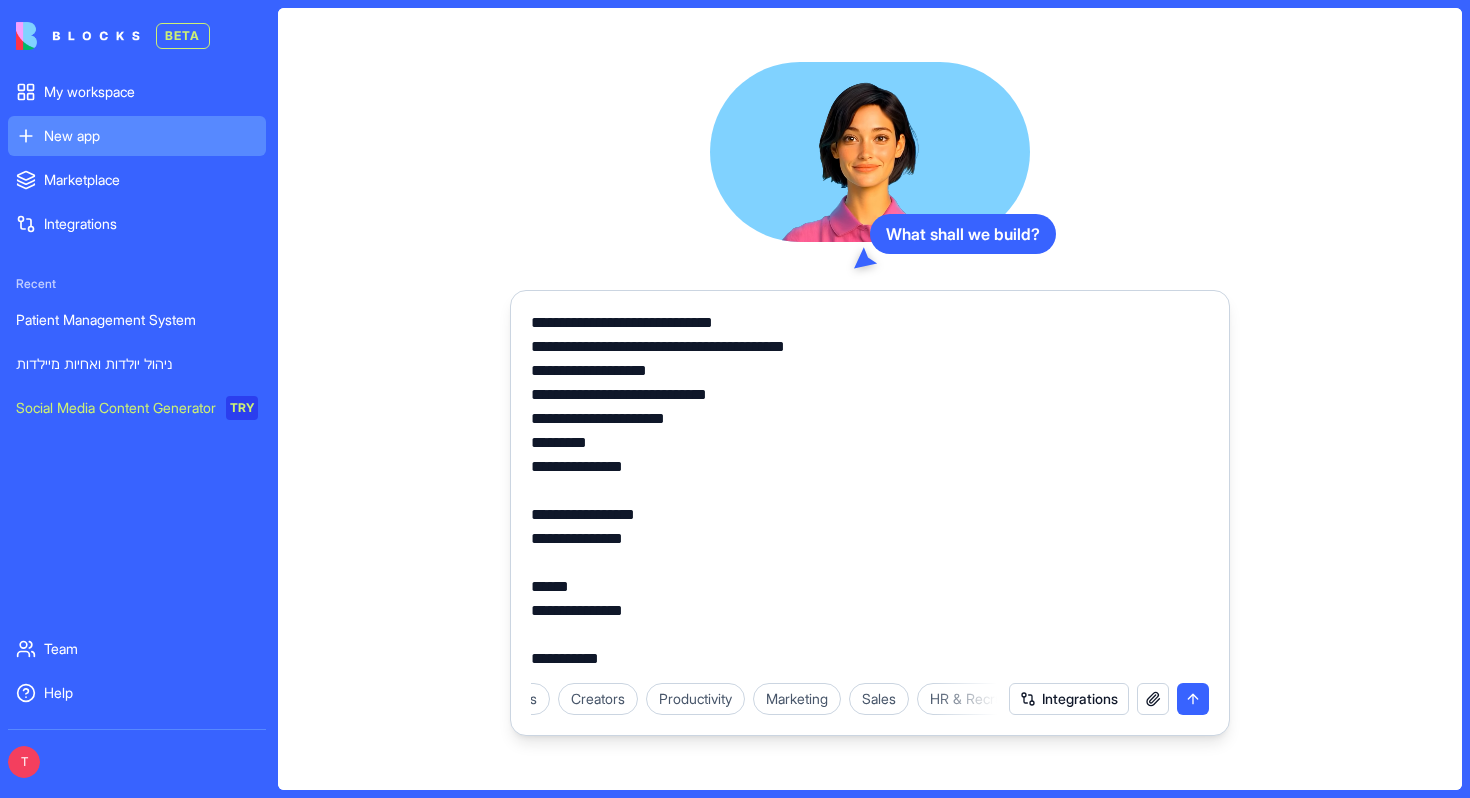 click on "**********" at bounding box center [870, 513] 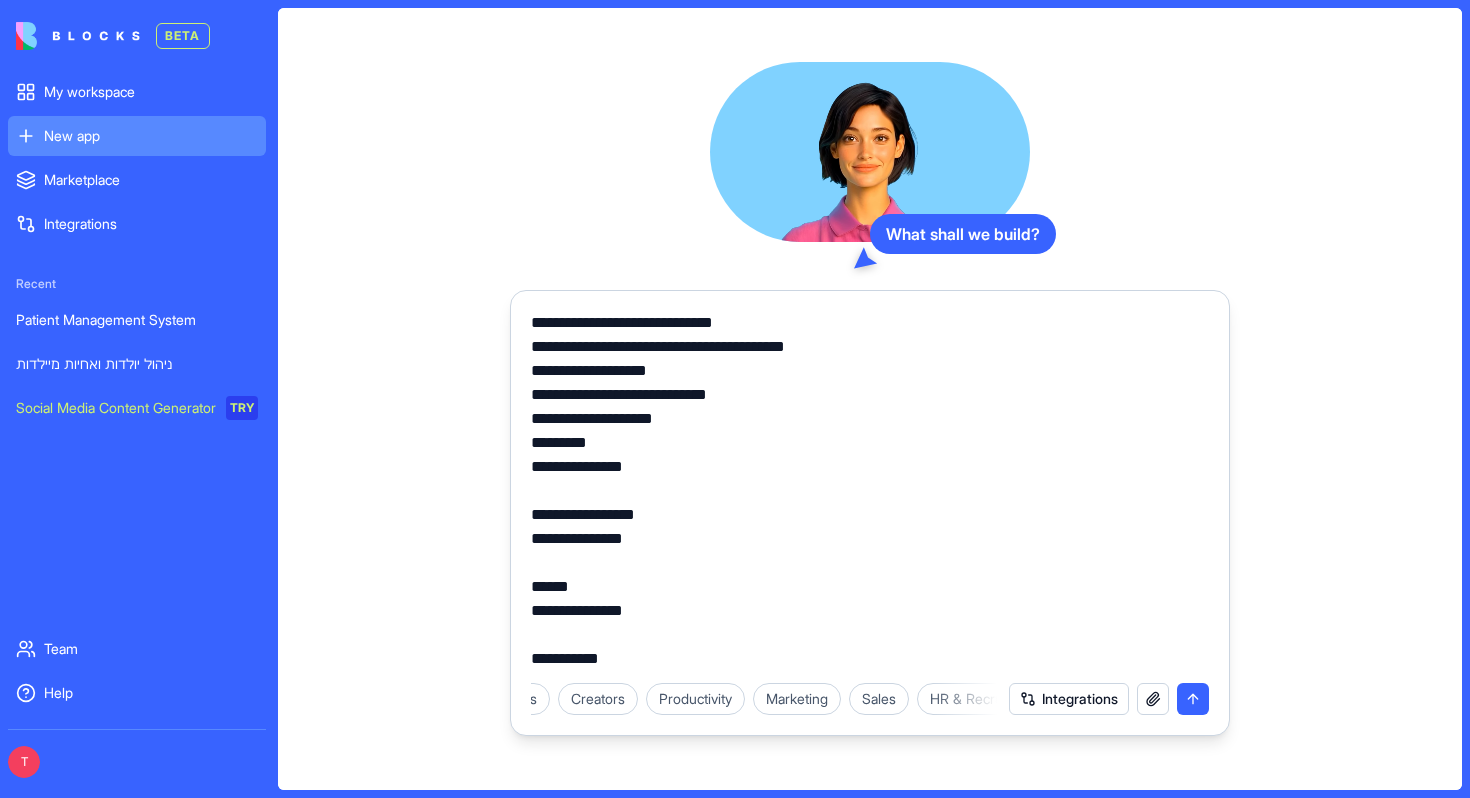 click on "**********" at bounding box center [870, 491] 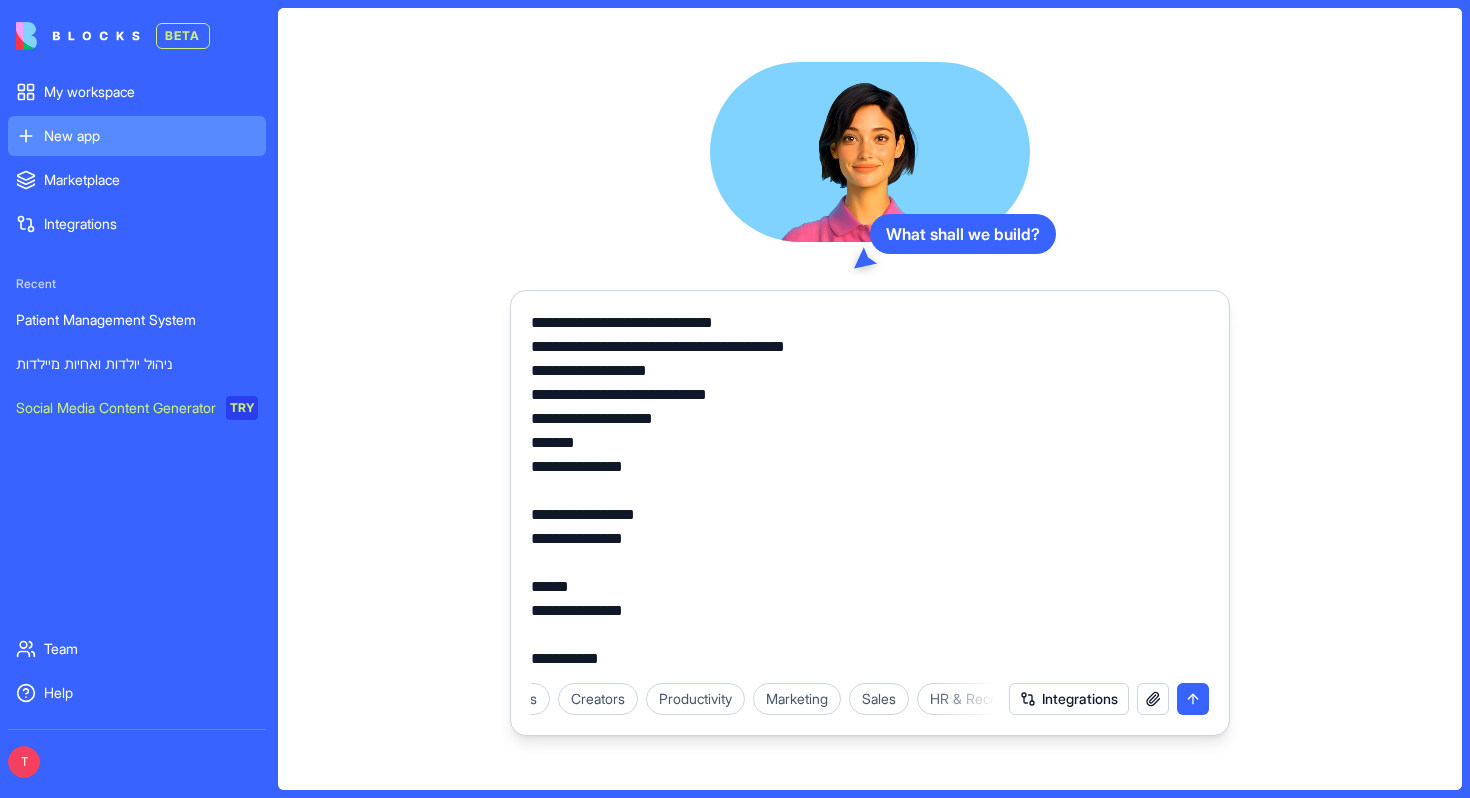 scroll, scrollTop: 216, scrollLeft: 0, axis: vertical 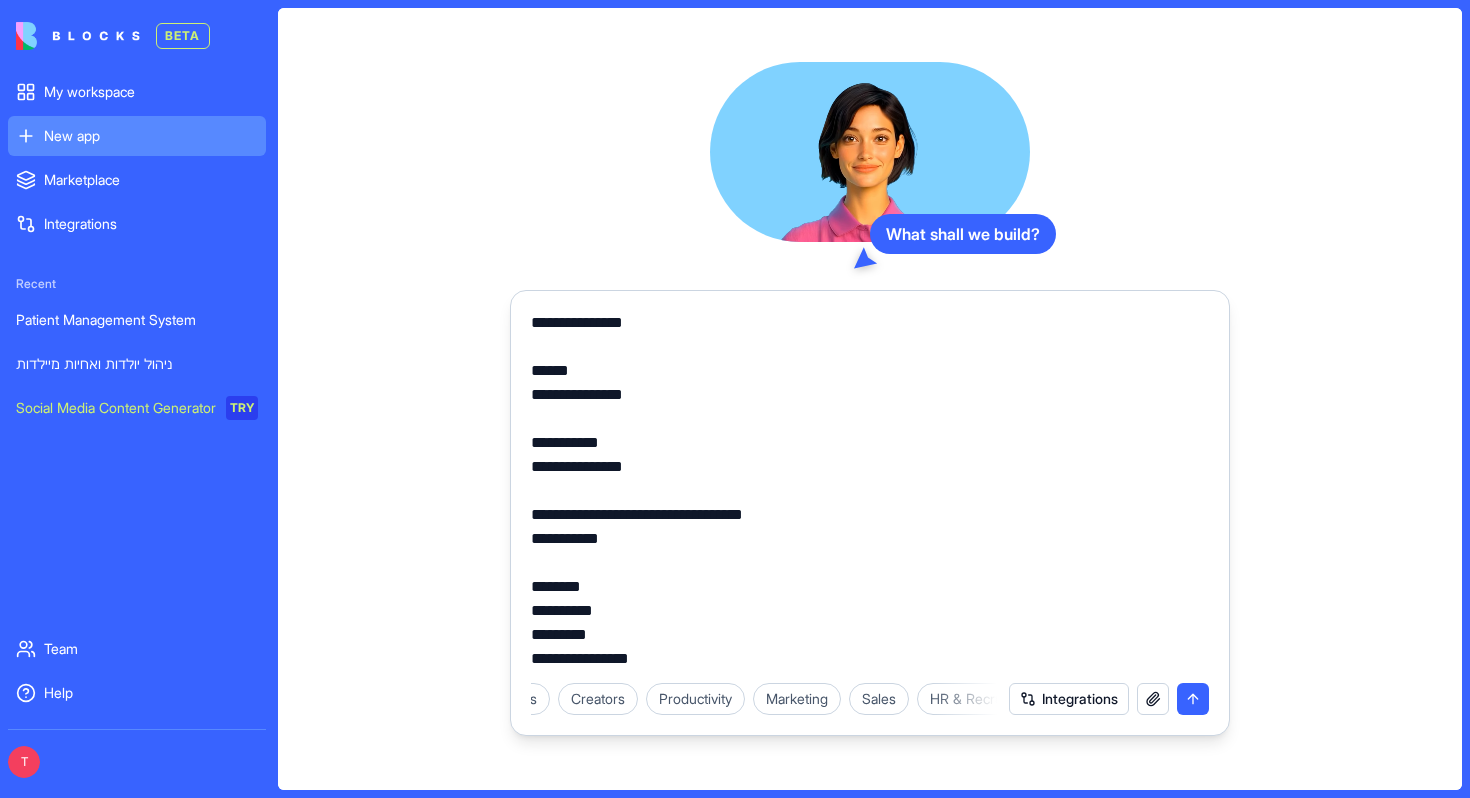 click on "**********" at bounding box center [870, 491] 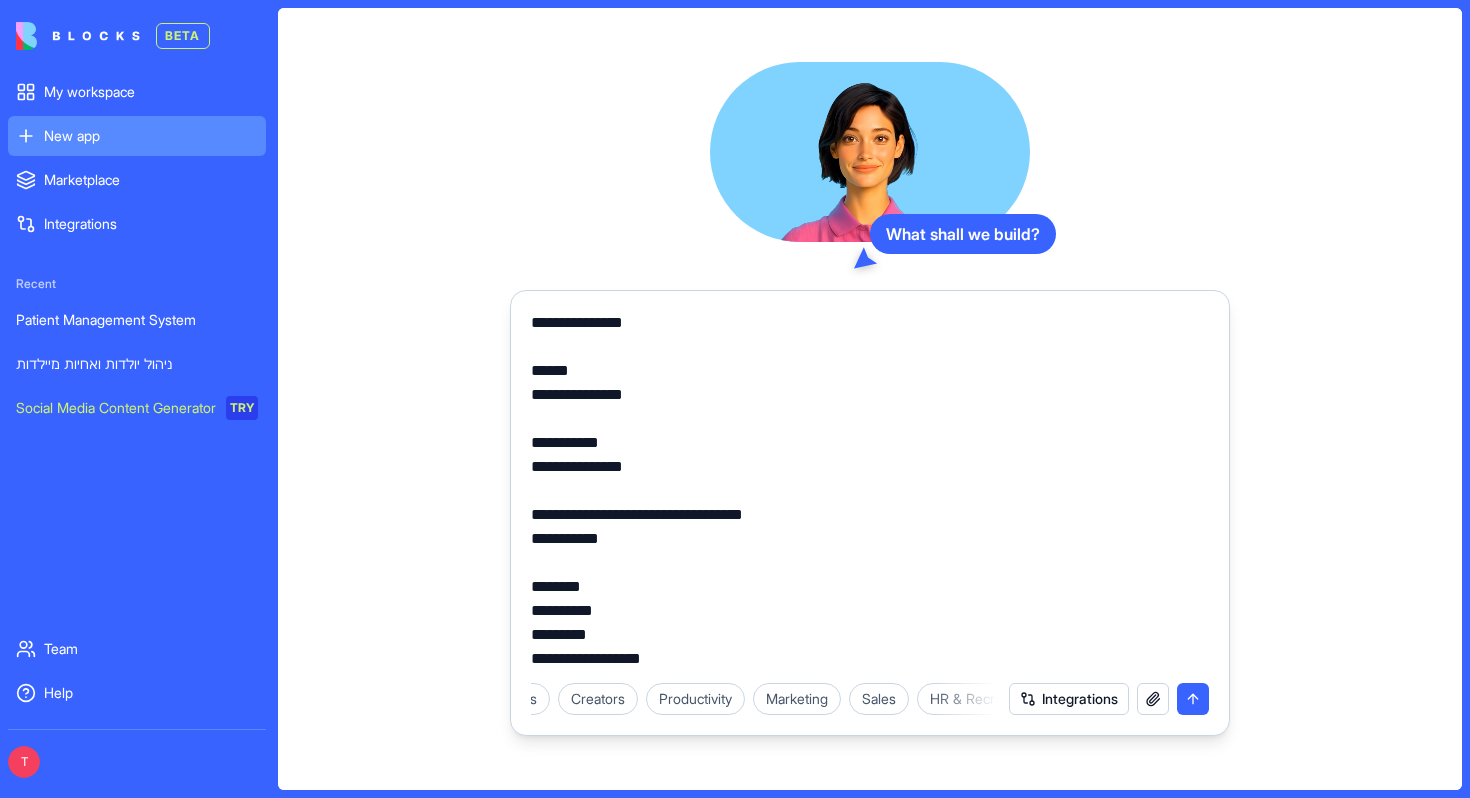 scroll, scrollTop: 261, scrollLeft: 0, axis: vertical 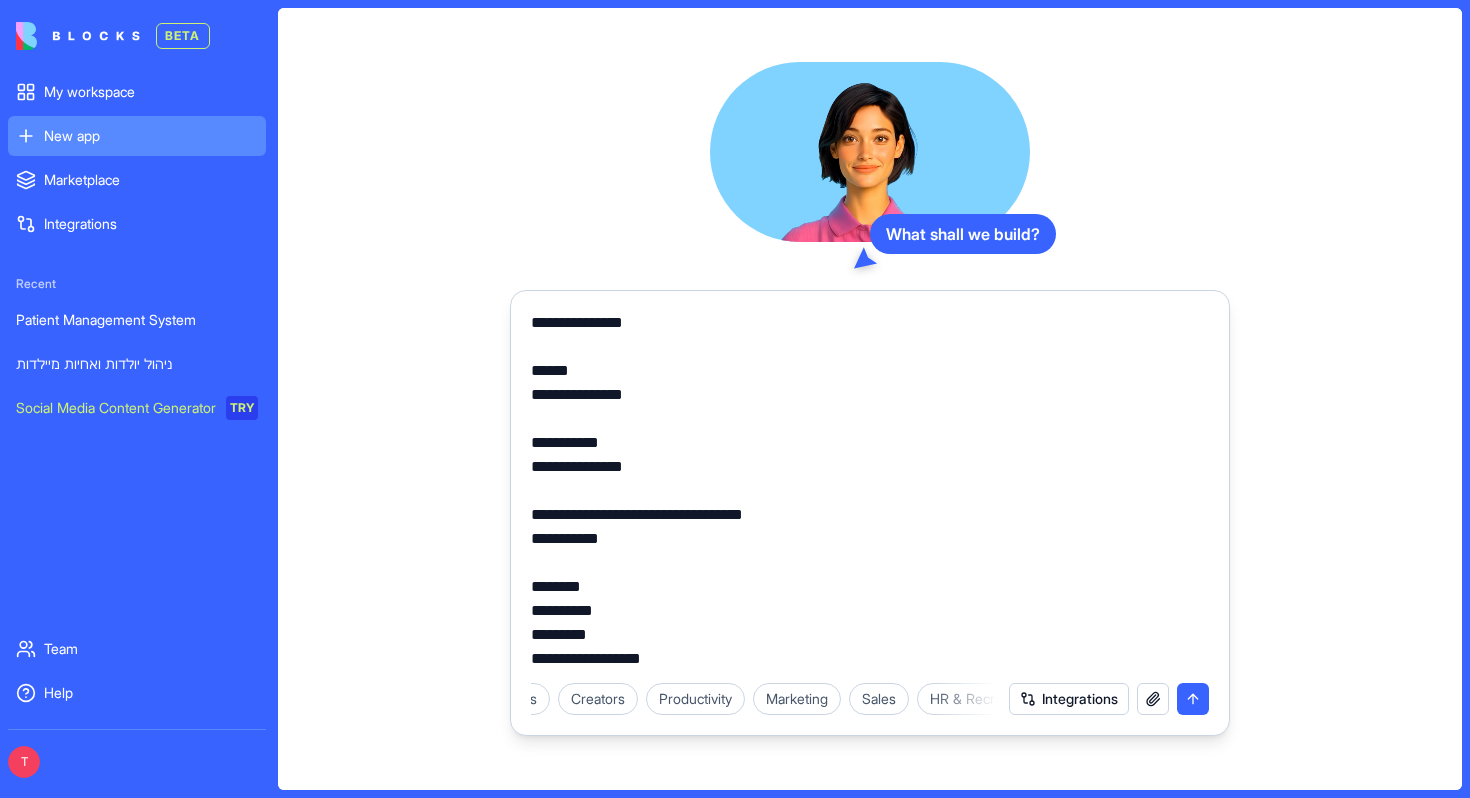 paste on "**********" 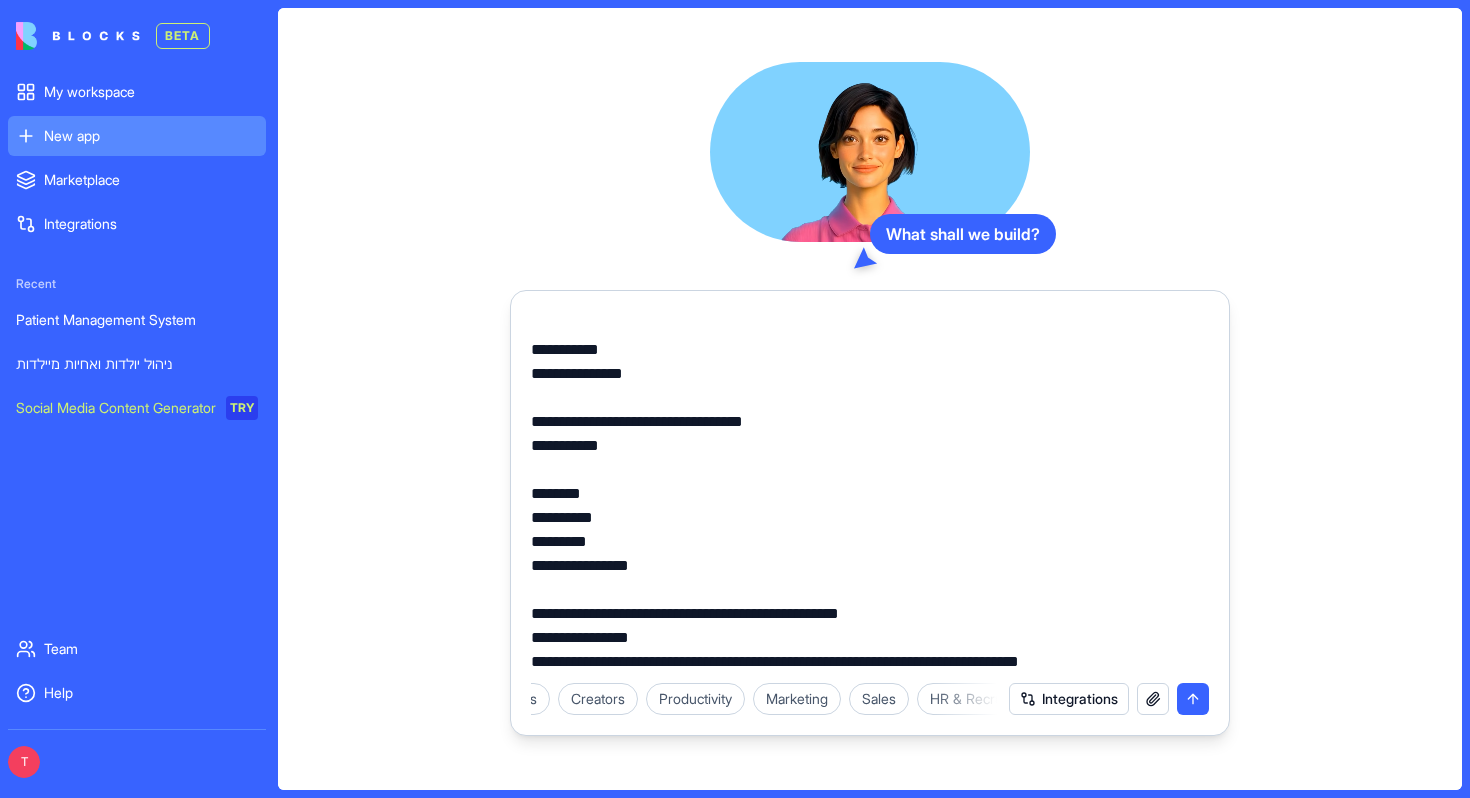 scroll, scrollTop: 333, scrollLeft: 0, axis: vertical 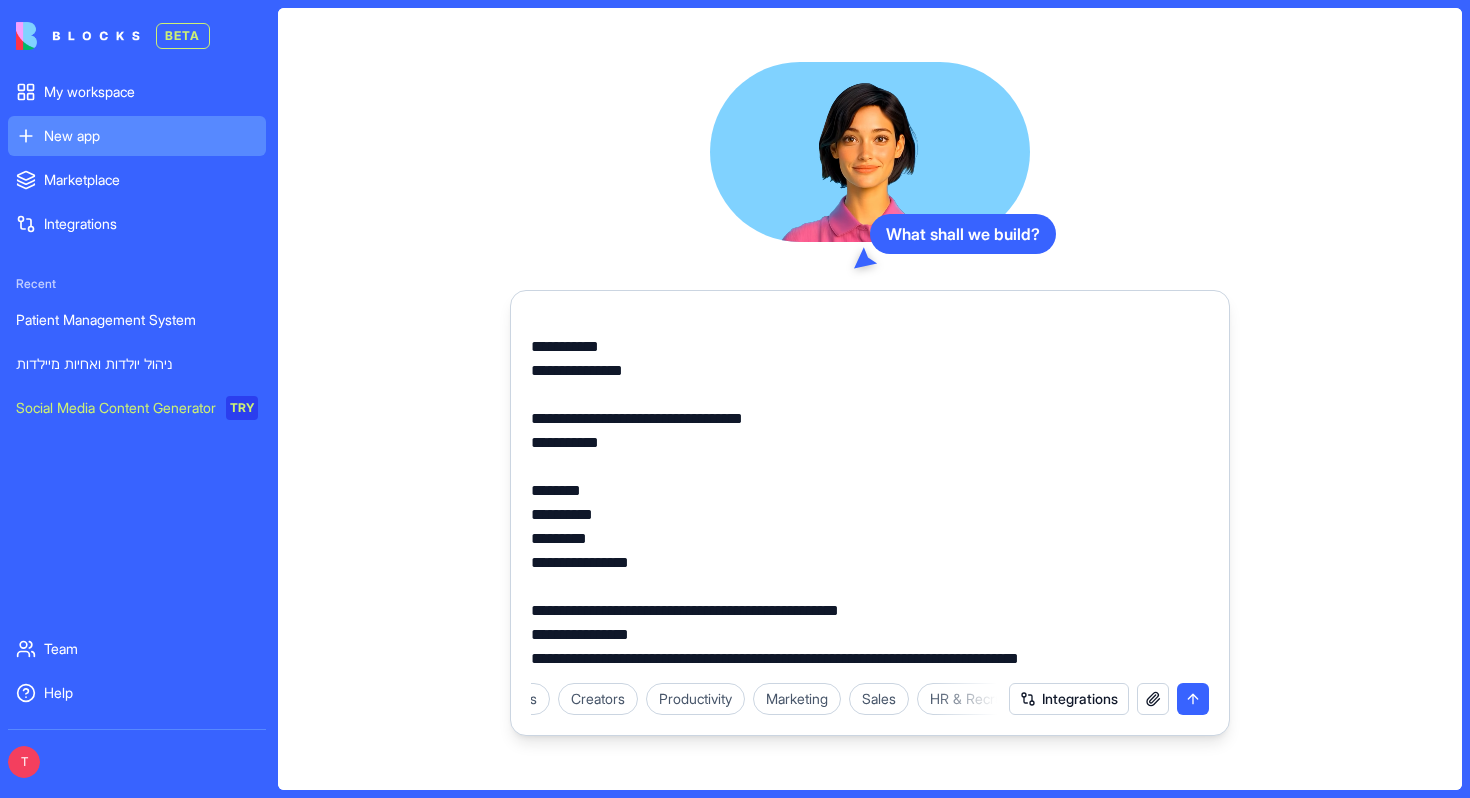 paste on "**********" 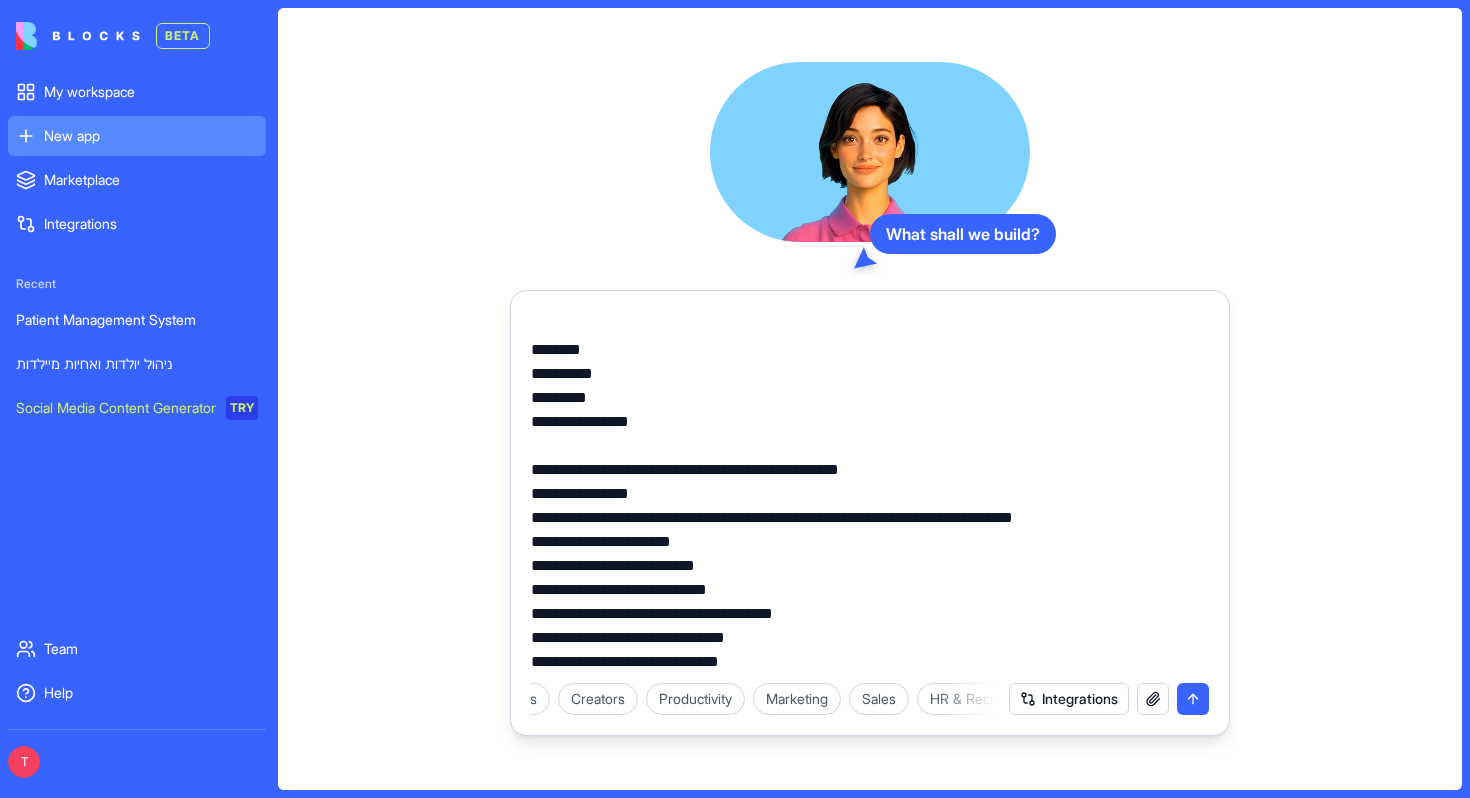 scroll, scrollTop: 477, scrollLeft: 0, axis: vertical 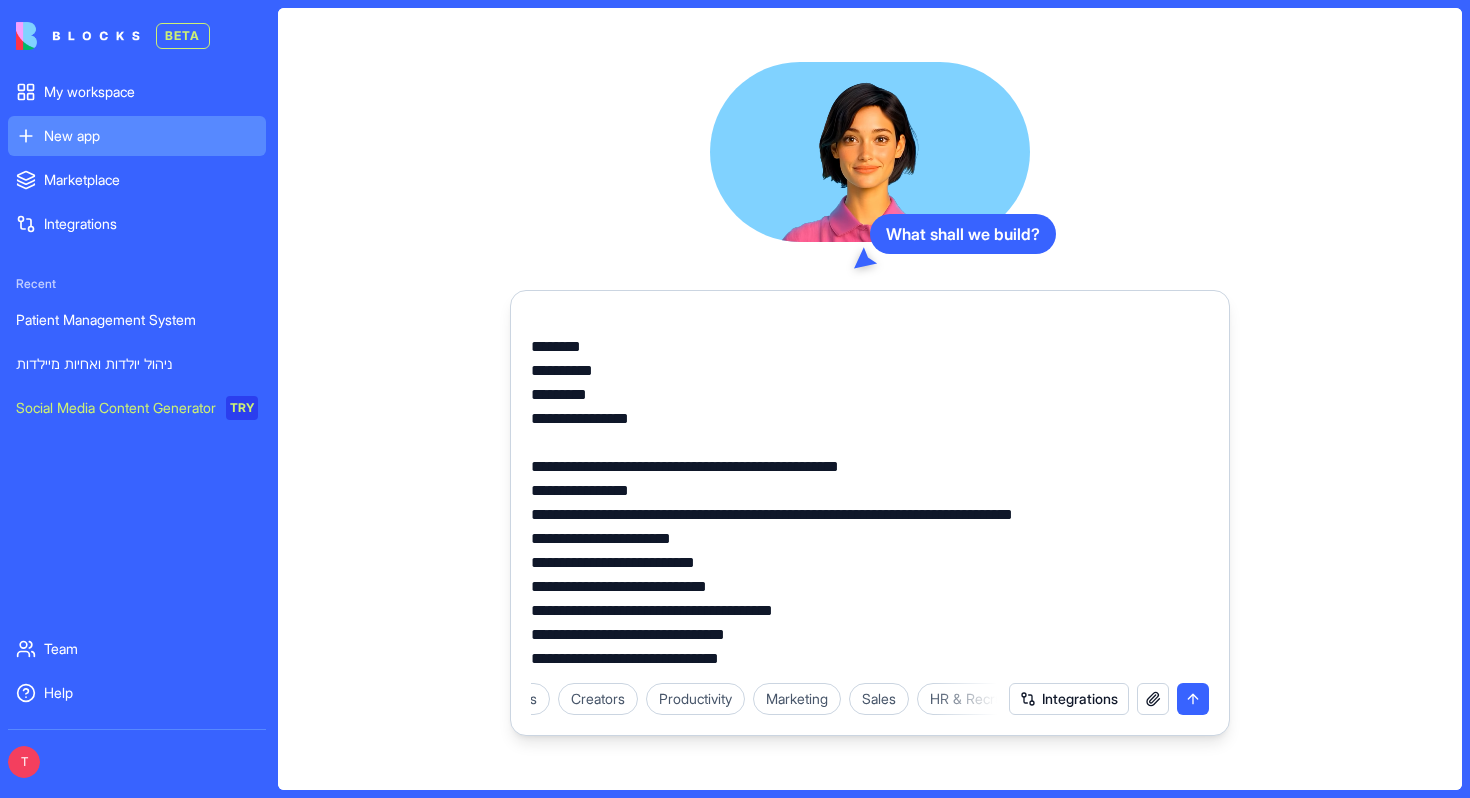 click on "**********" at bounding box center (870, 491) 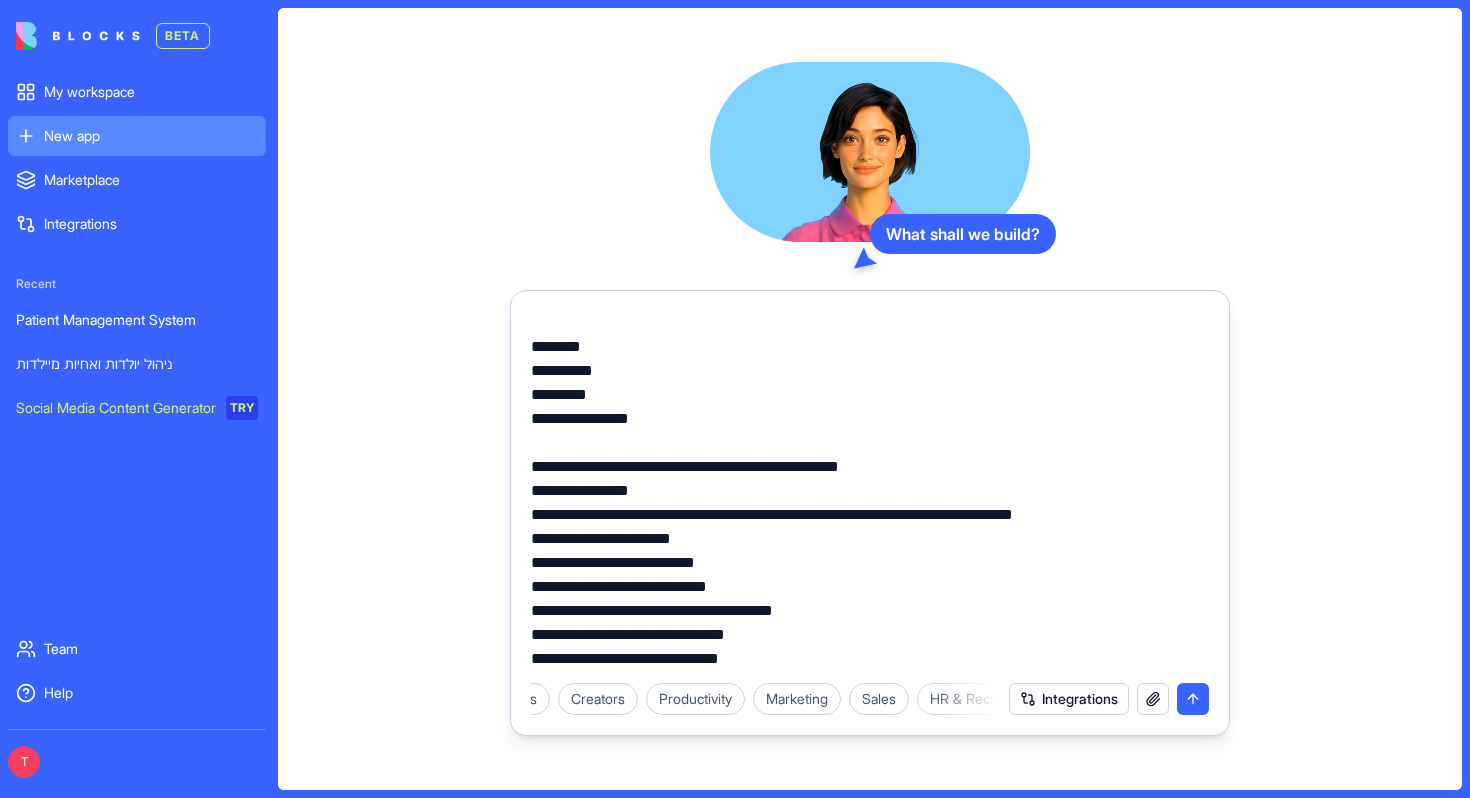 click on "**********" at bounding box center (870, 491) 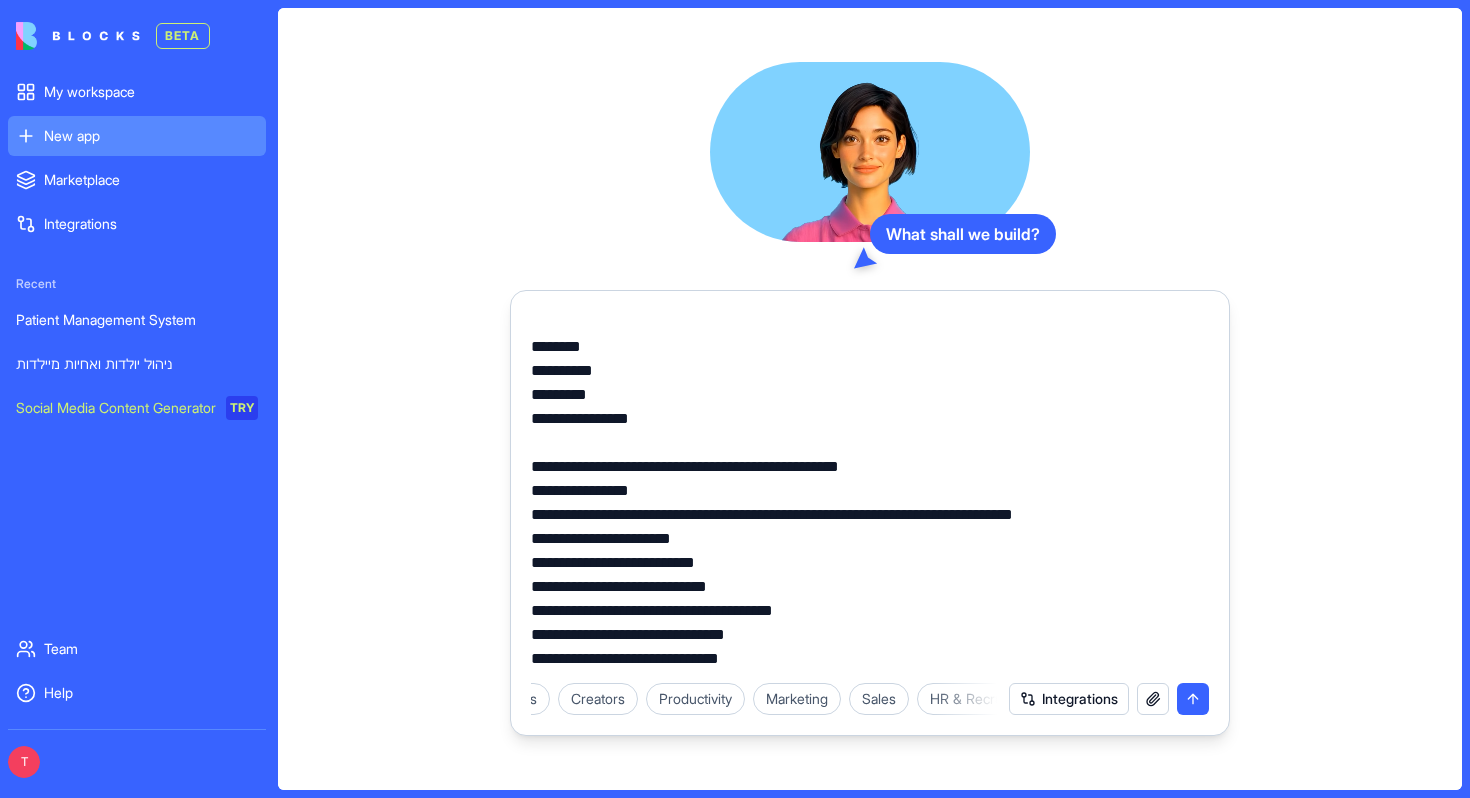 click on "**********" at bounding box center [870, 491] 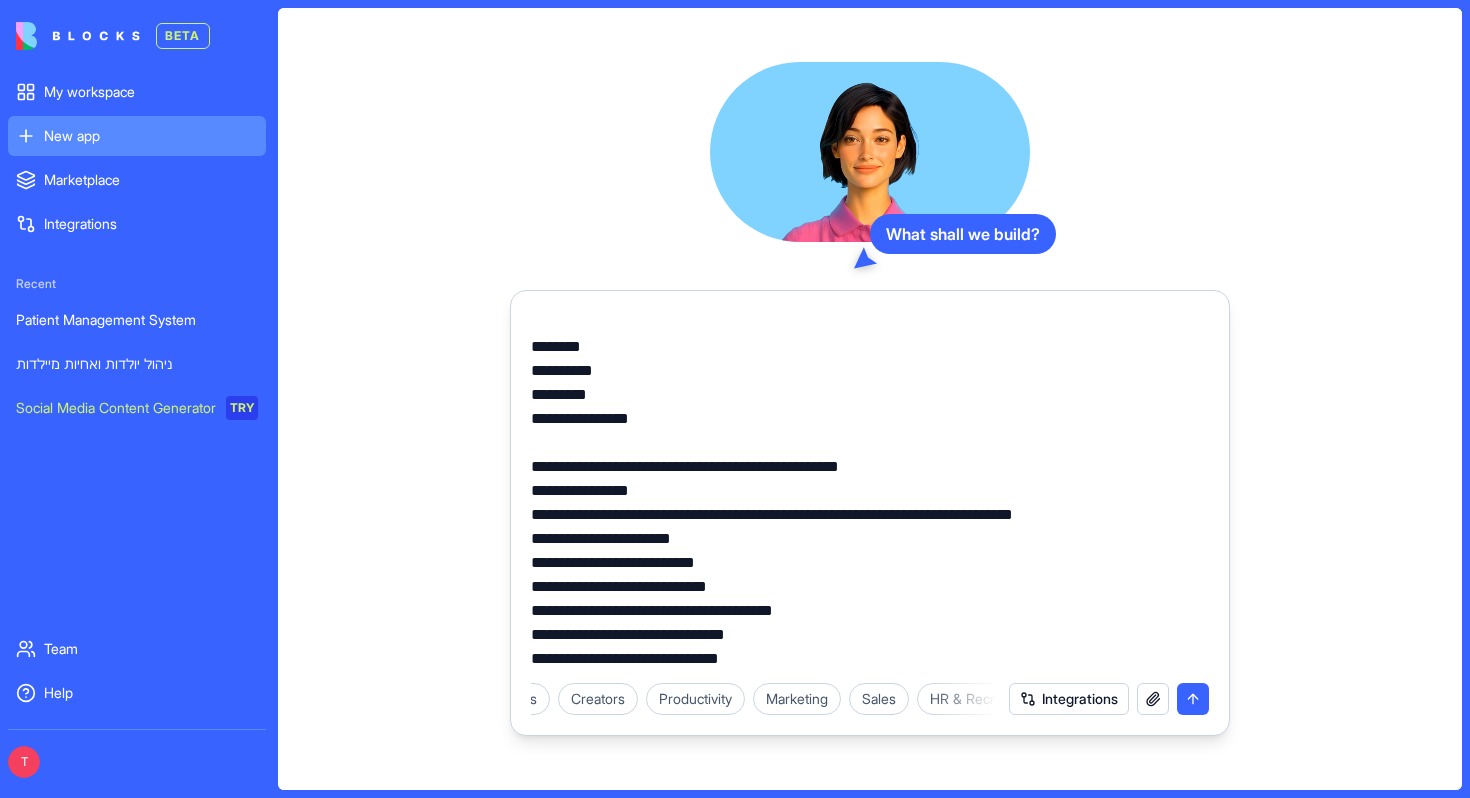 drag, startPoint x: 544, startPoint y: 562, endPoint x: 589, endPoint y: 566, distance: 45.17743 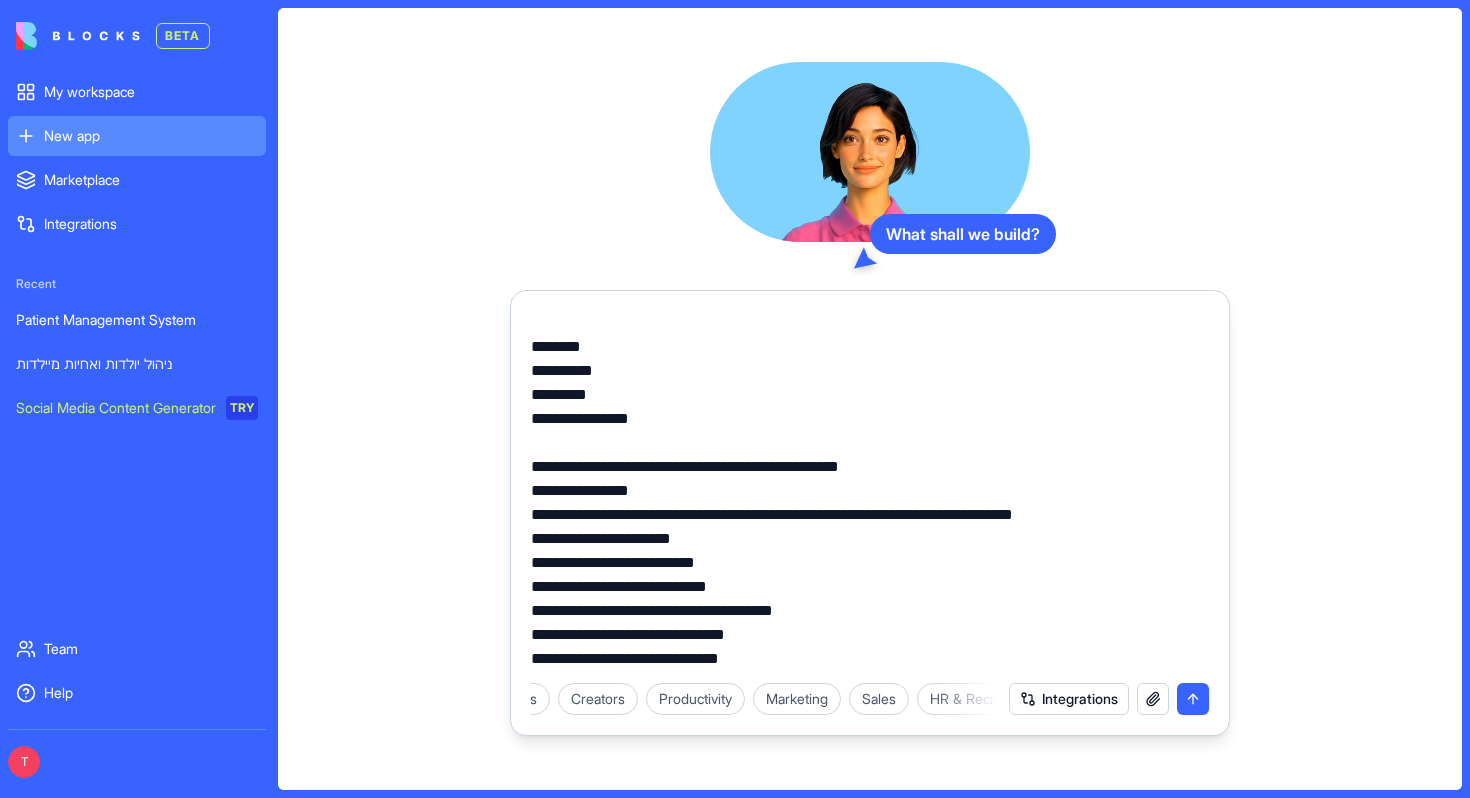 click on "**********" at bounding box center (870, 491) 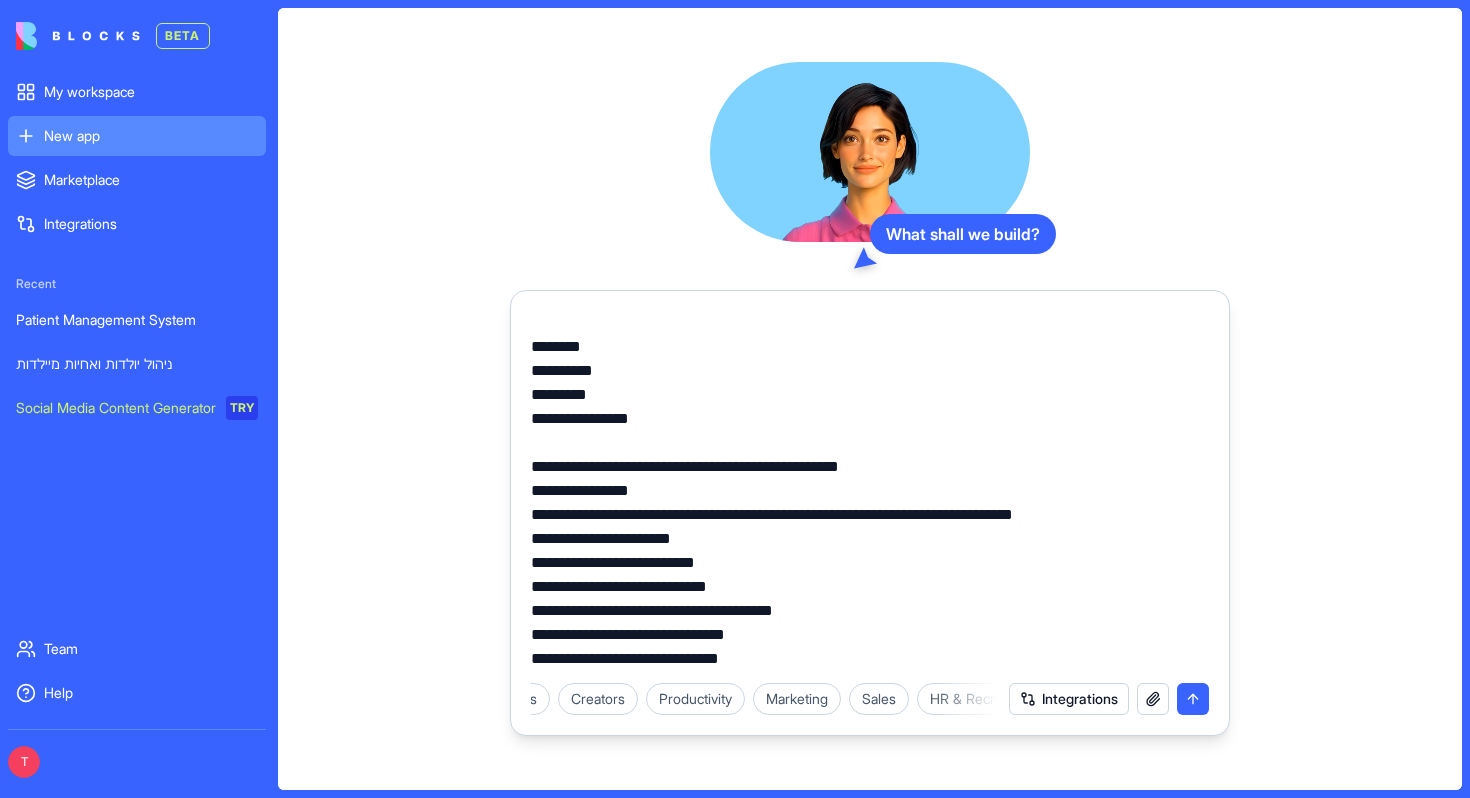 click on "**********" at bounding box center (870, 491) 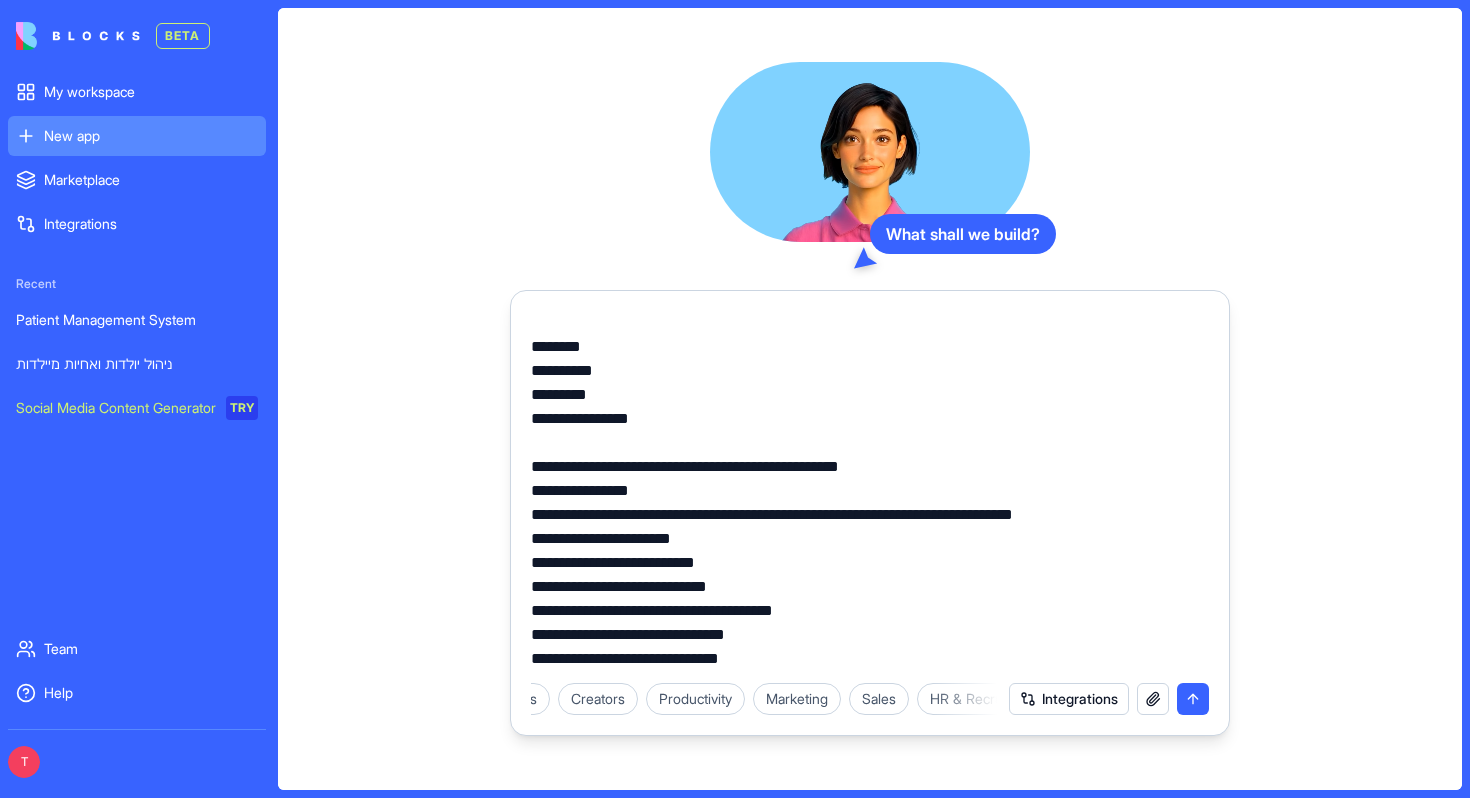 click on "**********" at bounding box center [870, 491] 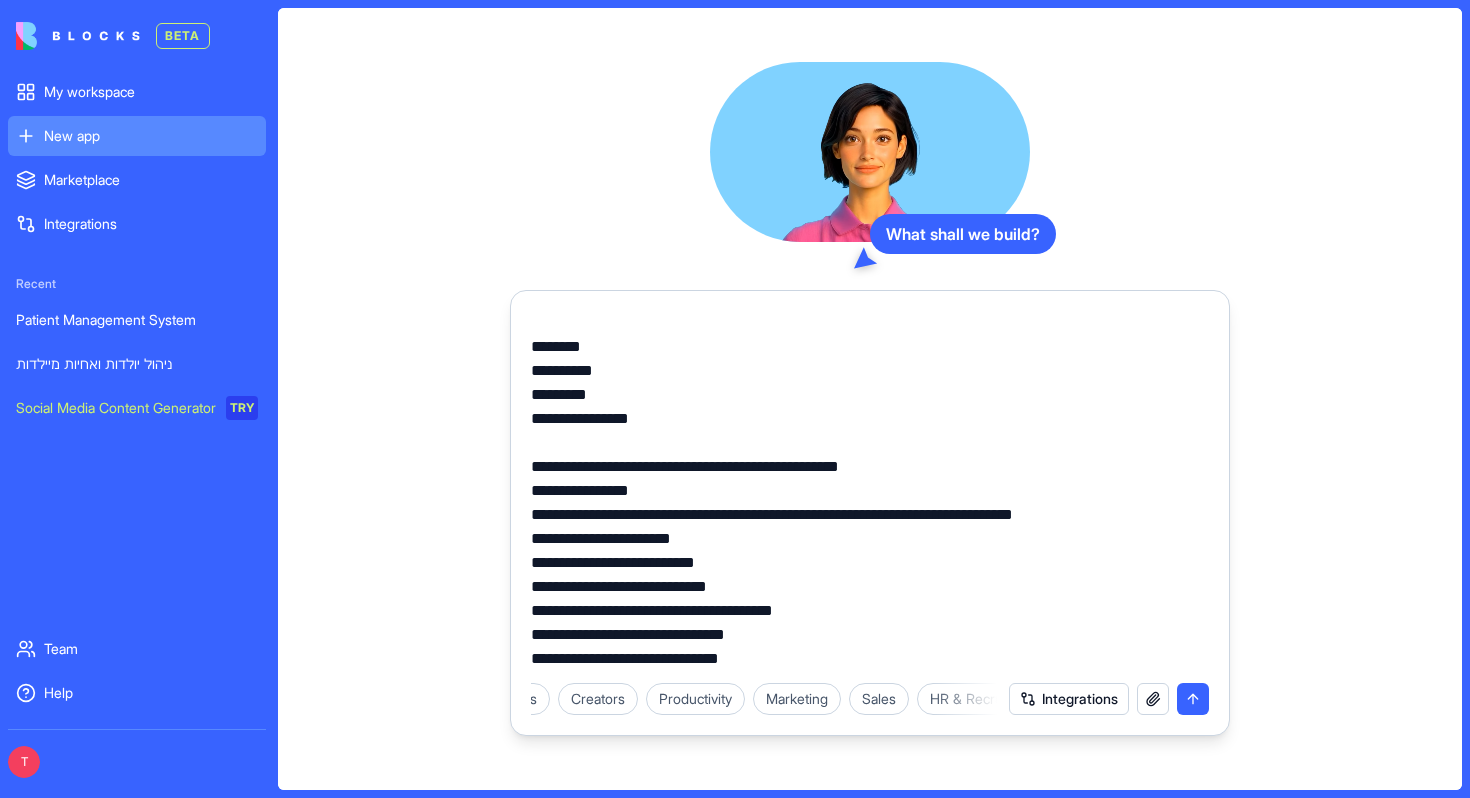 drag, startPoint x: 553, startPoint y: 563, endPoint x: 584, endPoint y: 563, distance: 31 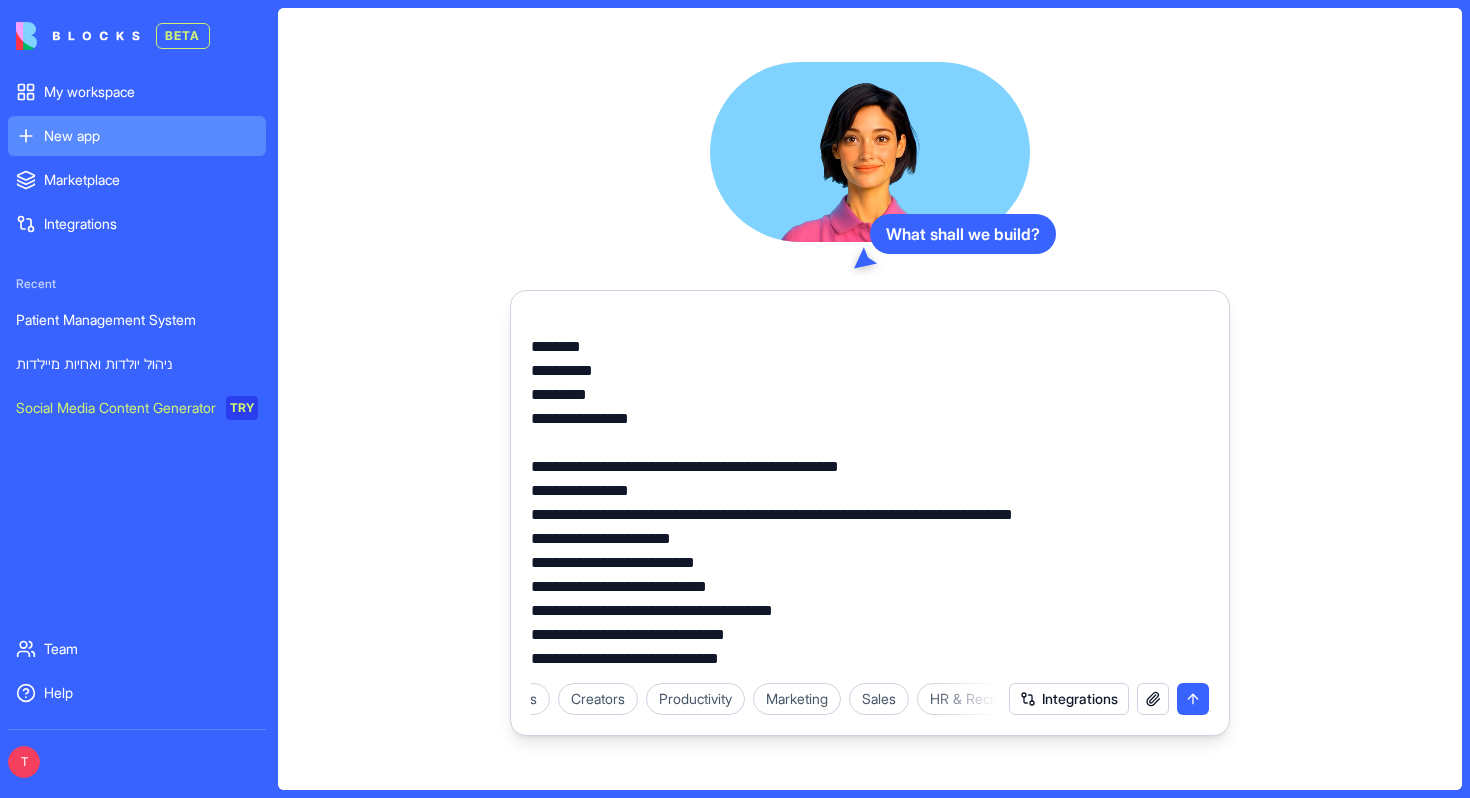 click on "**********" at bounding box center (870, 491) 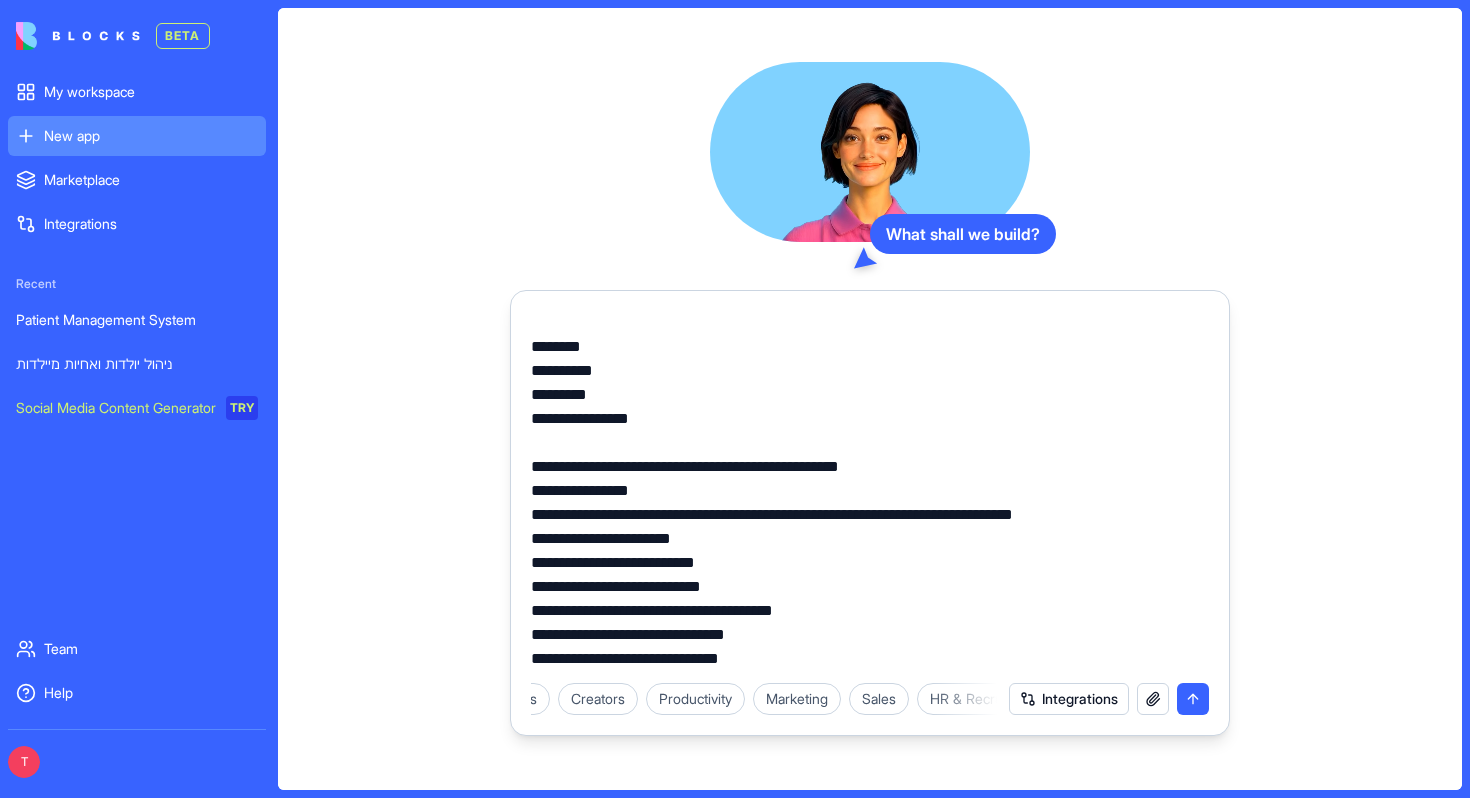 scroll, scrollTop: 480, scrollLeft: 0, axis: vertical 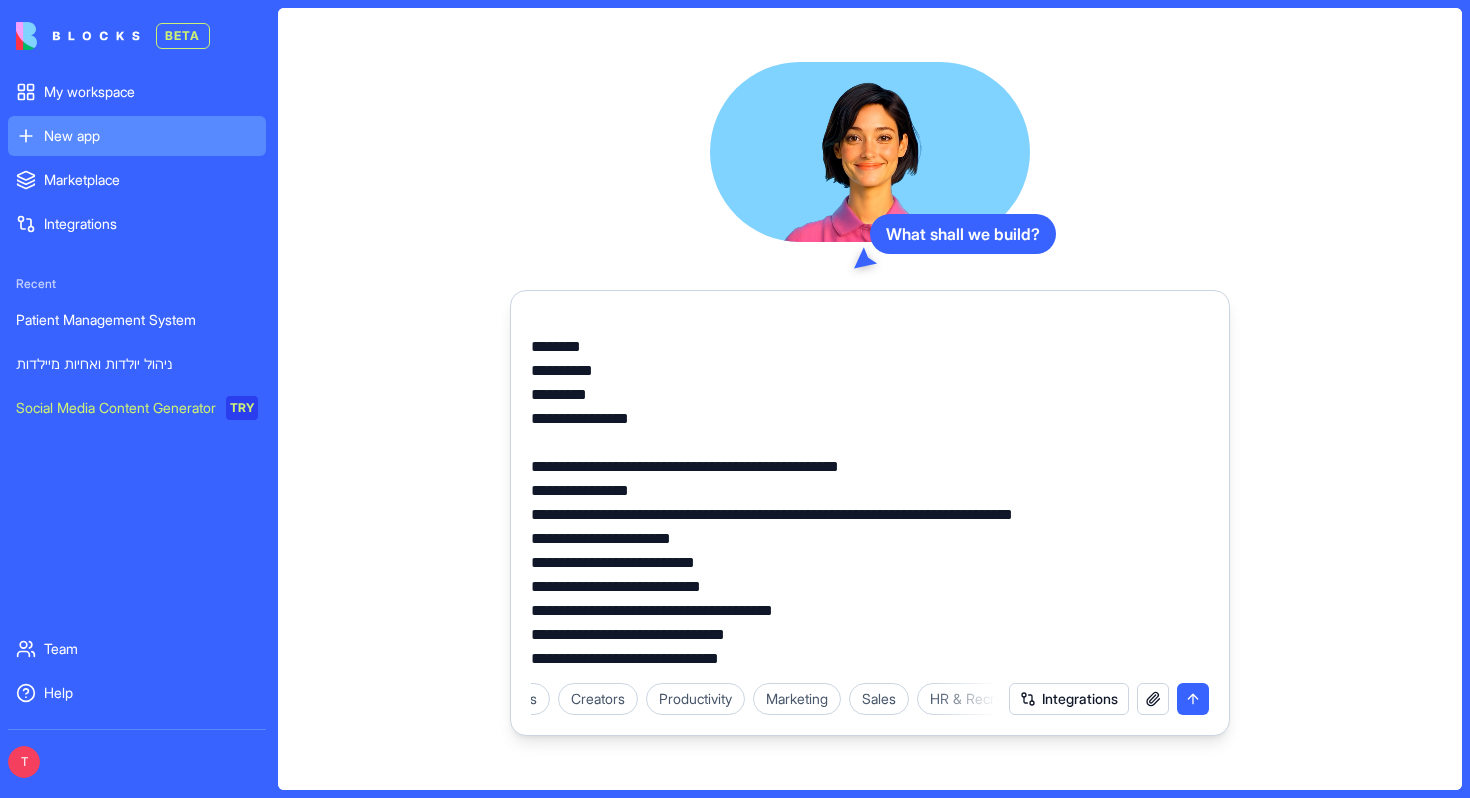 click on "**********" at bounding box center (870, 491) 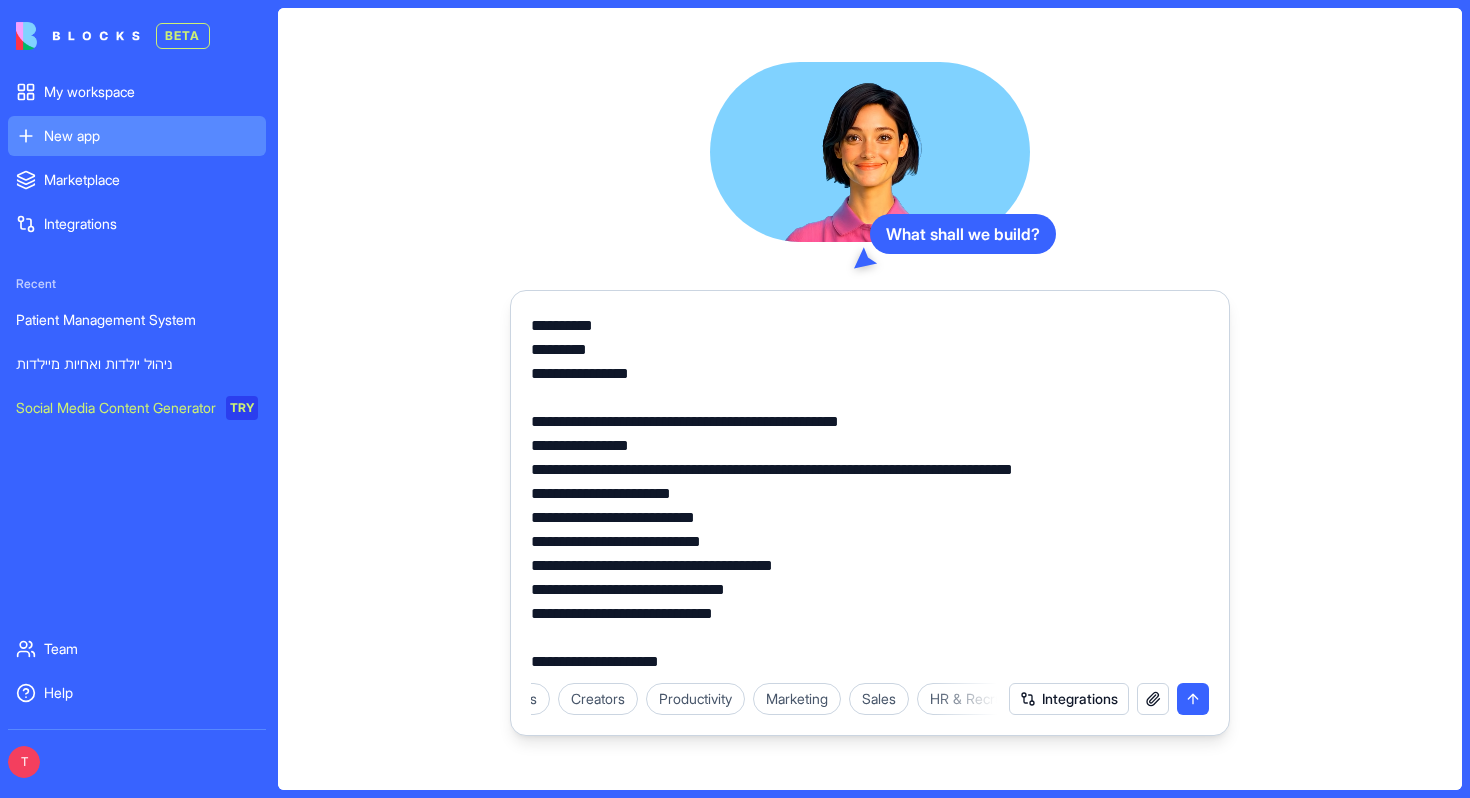 scroll, scrollTop: 525, scrollLeft: 0, axis: vertical 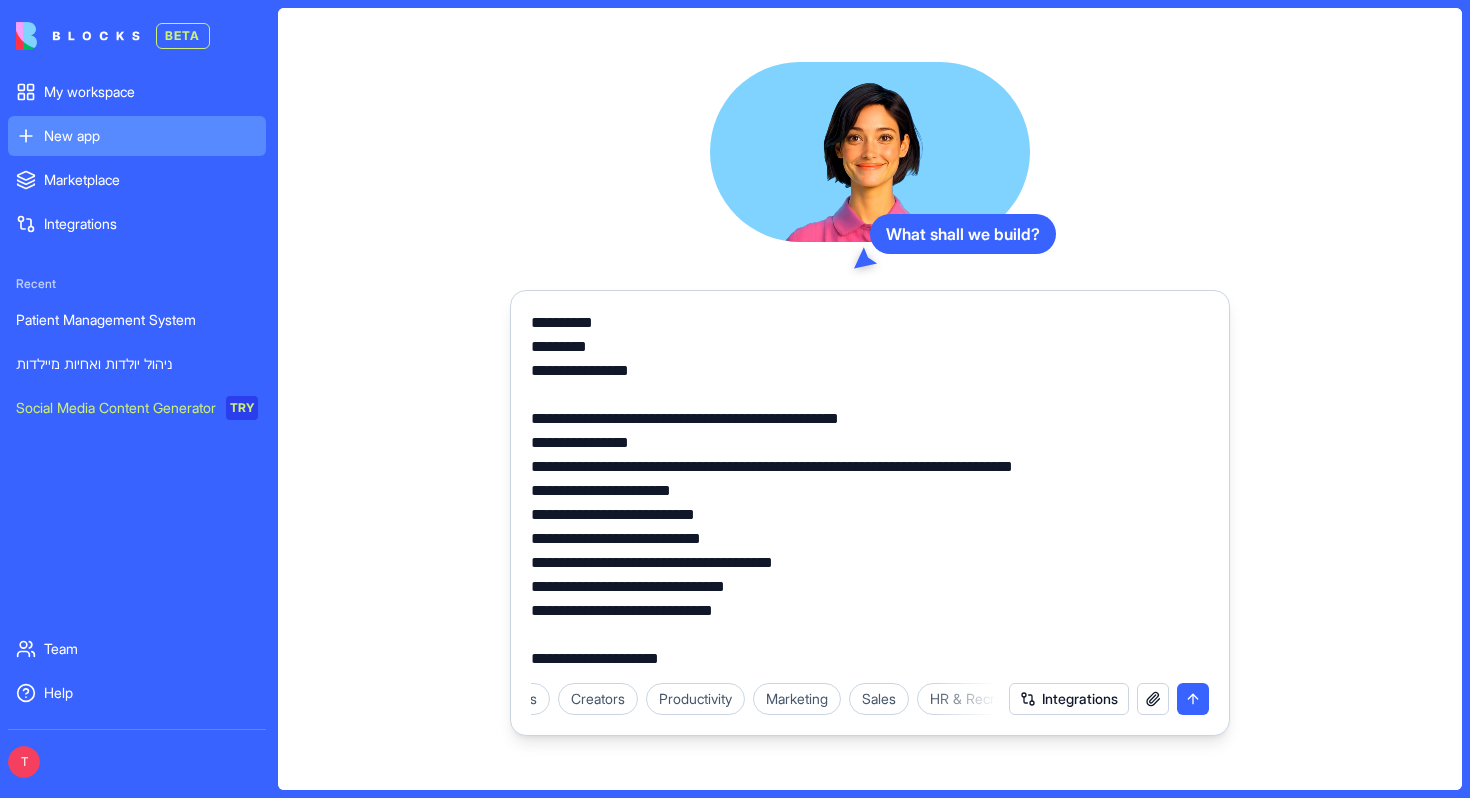 paste on "**********" 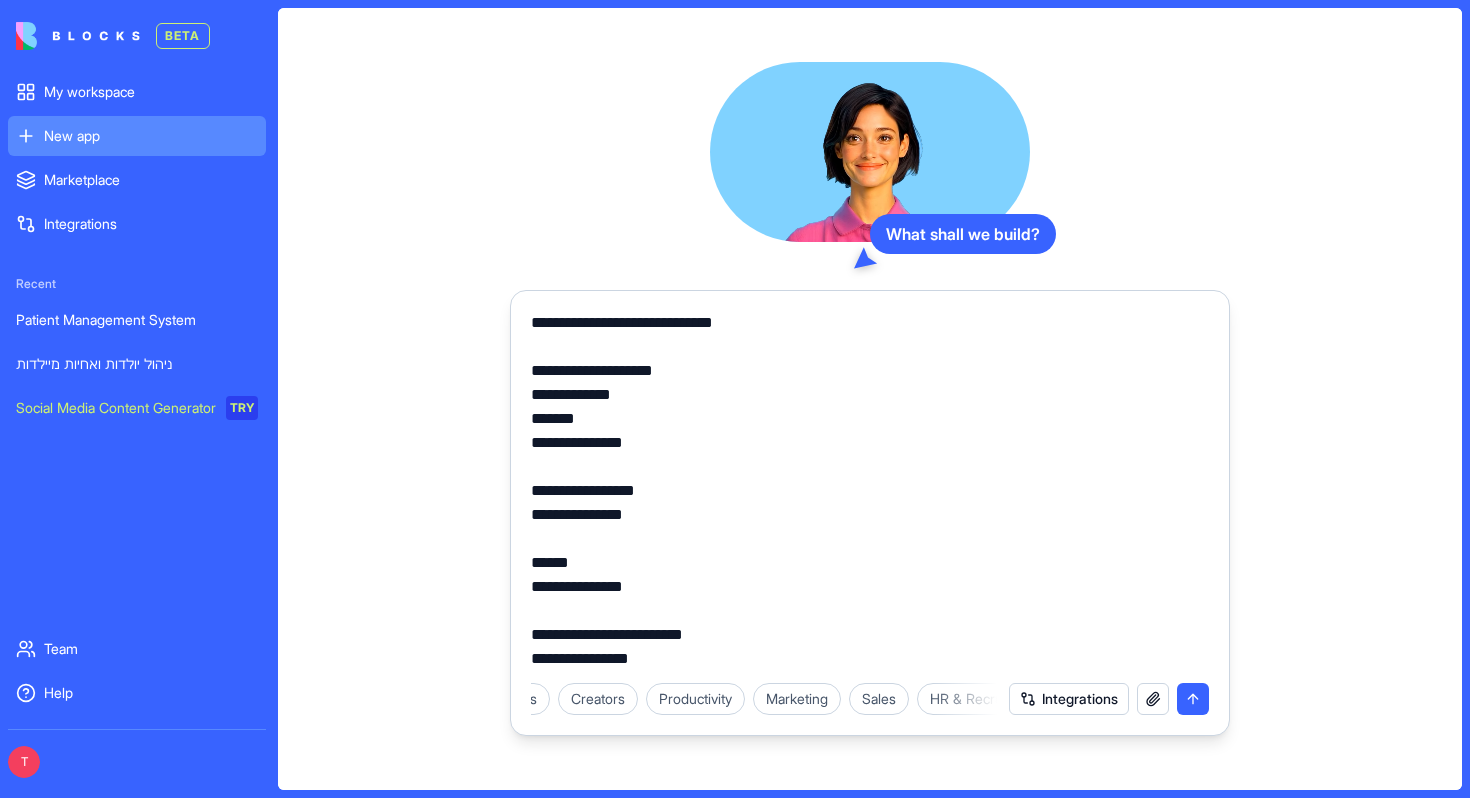 scroll, scrollTop: 813, scrollLeft: 0, axis: vertical 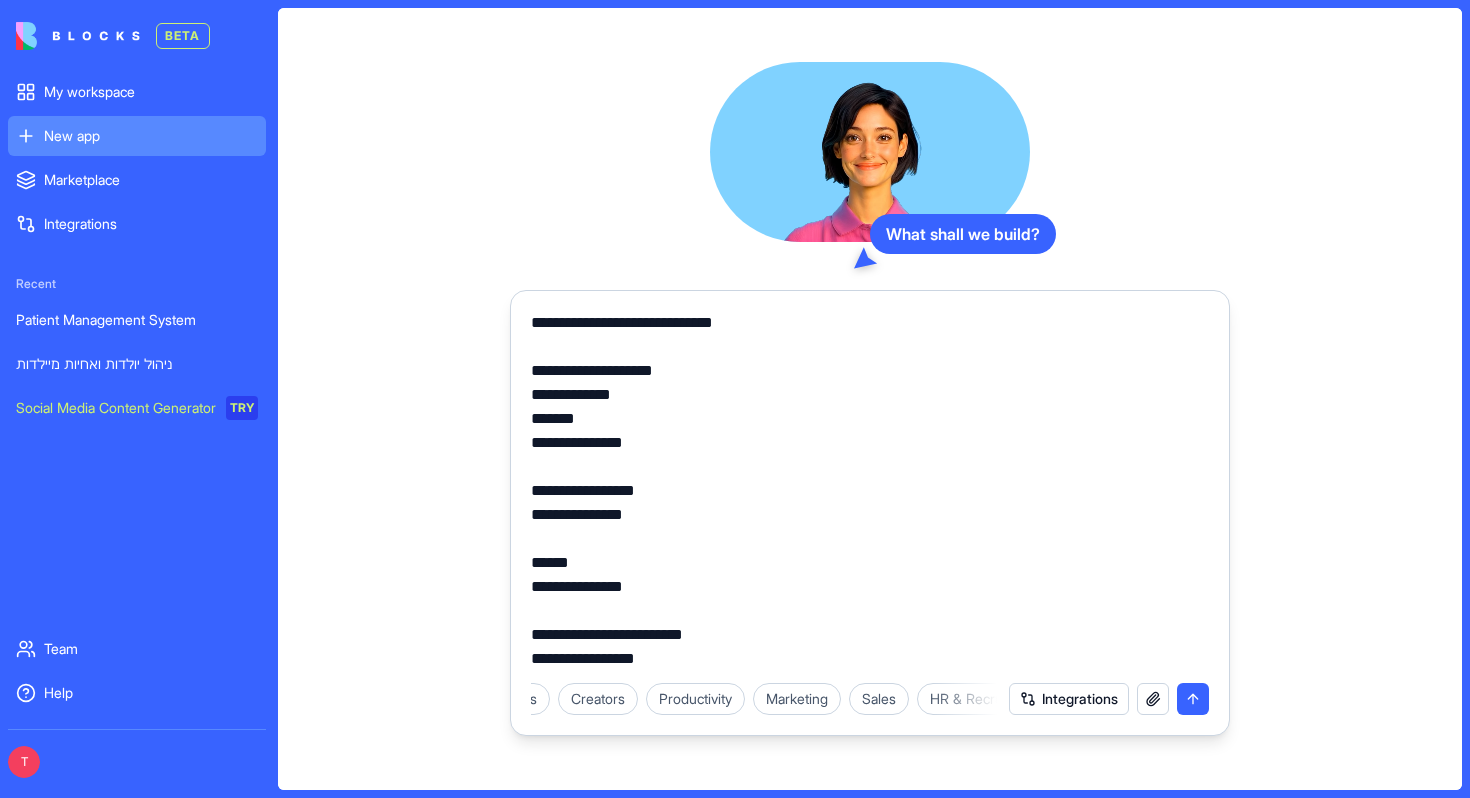 paste on "**********" 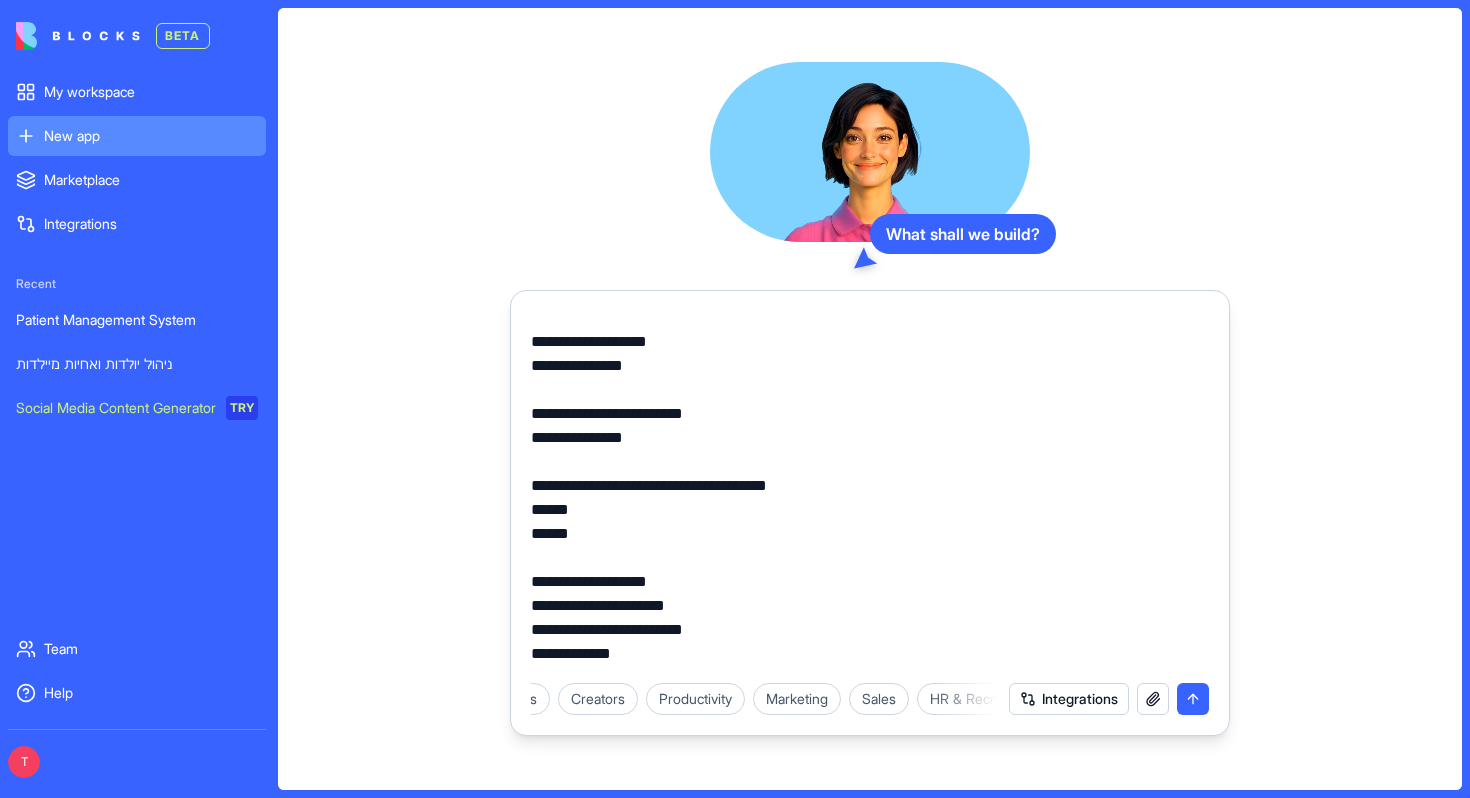 scroll, scrollTop: 1272, scrollLeft: 0, axis: vertical 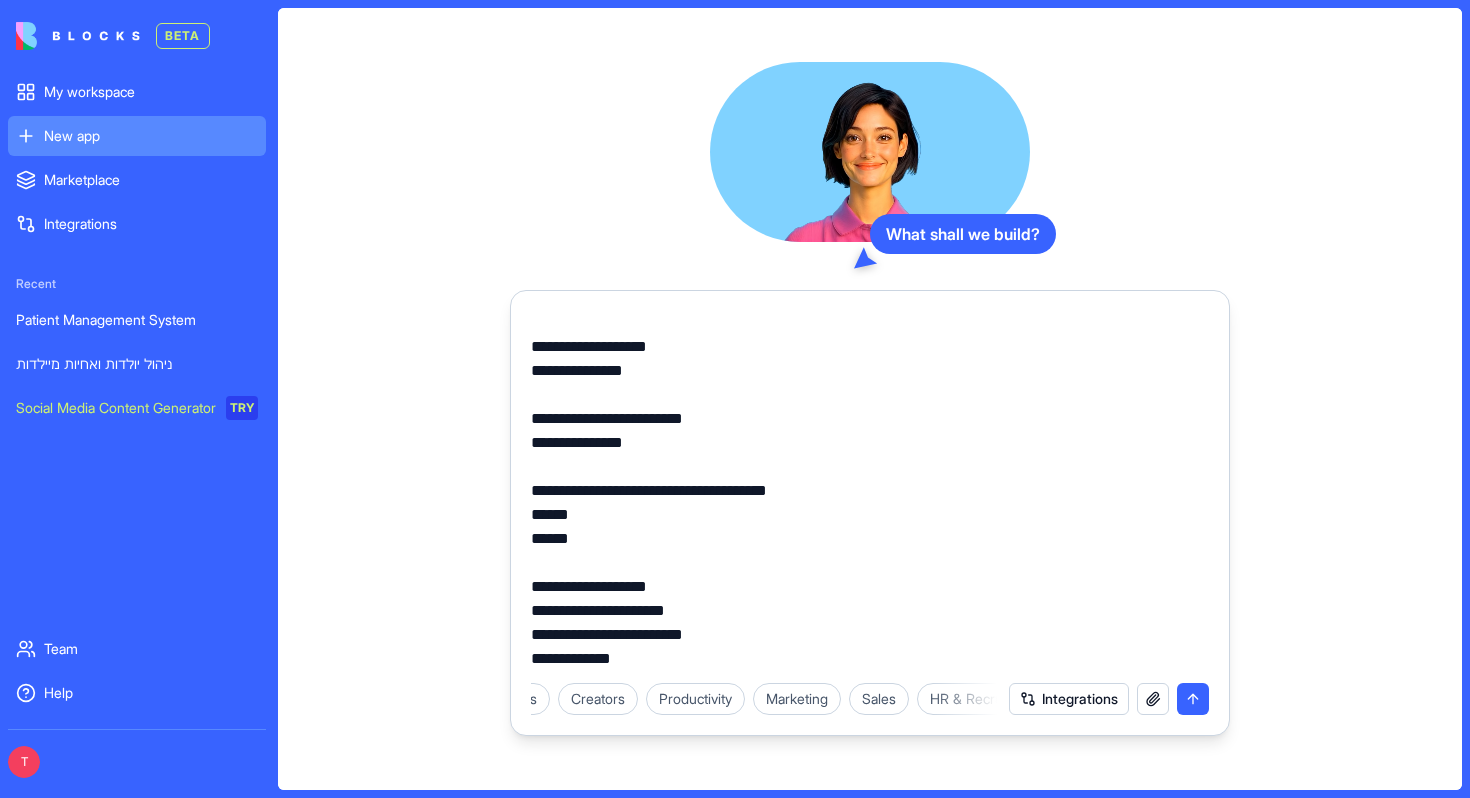 drag, startPoint x: 572, startPoint y: 536, endPoint x: 533, endPoint y: 493, distance: 58.0517 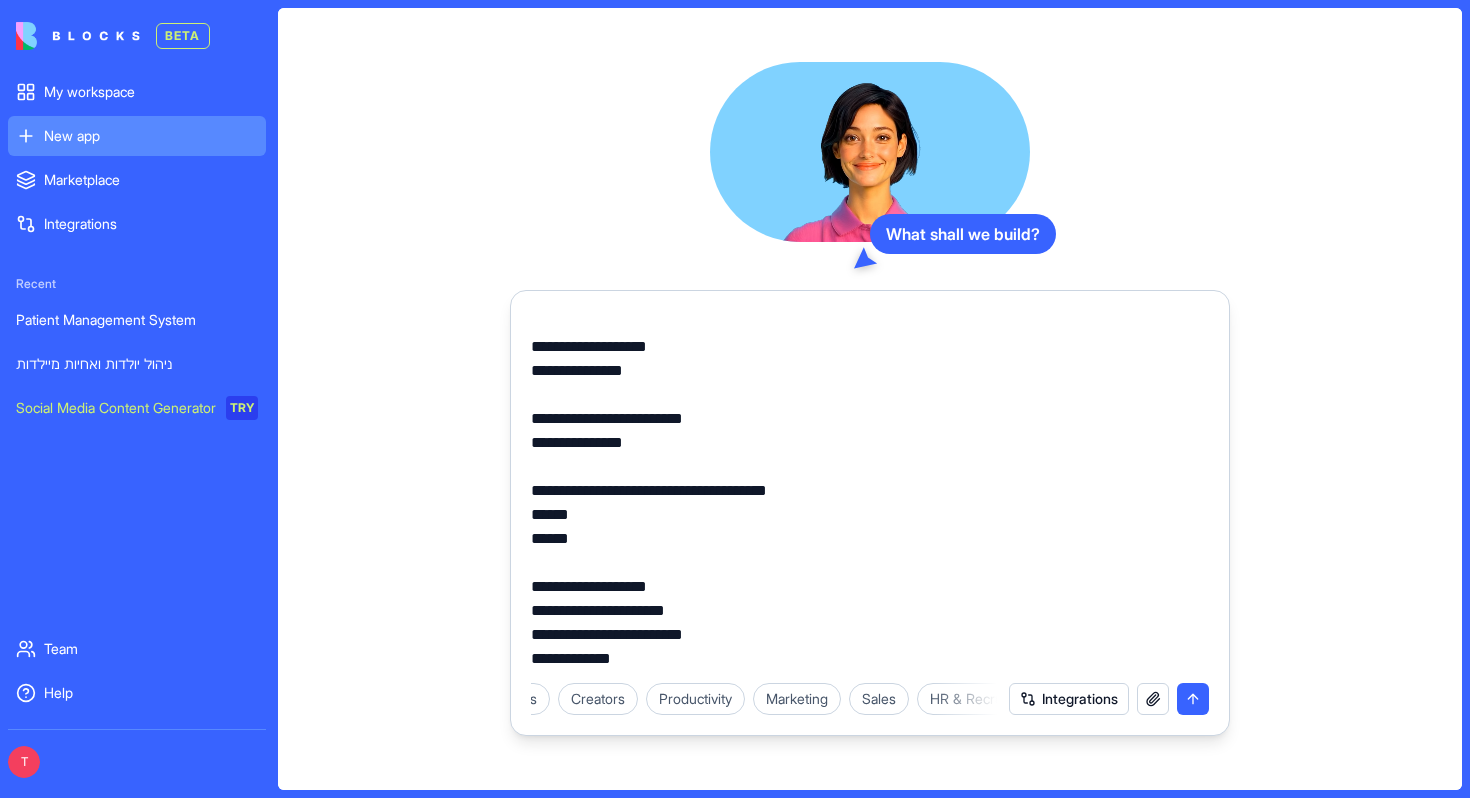 click at bounding box center [870, 491] 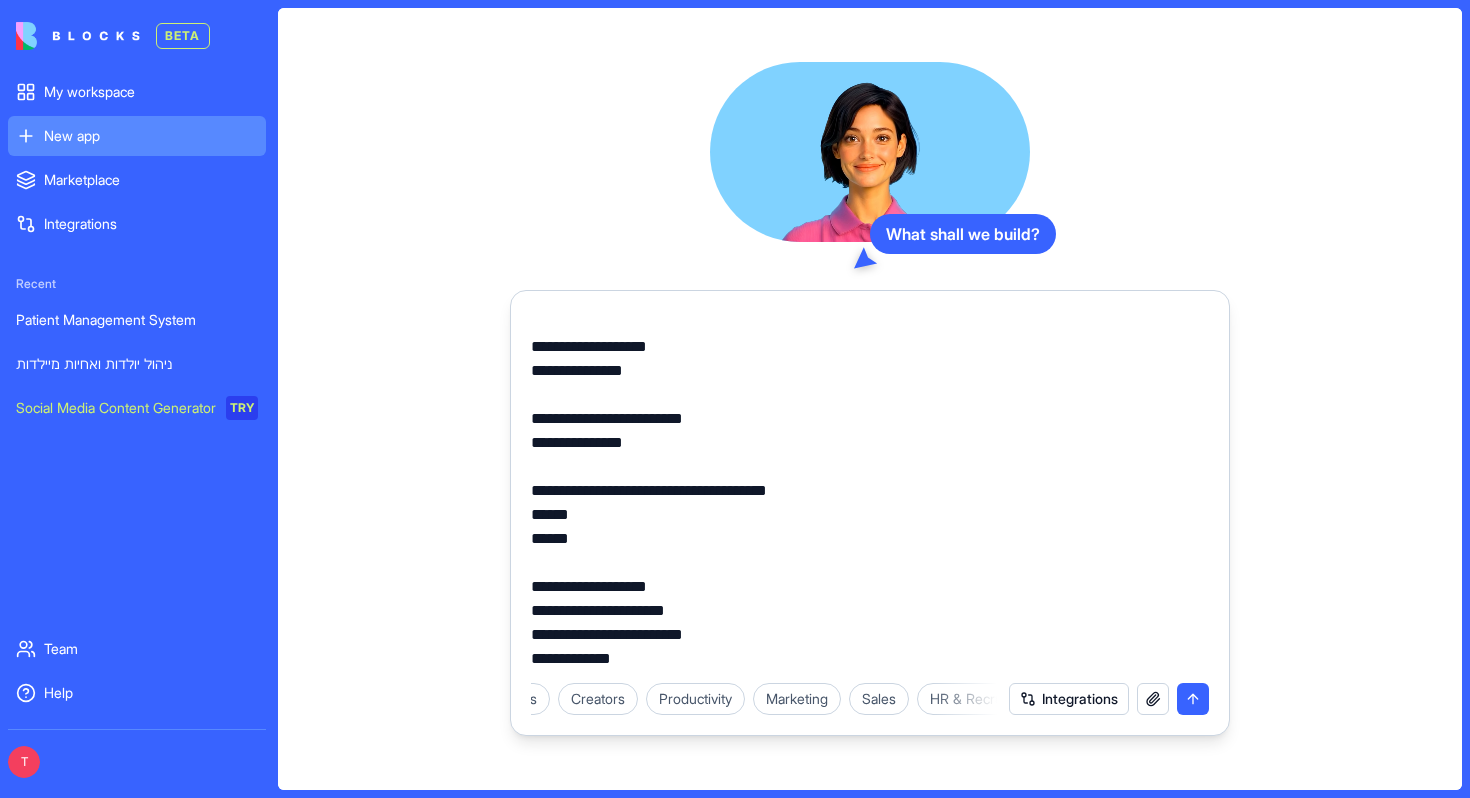click at bounding box center [870, 491] 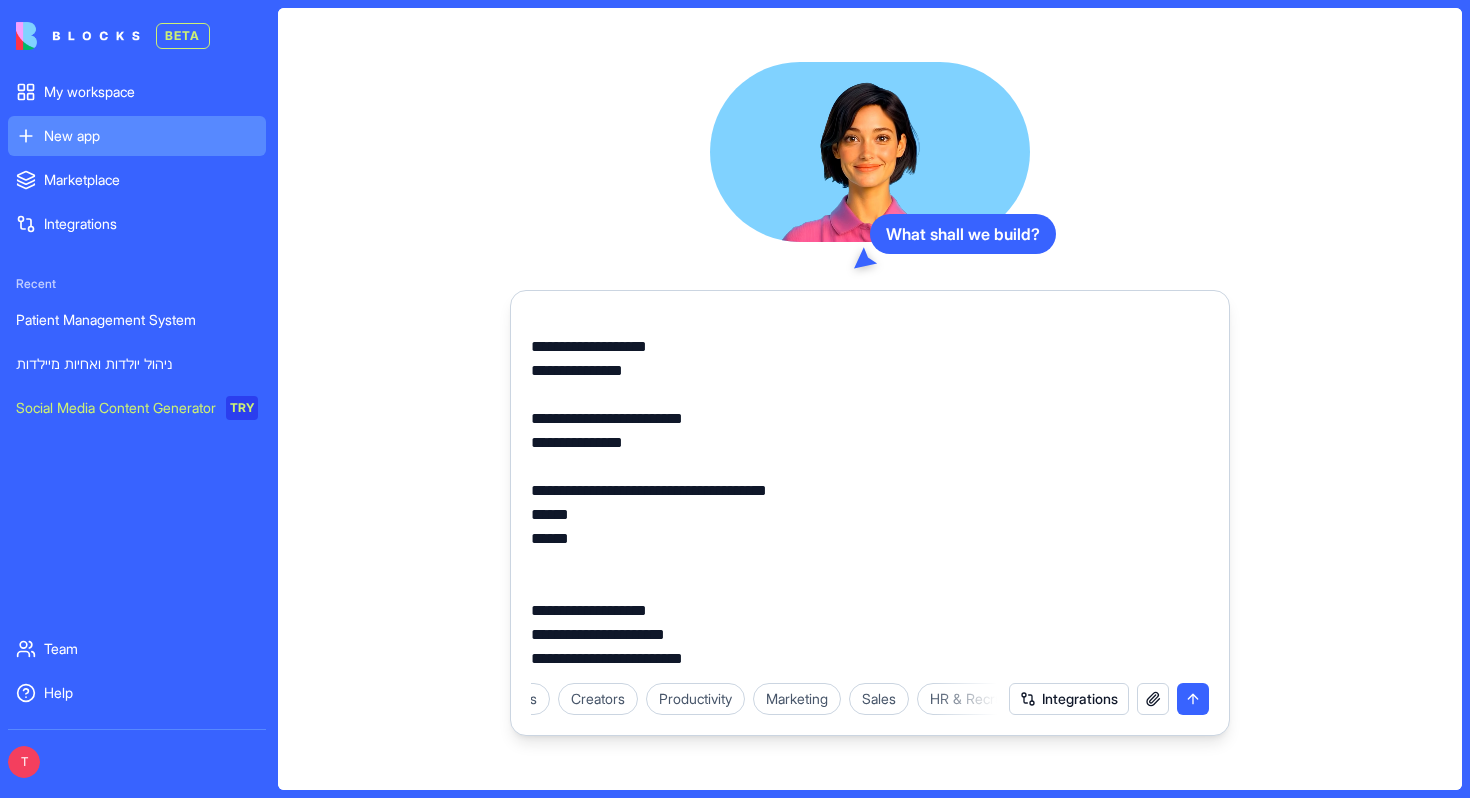scroll, scrollTop: 1320, scrollLeft: 0, axis: vertical 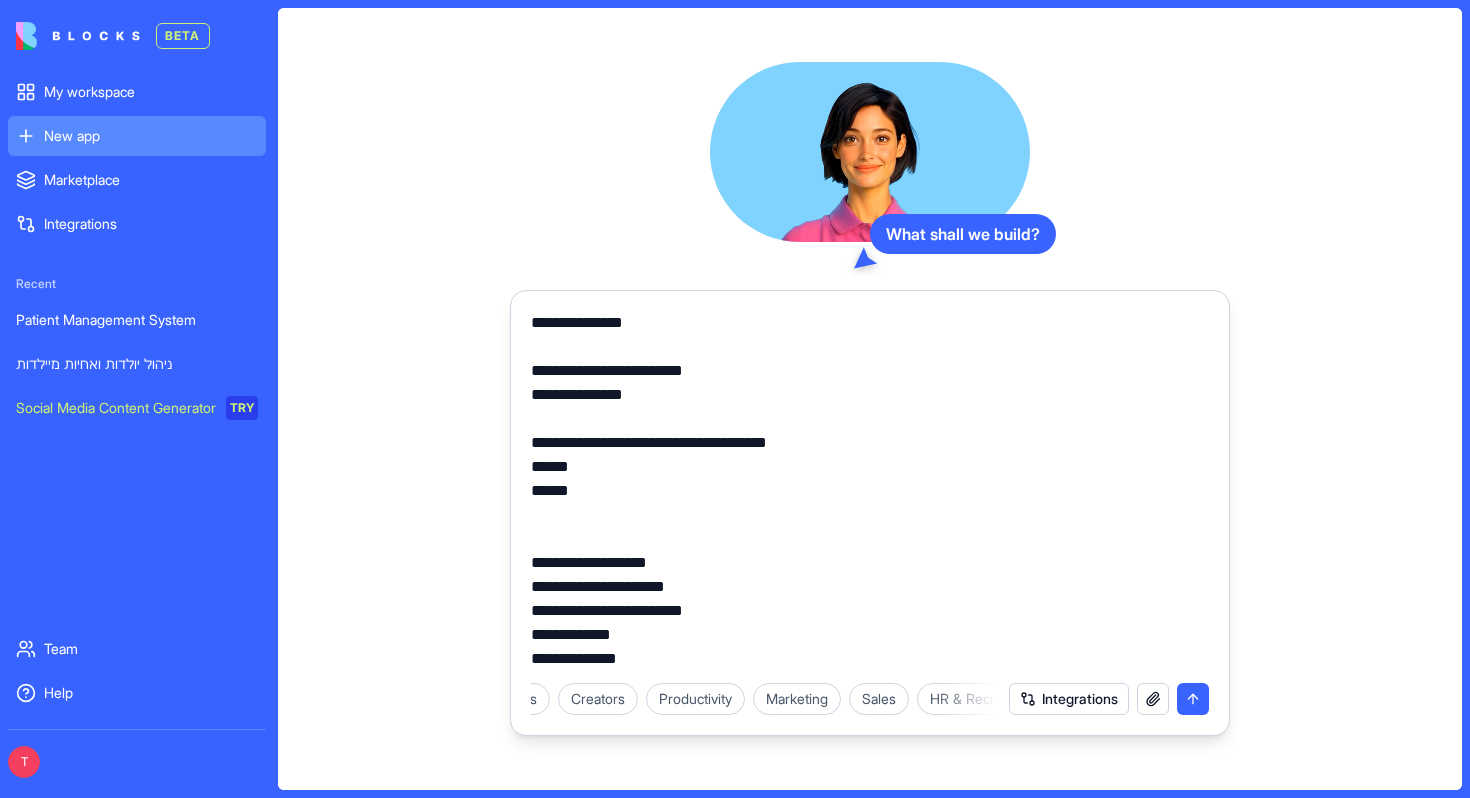 paste on "**********" 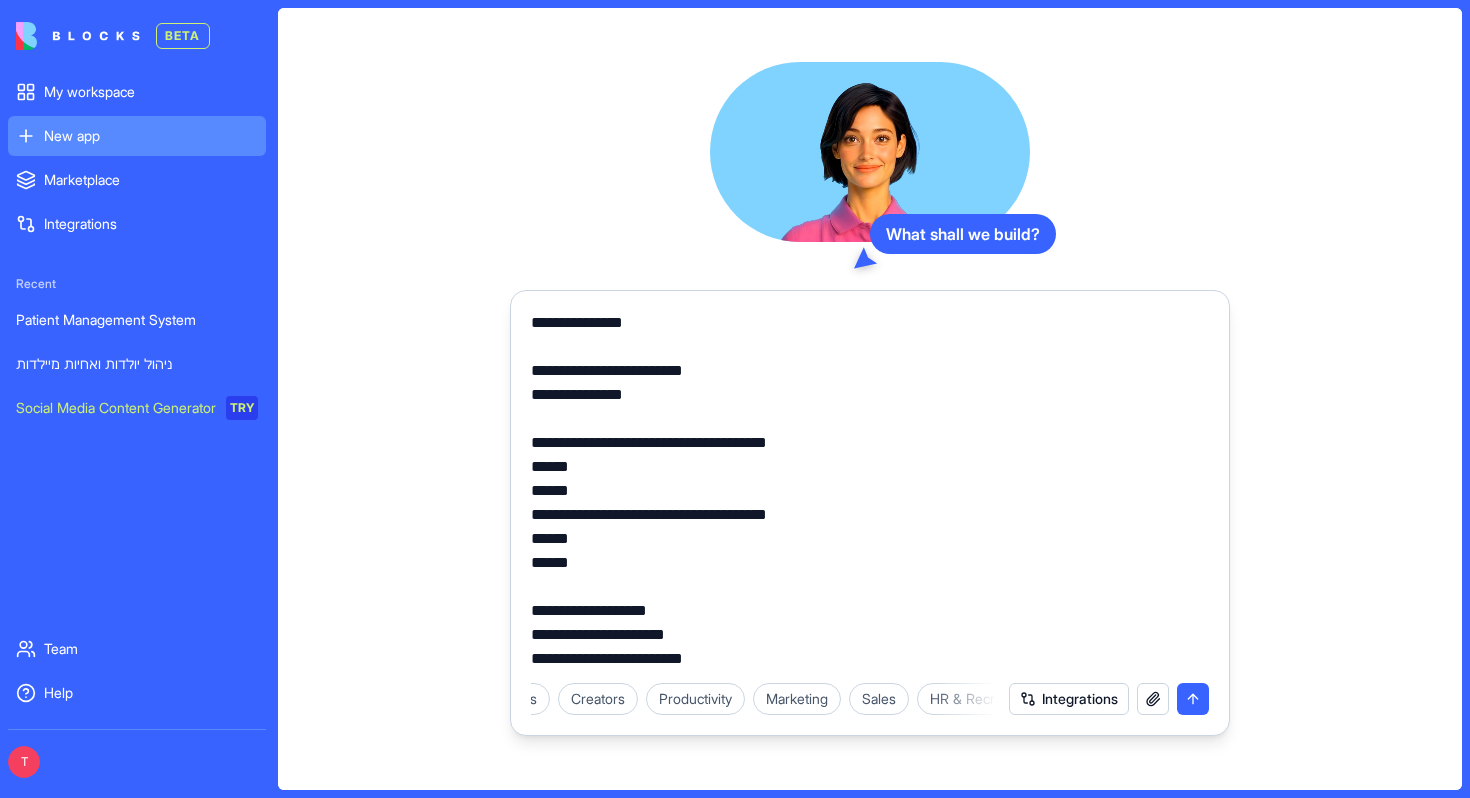drag, startPoint x: 770, startPoint y: 509, endPoint x: 530, endPoint y: 515, distance: 240.07498 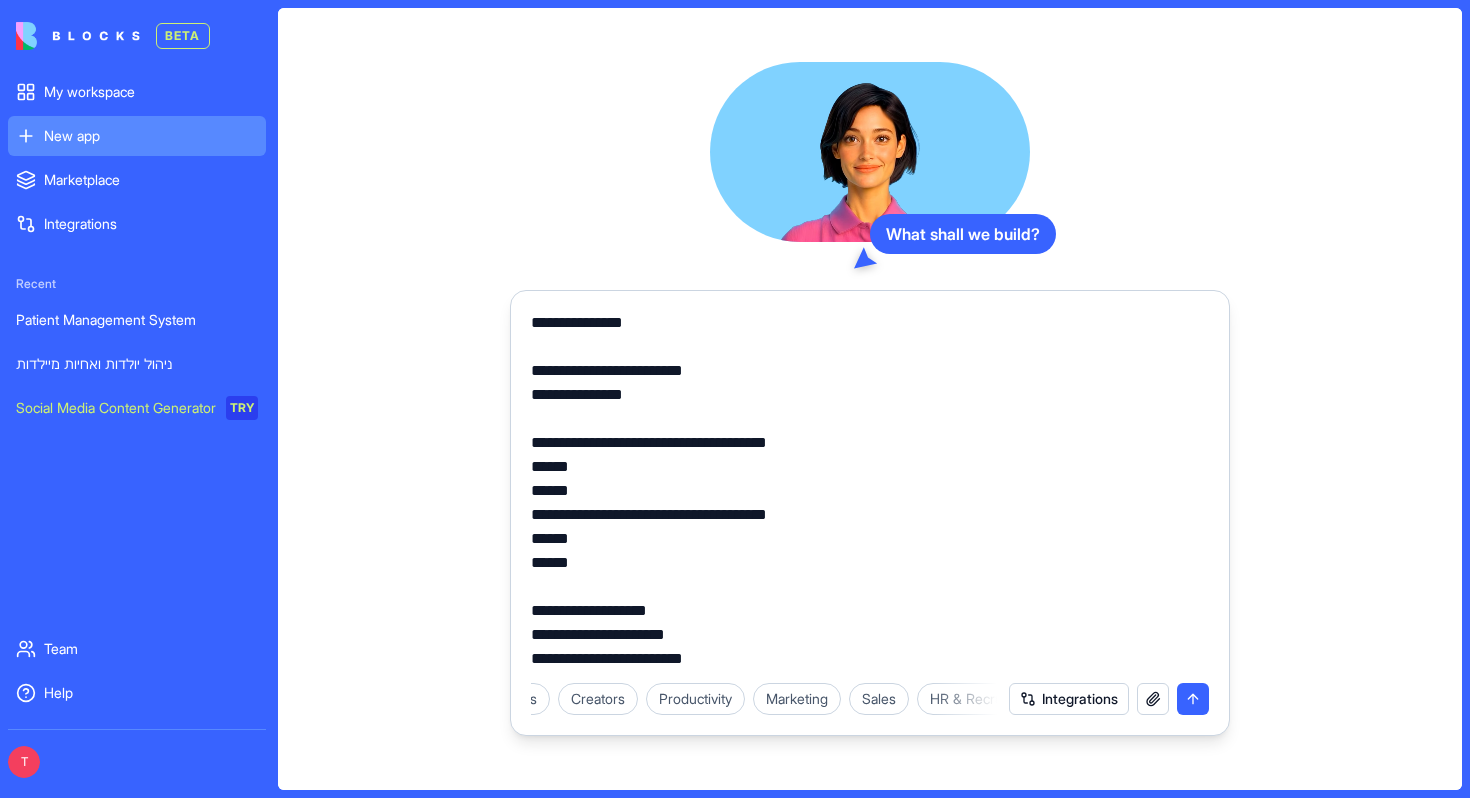 click at bounding box center [870, 485] 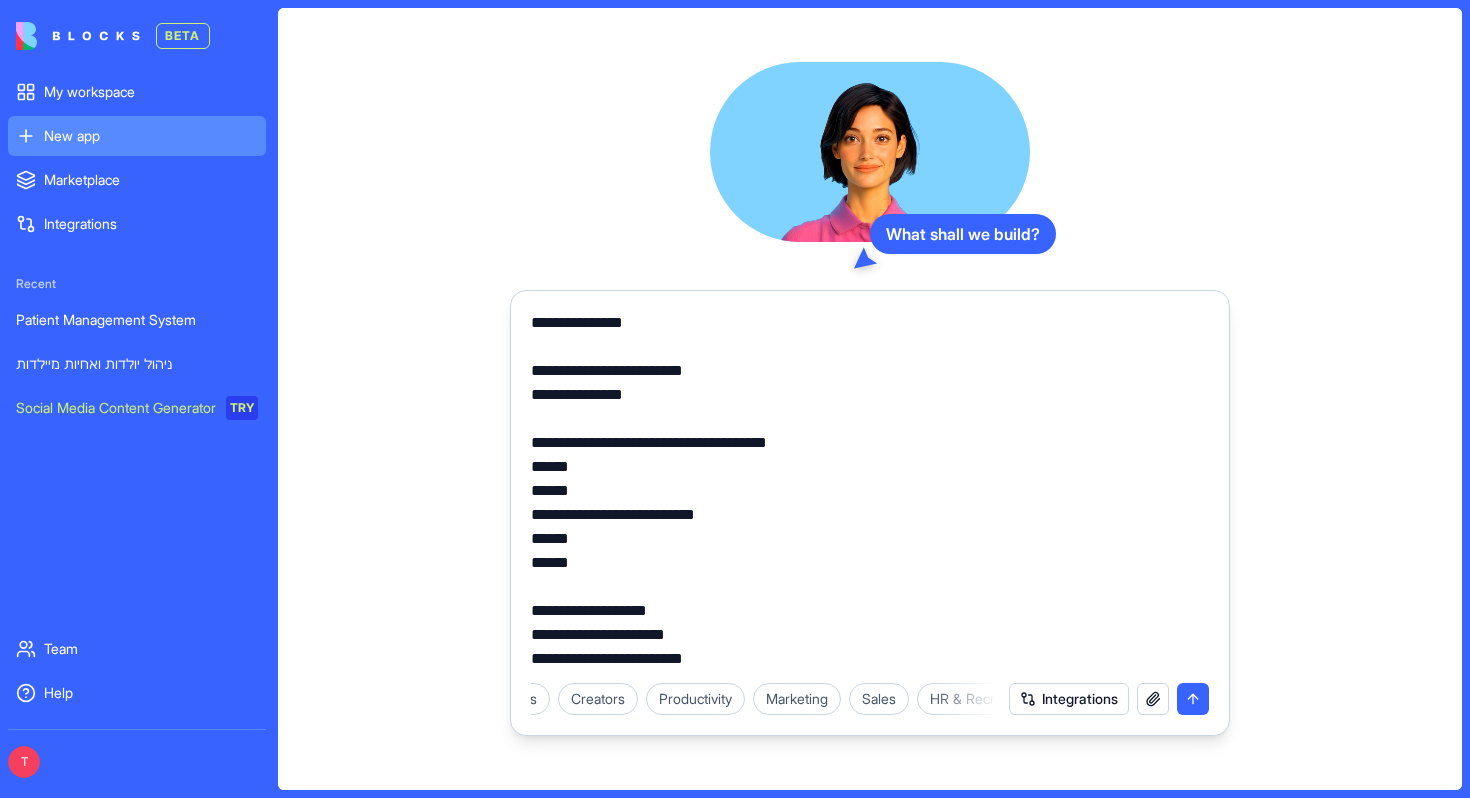 drag, startPoint x: 593, startPoint y: 568, endPoint x: 725, endPoint y: 485, distance: 155.92627 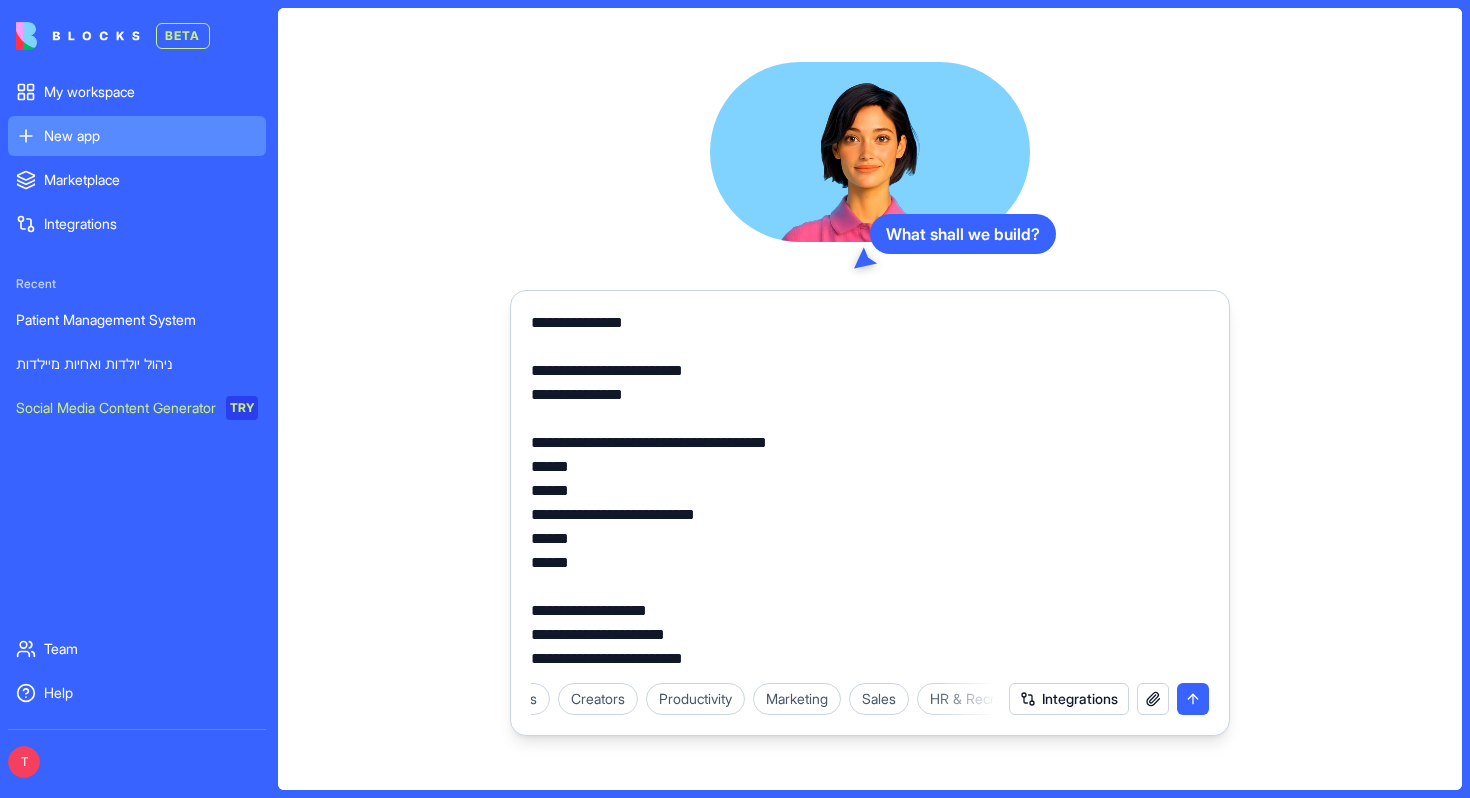 click at bounding box center [870, 491] 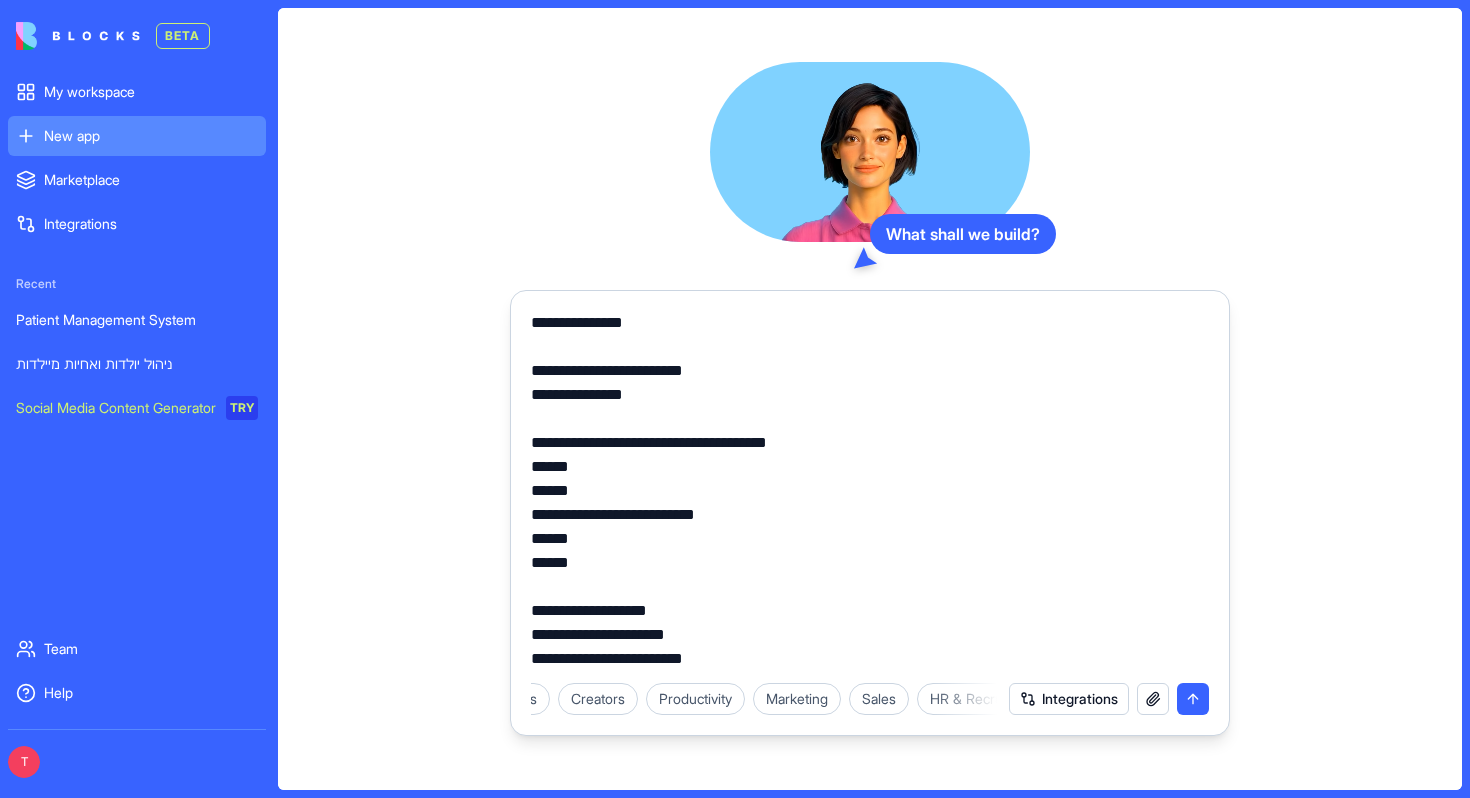 click at bounding box center (870, 491) 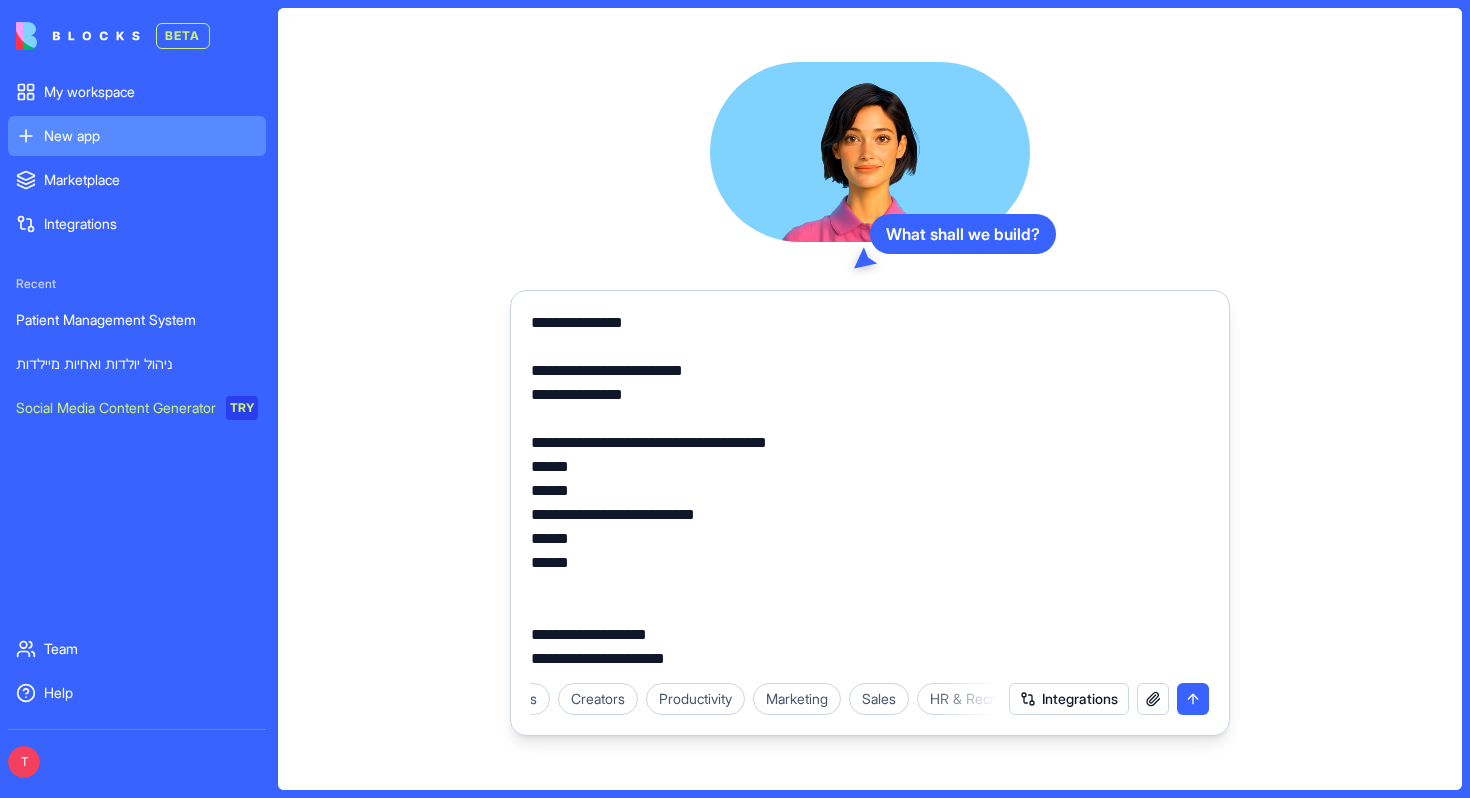 paste on "**********" 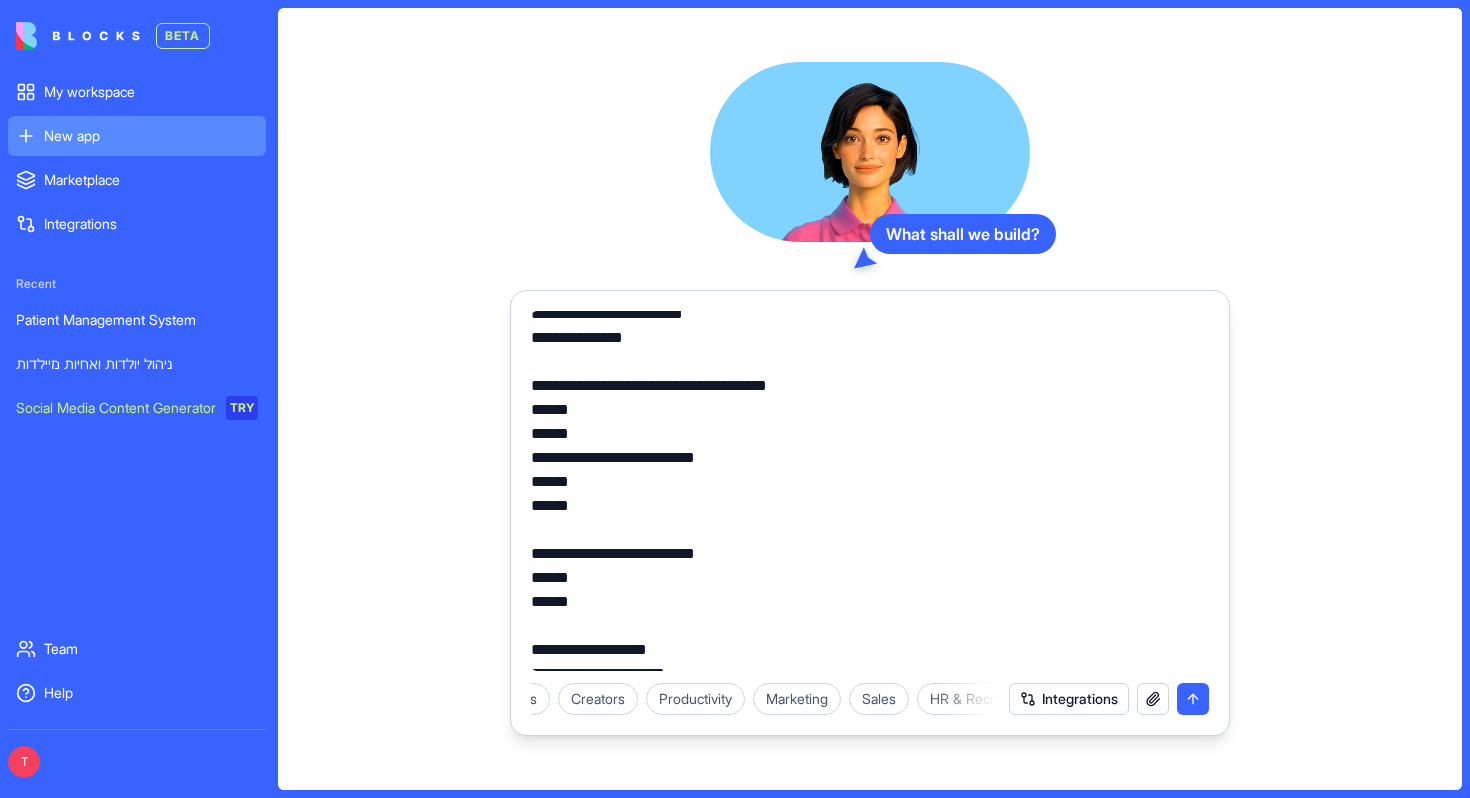 scroll, scrollTop: 1464, scrollLeft: 0, axis: vertical 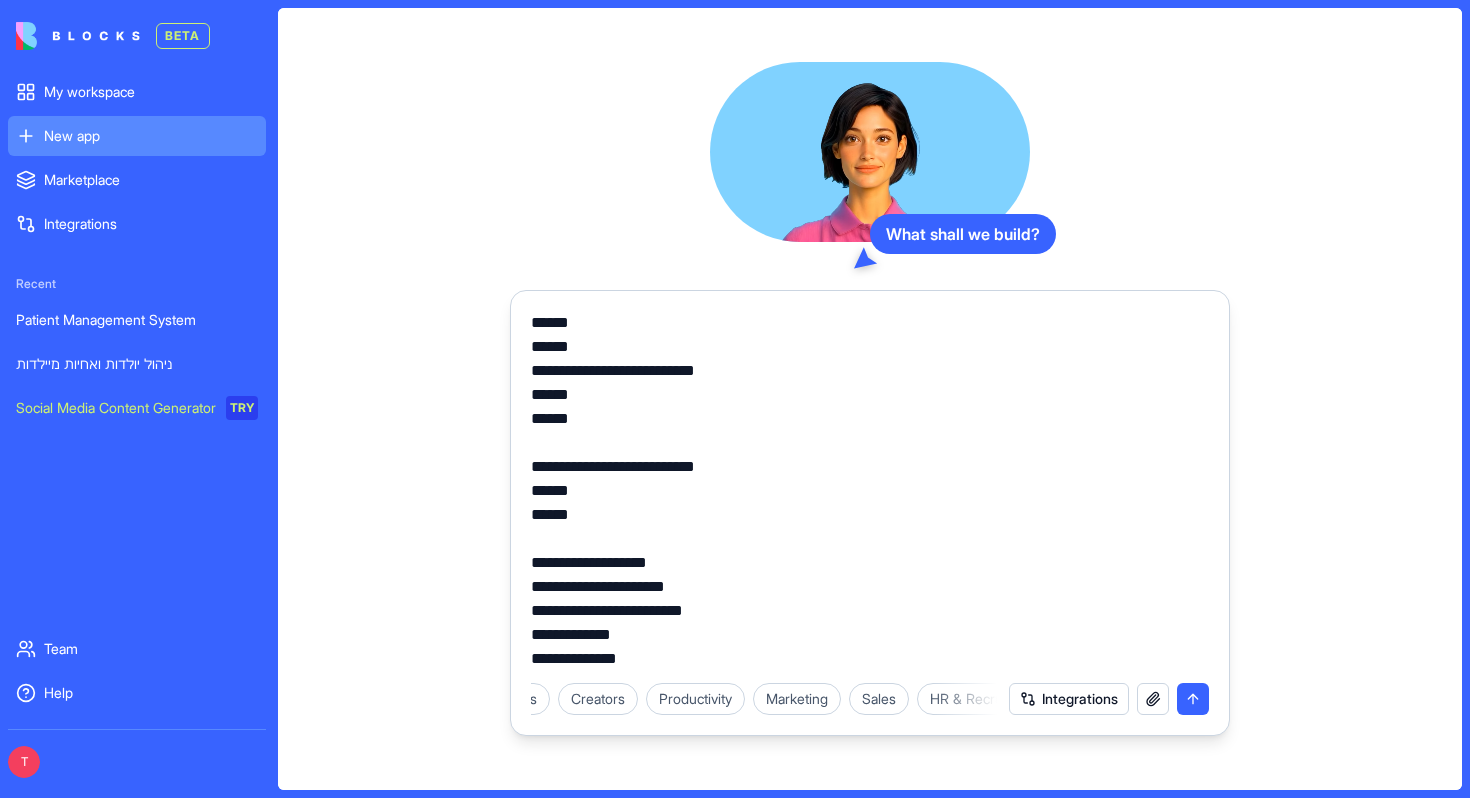 drag, startPoint x: 710, startPoint y: 466, endPoint x: 693, endPoint y: 466, distance: 17 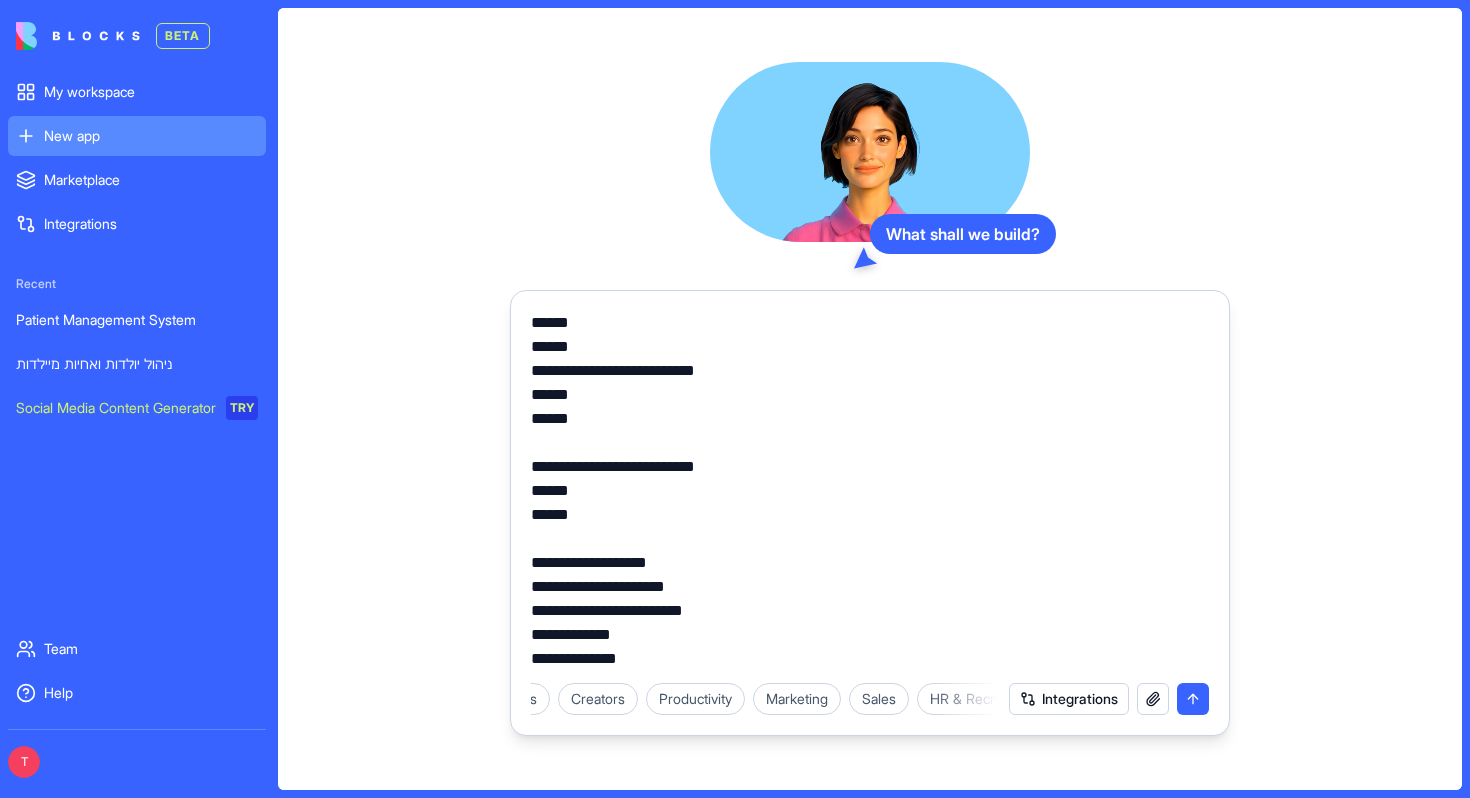 click at bounding box center (870, 491) 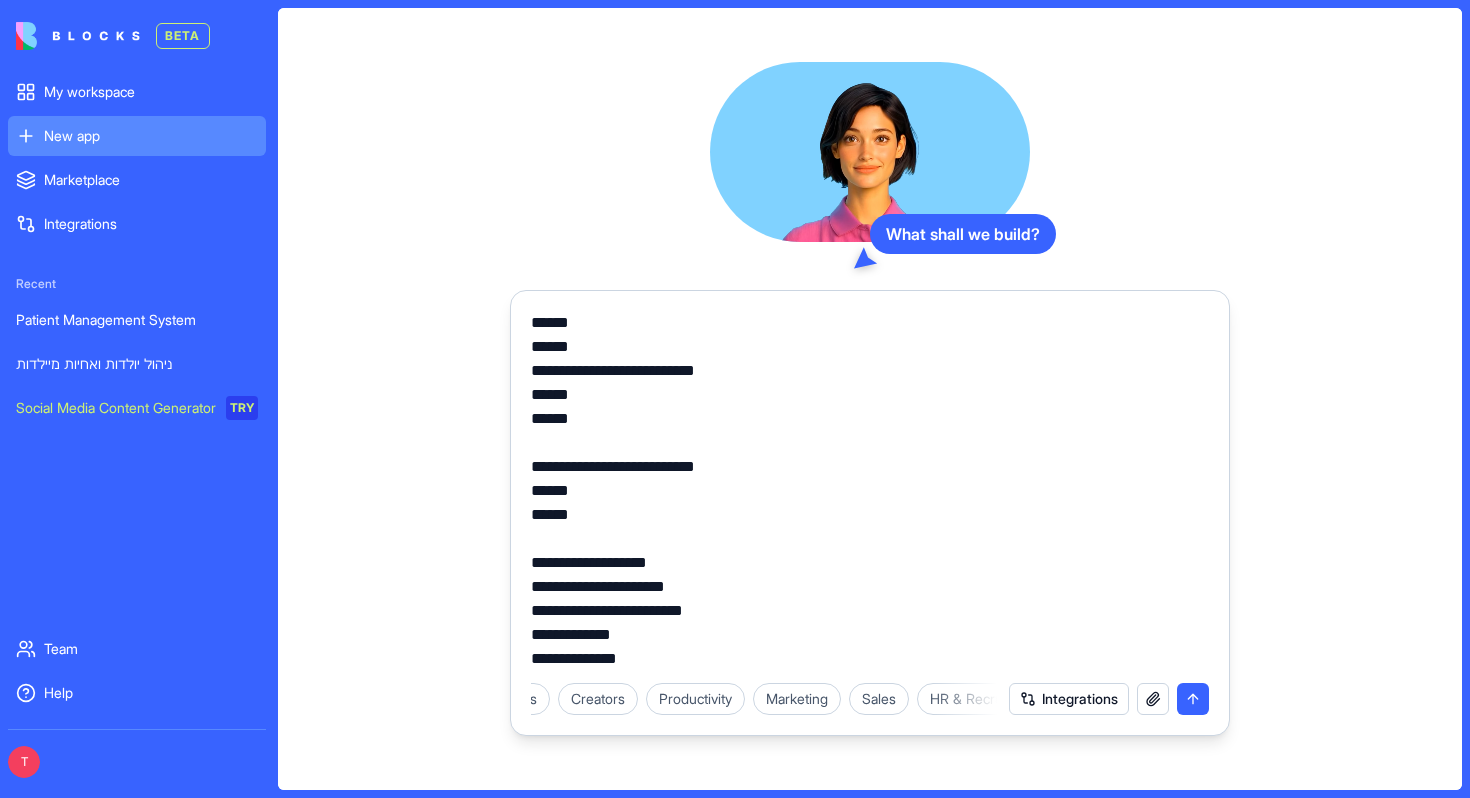 click at bounding box center [870, 491] 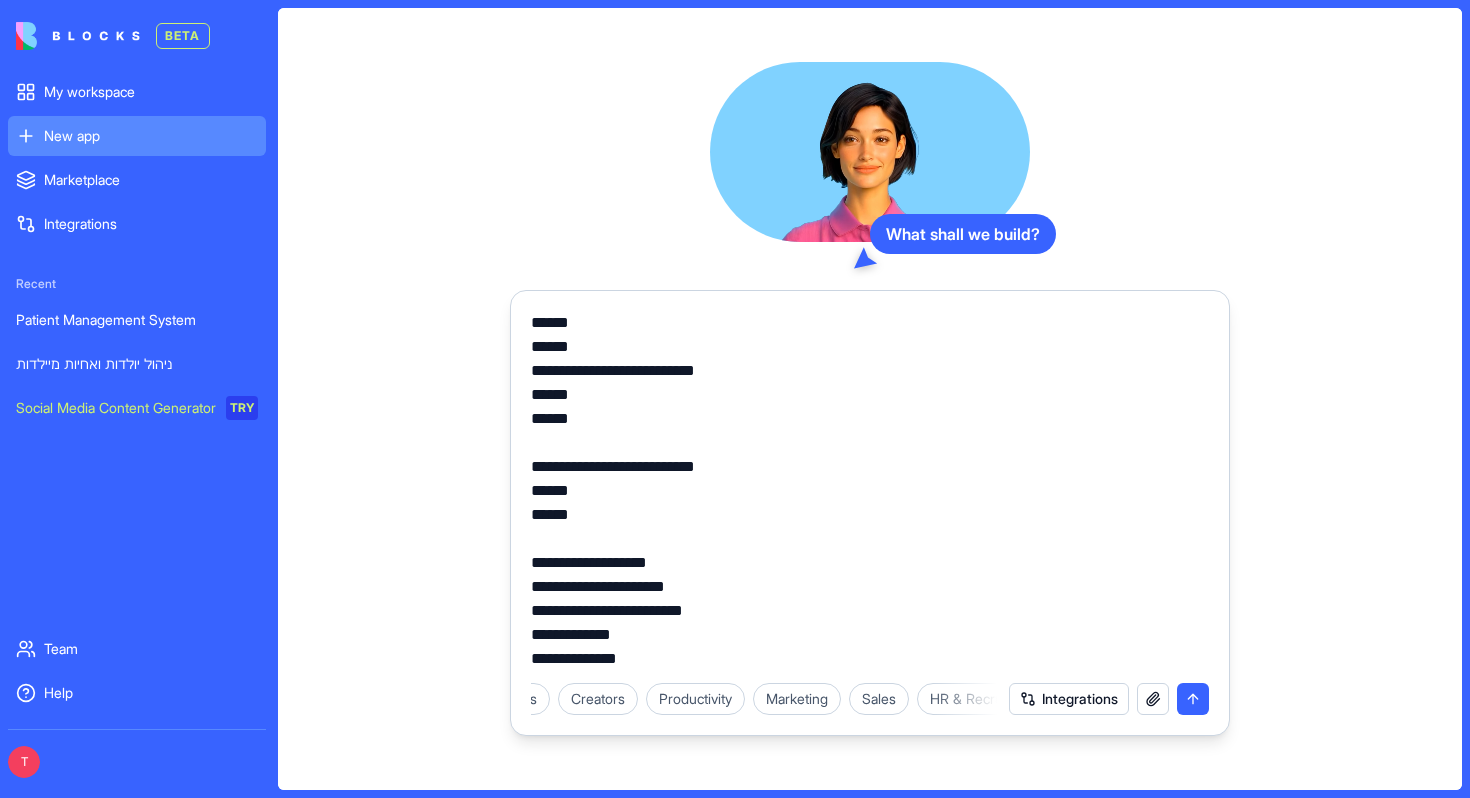click at bounding box center [870, 491] 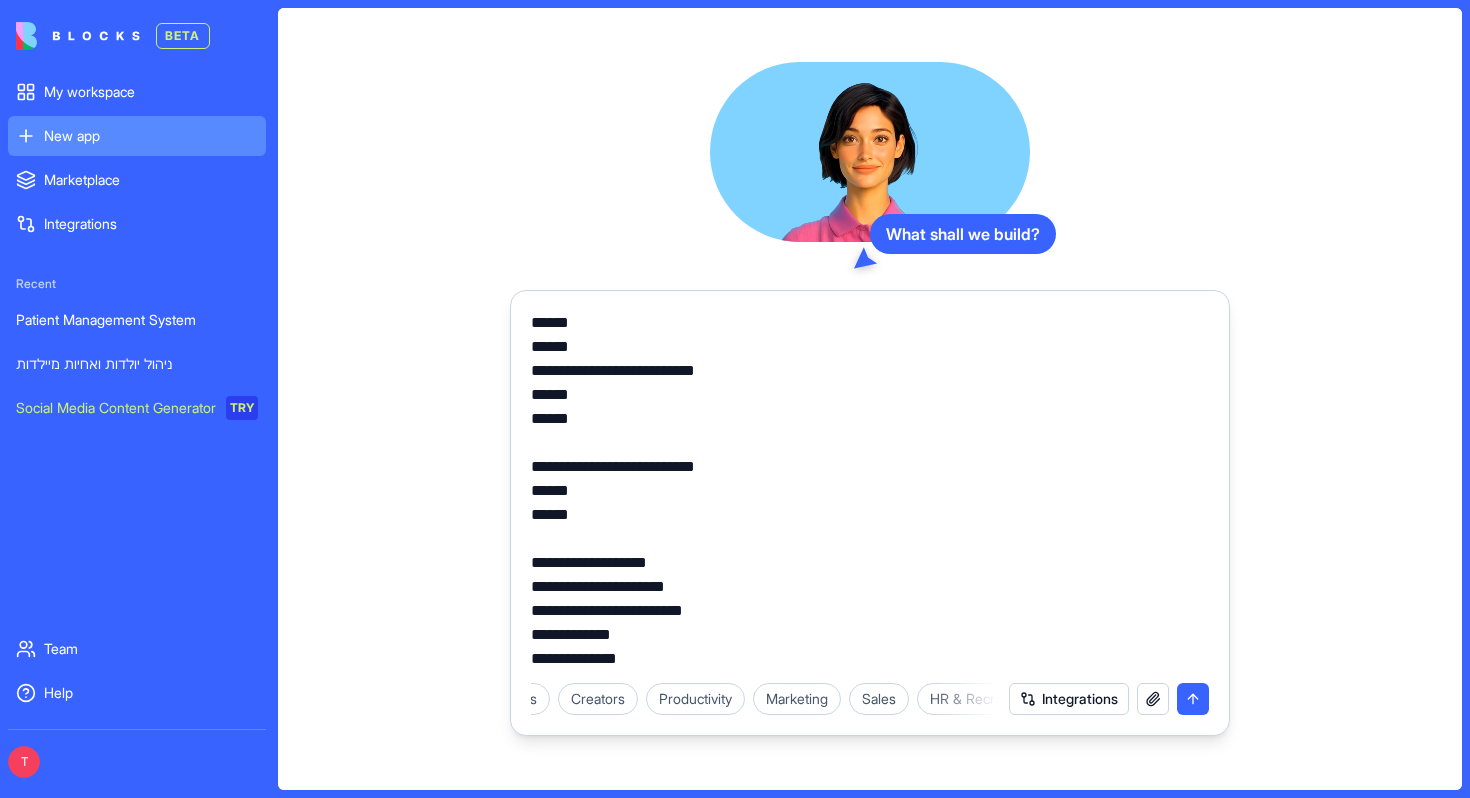 click at bounding box center [870, 485] 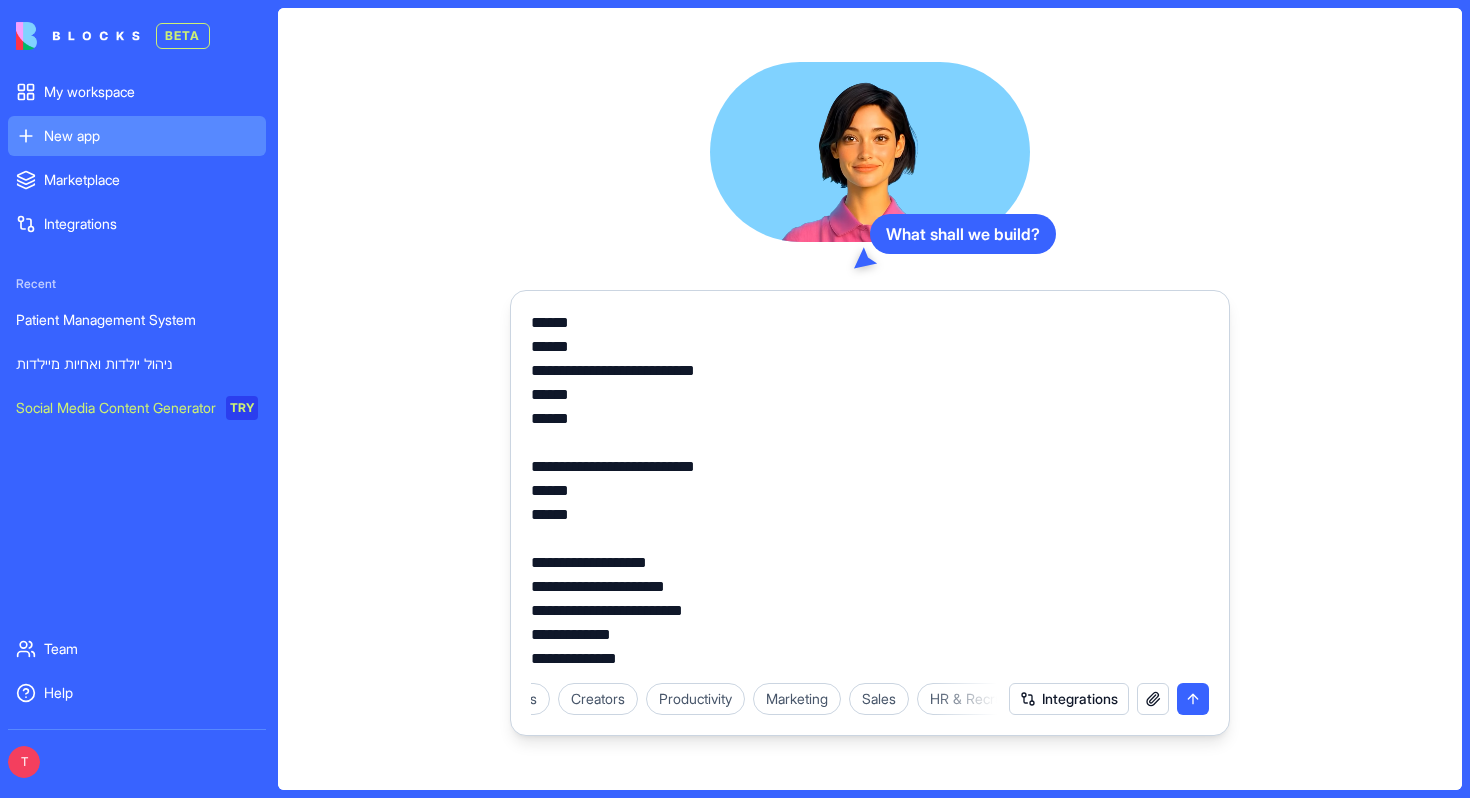 click at bounding box center (870, 491) 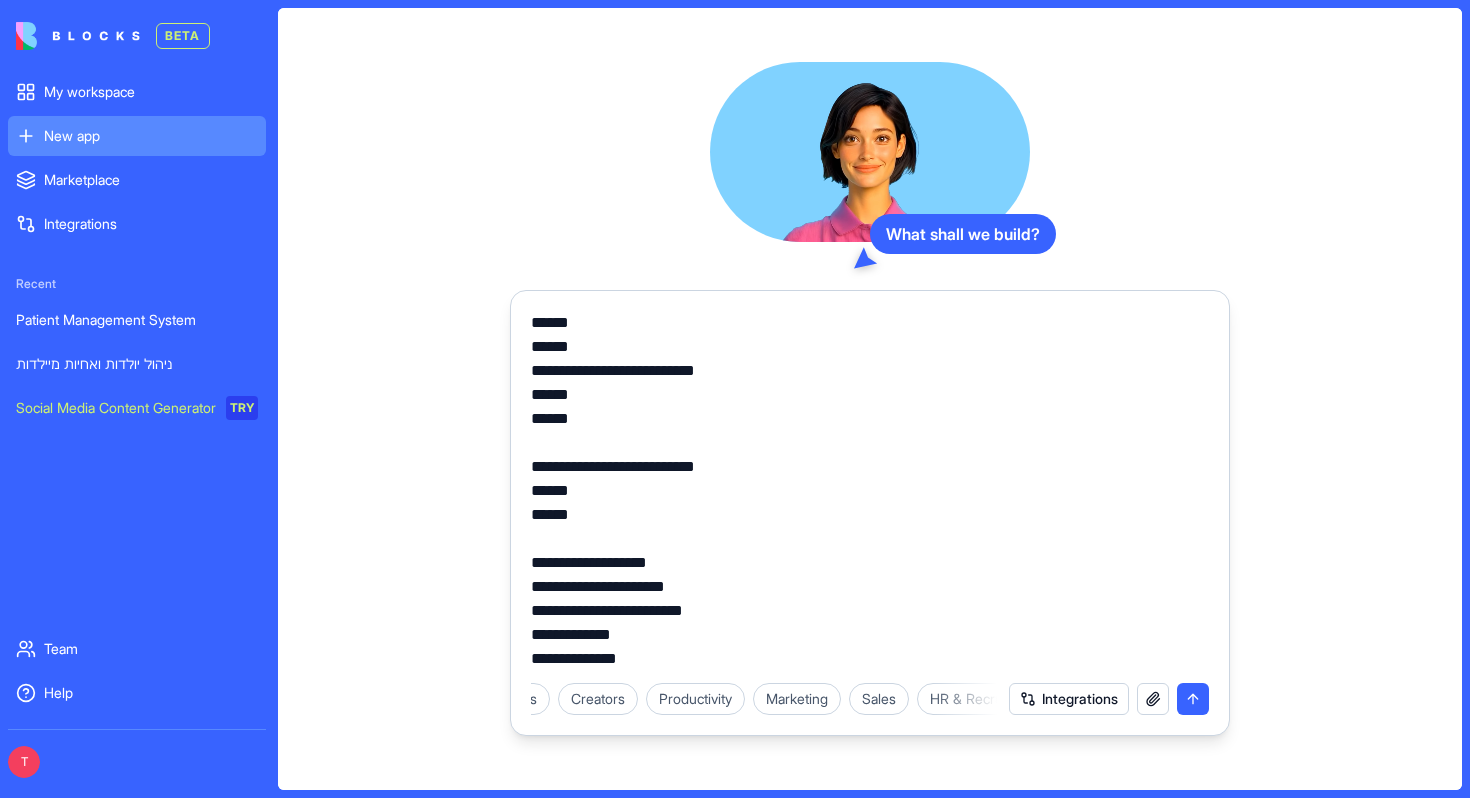 click at bounding box center [870, 485] 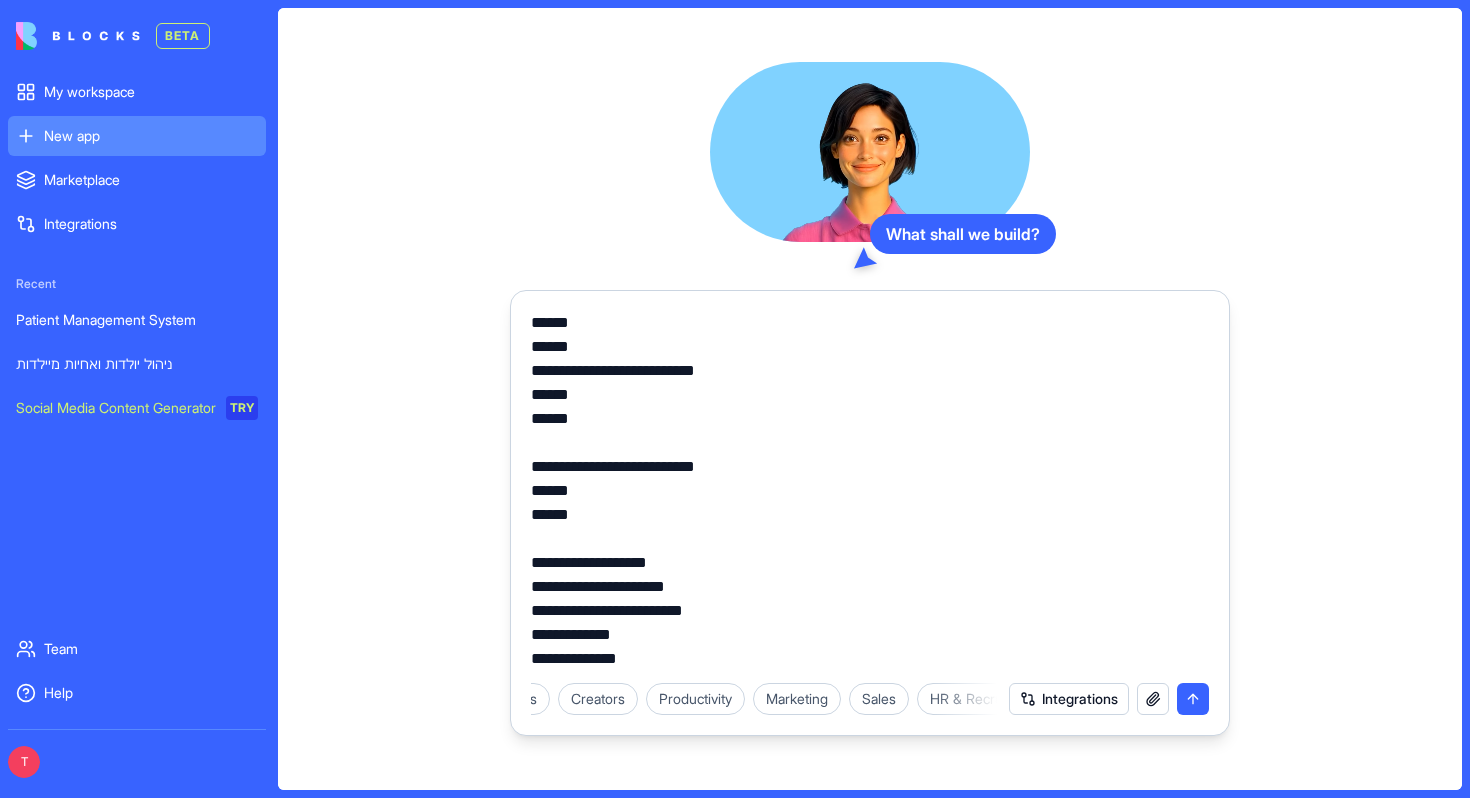 drag, startPoint x: 531, startPoint y: 463, endPoint x: 675, endPoint y: 456, distance: 144.17004 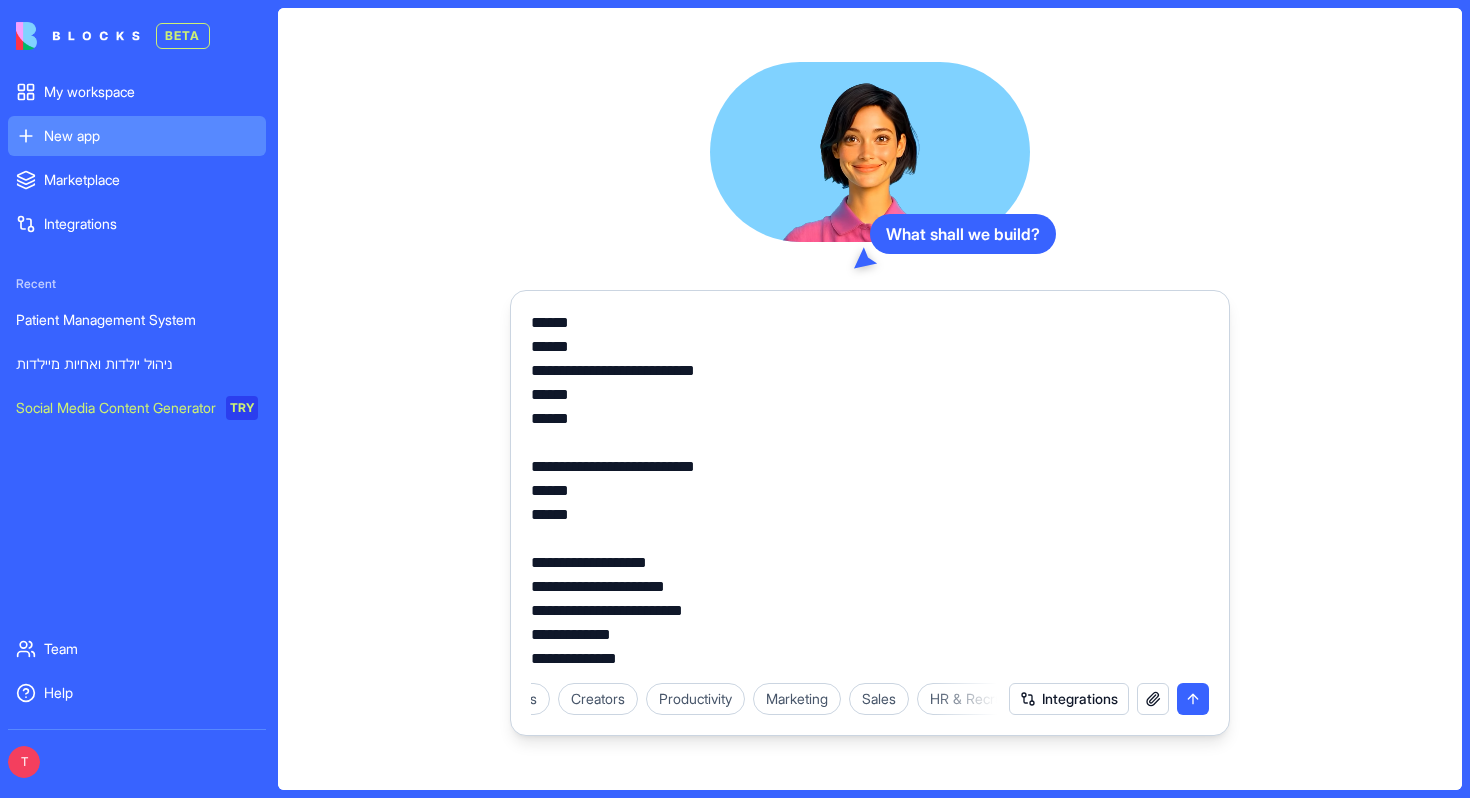 click at bounding box center (870, 491) 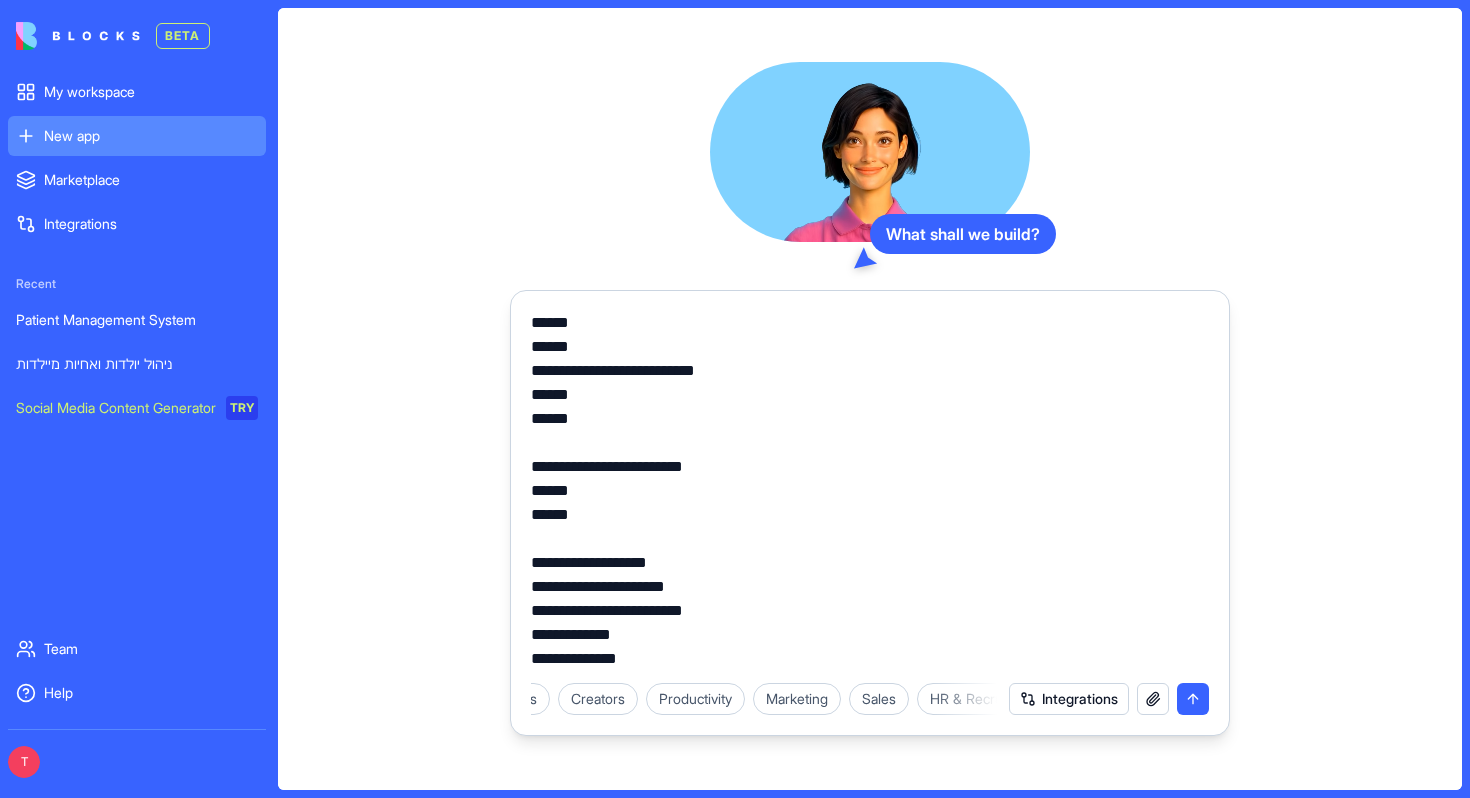 drag, startPoint x: 587, startPoint y: 515, endPoint x: 524, endPoint y: 513, distance: 63.03174 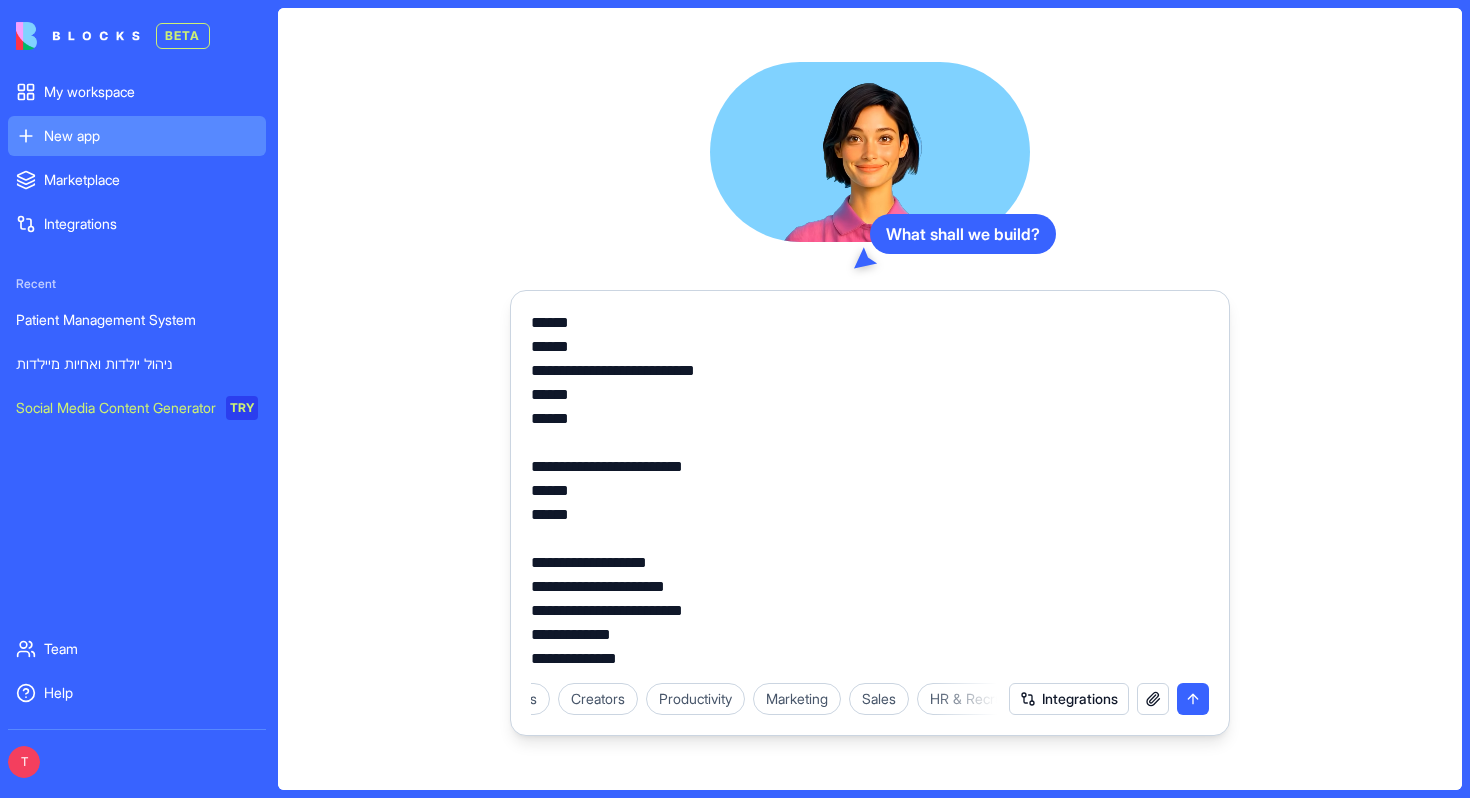 click at bounding box center [870, 485] 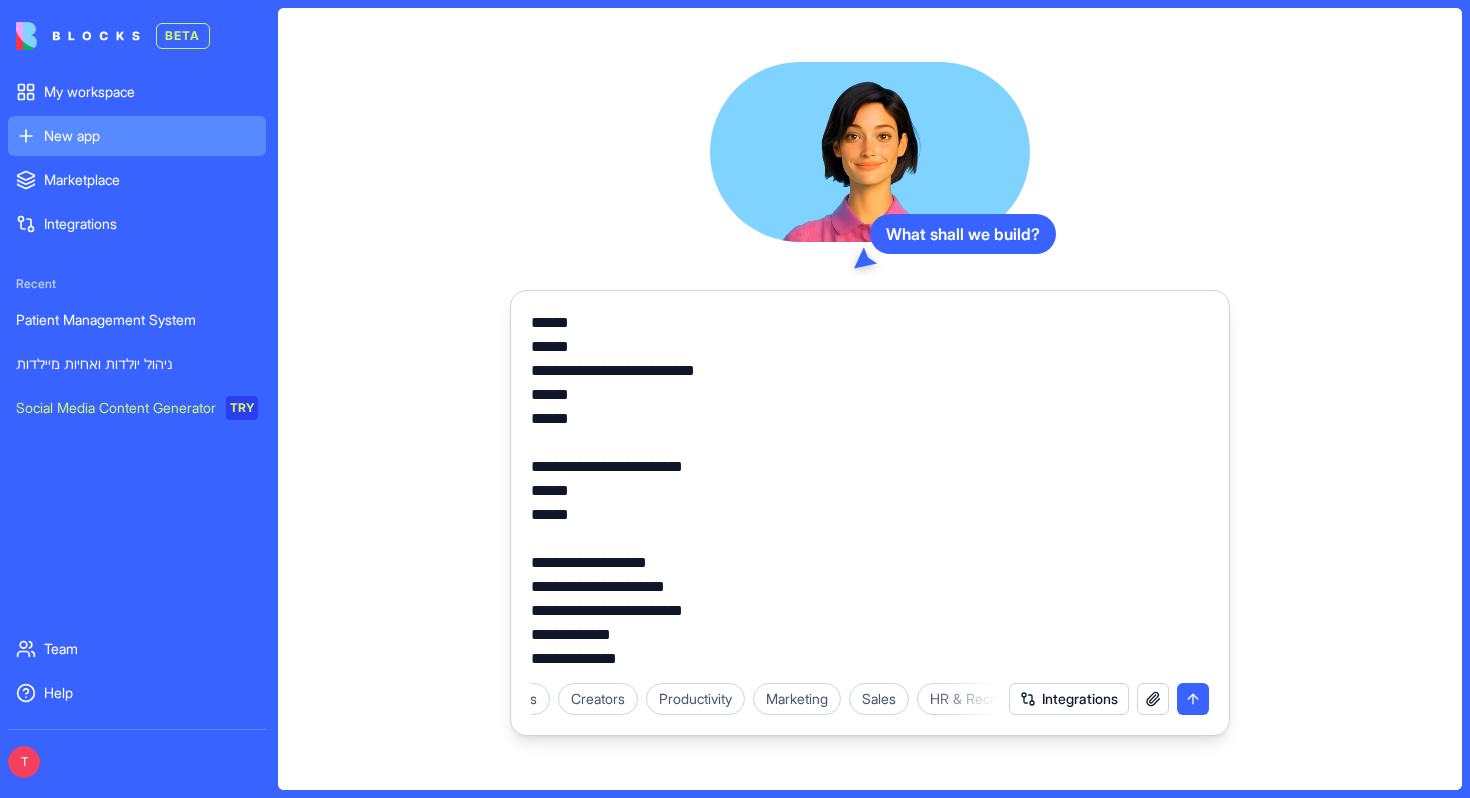 click at bounding box center (870, 491) 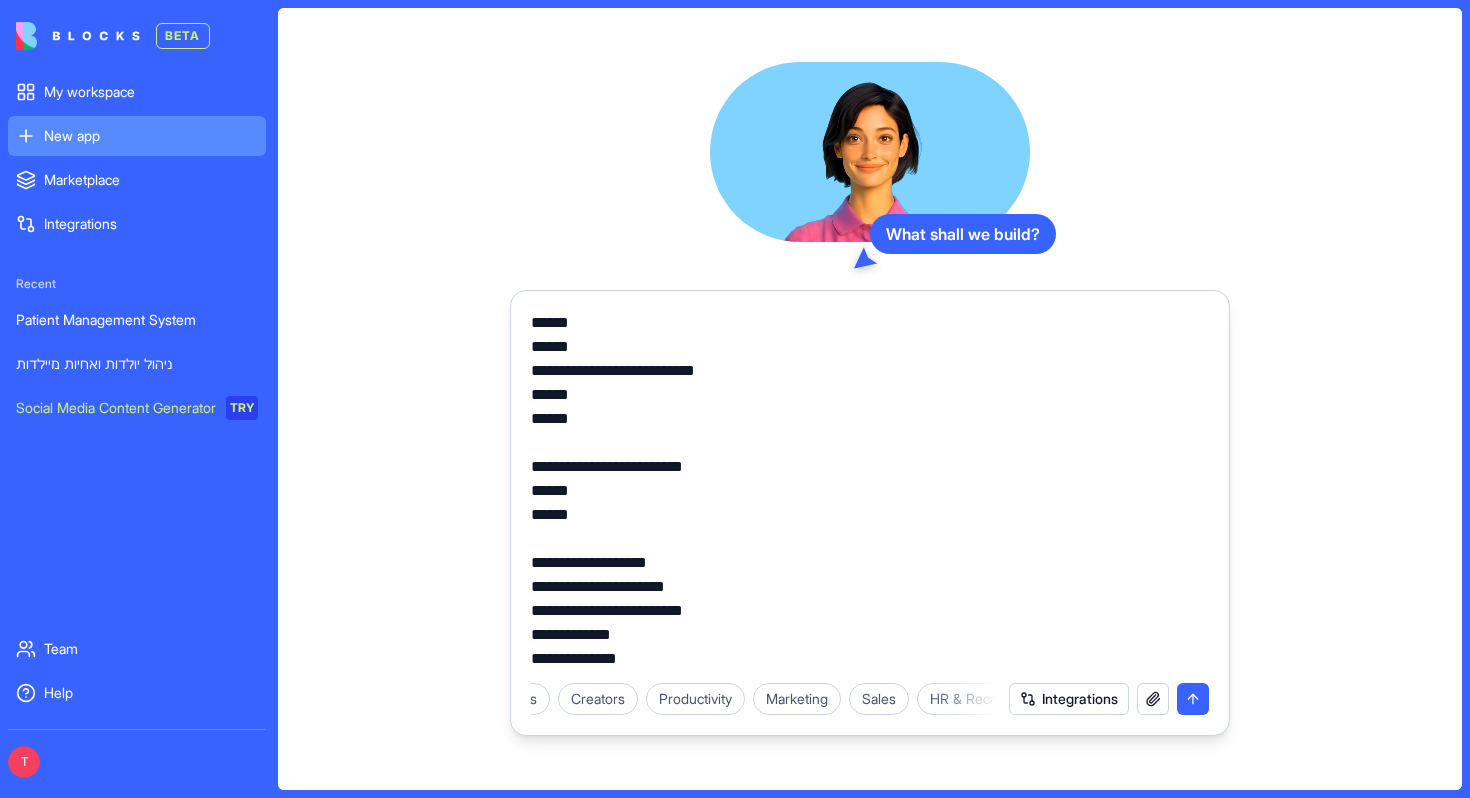 paste on "******" 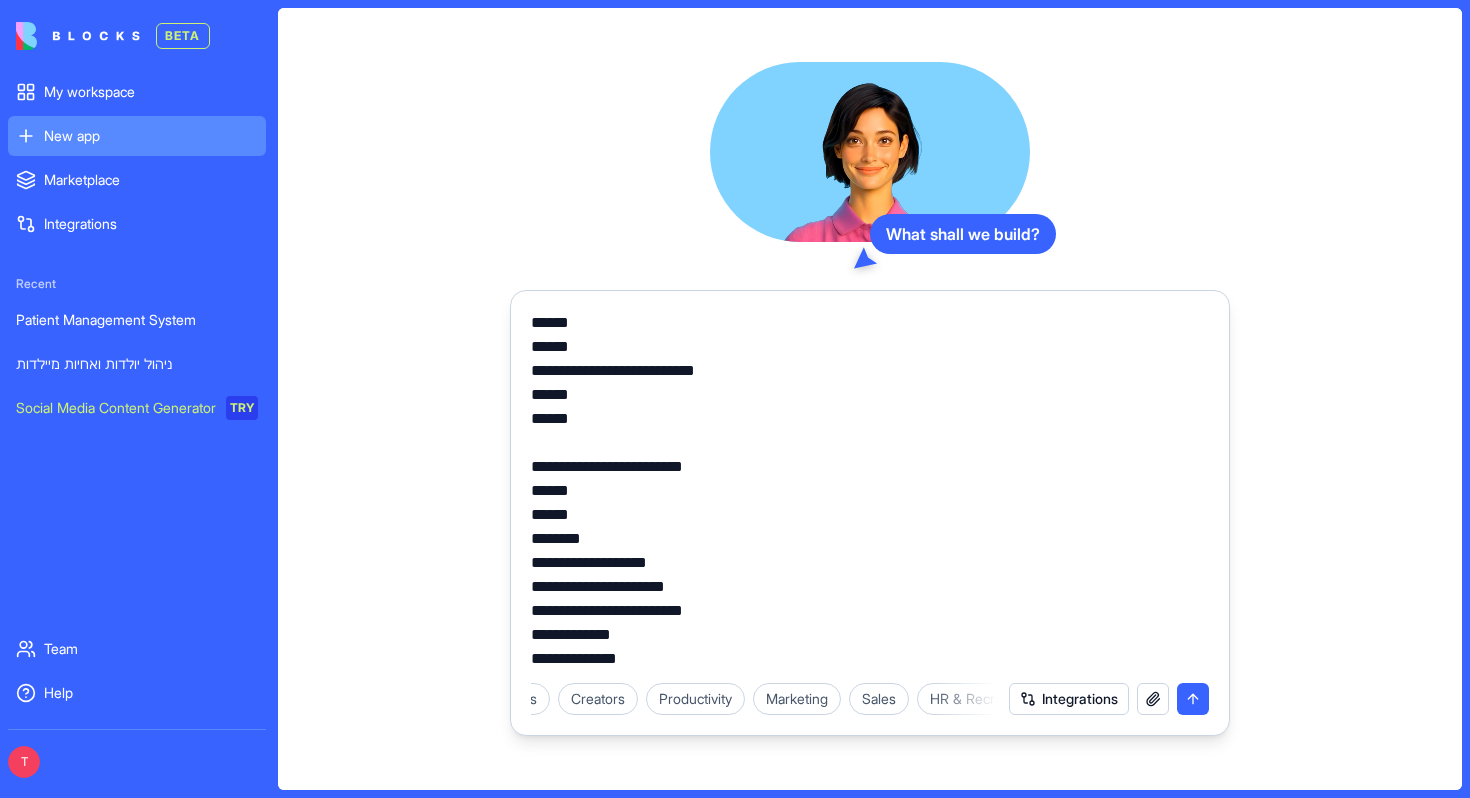 click at bounding box center [870, 491] 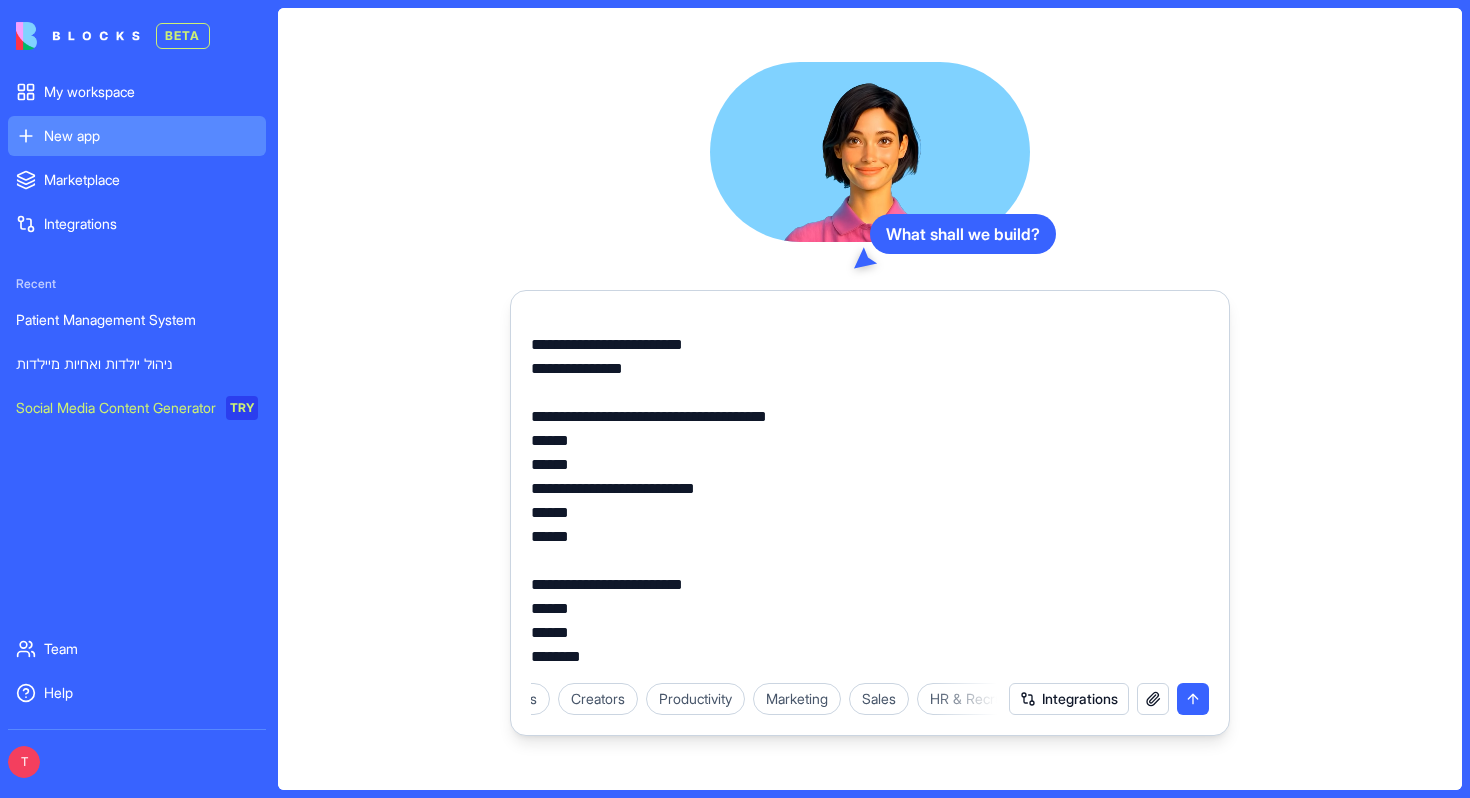 scroll, scrollTop: 1340, scrollLeft: 0, axis: vertical 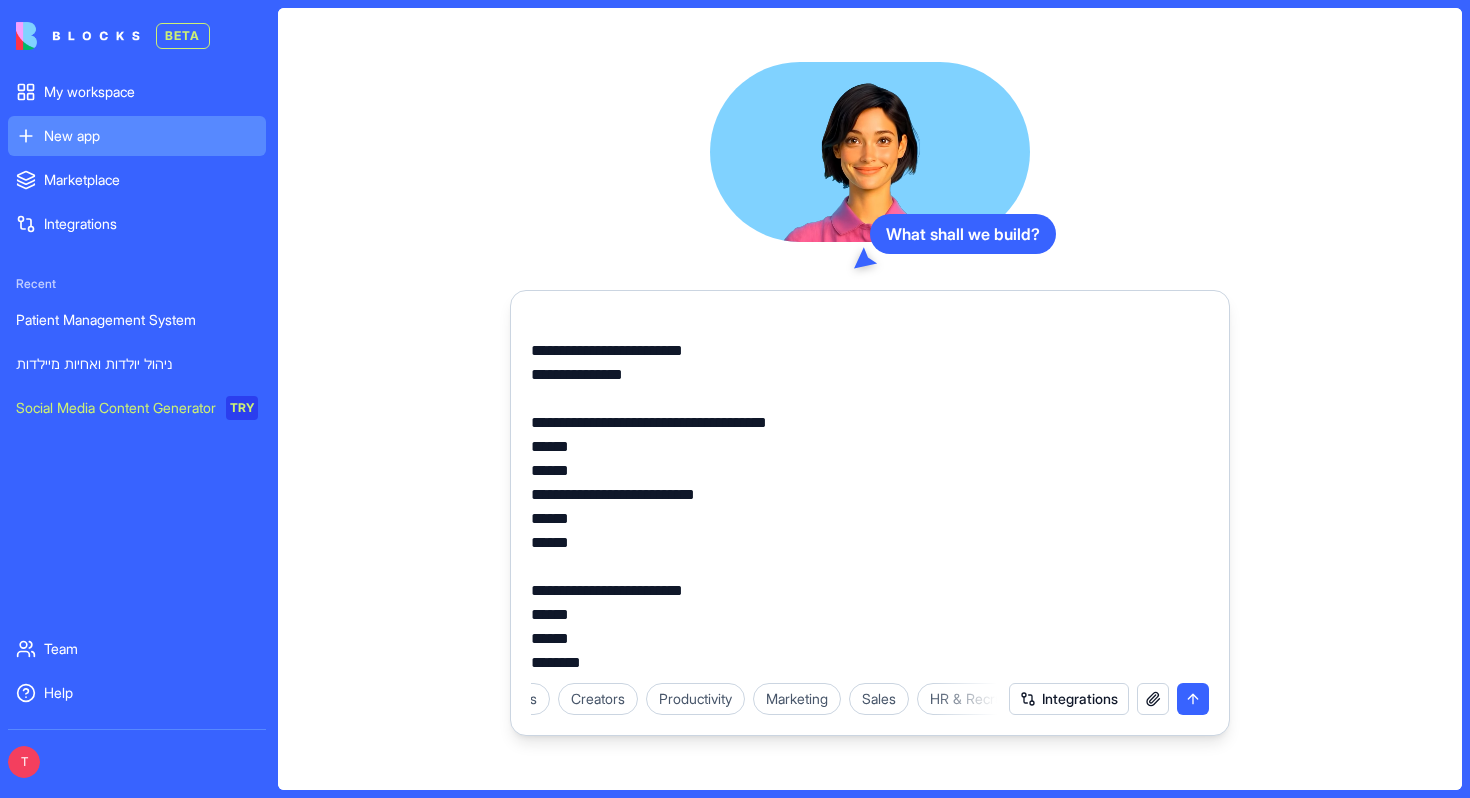 drag, startPoint x: 651, startPoint y: 373, endPoint x: 538, endPoint y: 371, distance: 113.0177 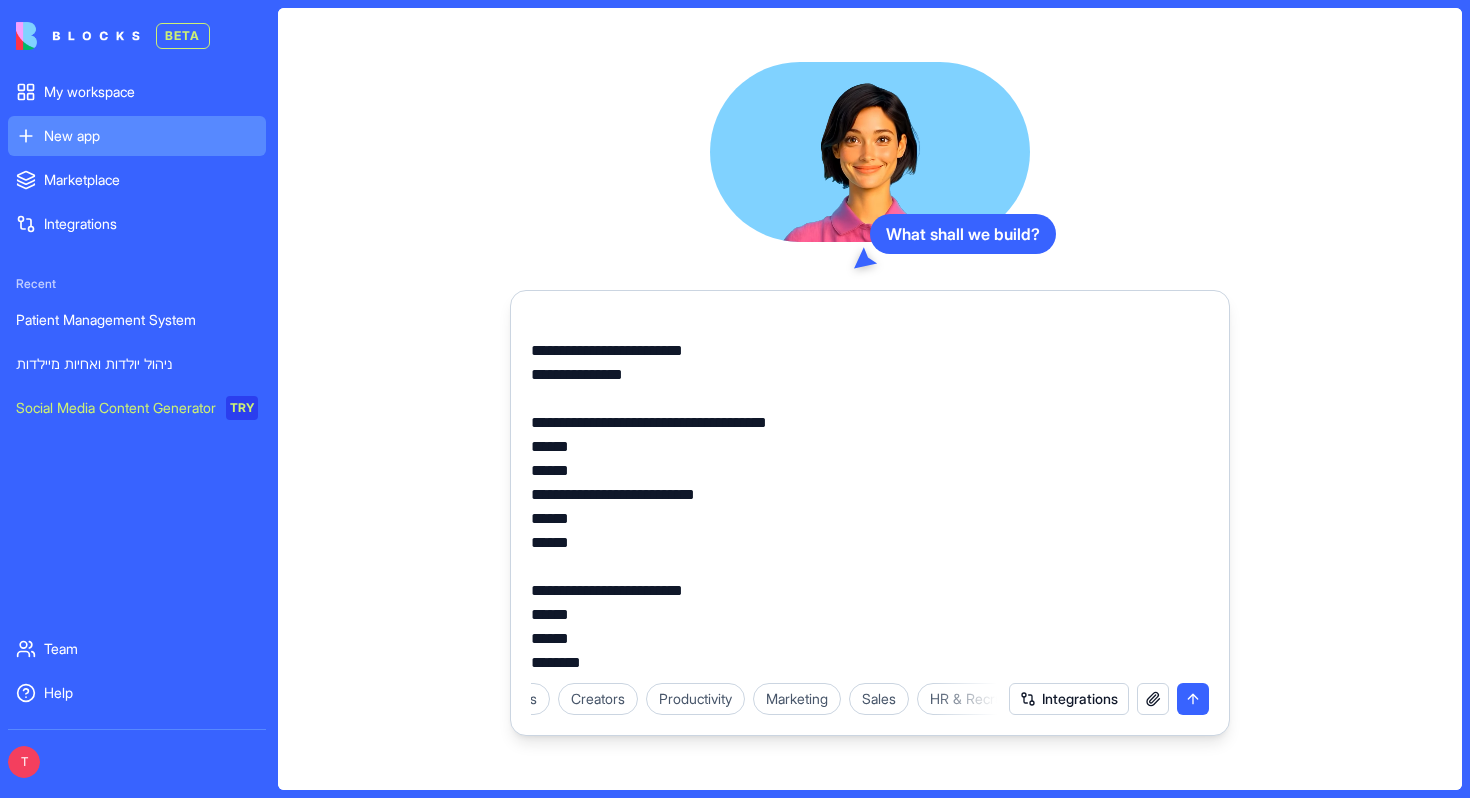 click at bounding box center (870, 491) 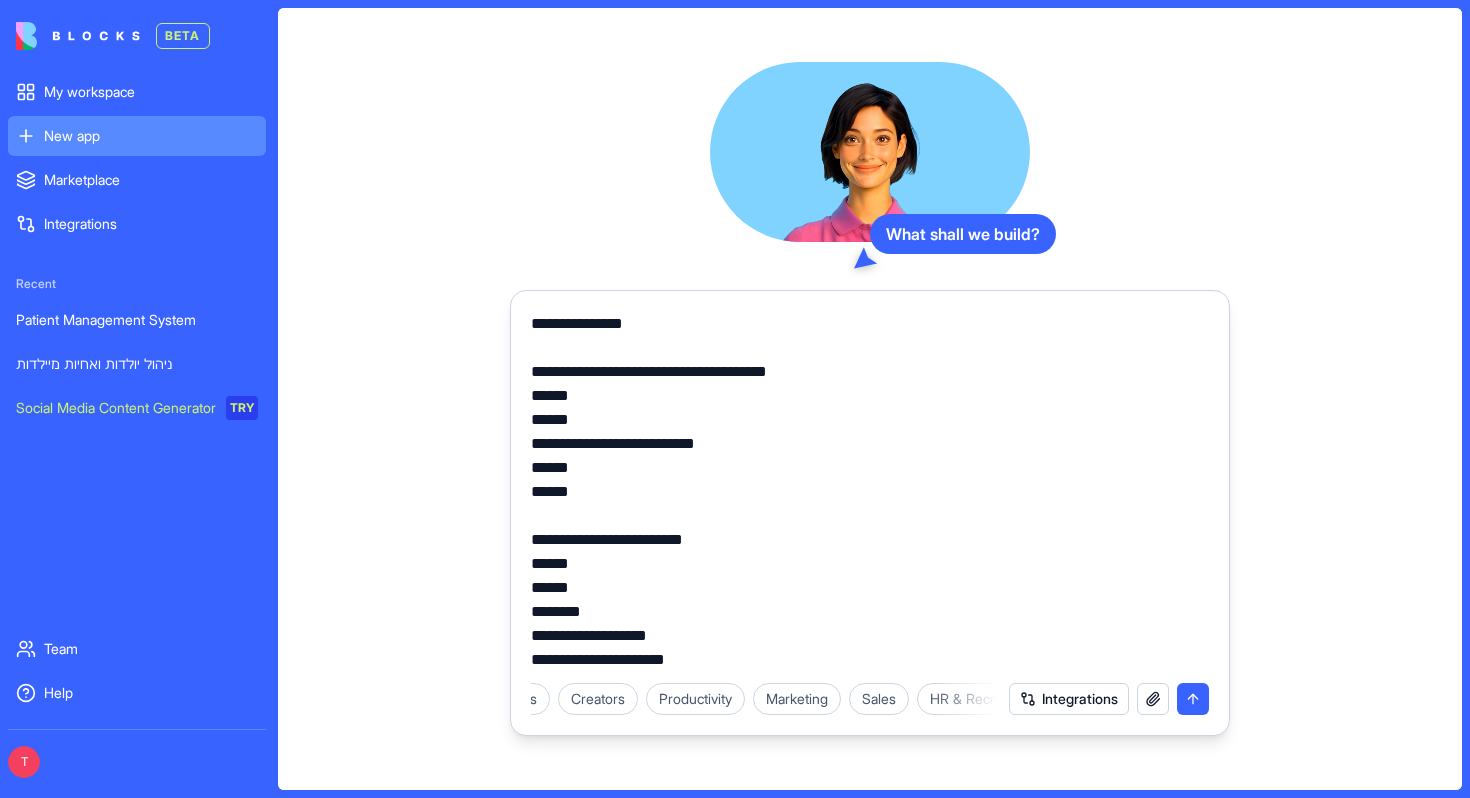 scroll, scrollTop: 1464, scrollLeft: 0, axis: vertical 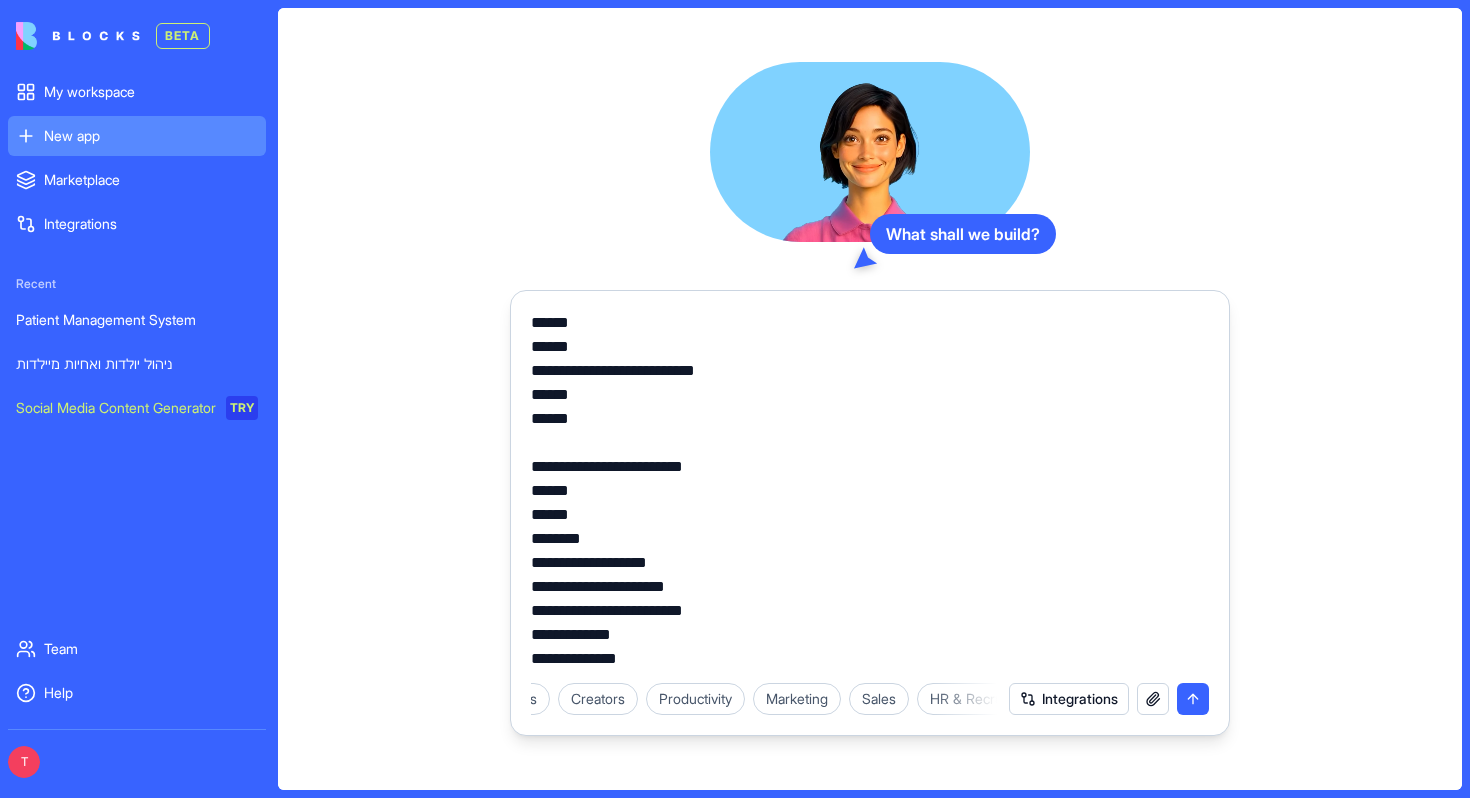 click at bounding box center (870, 491) 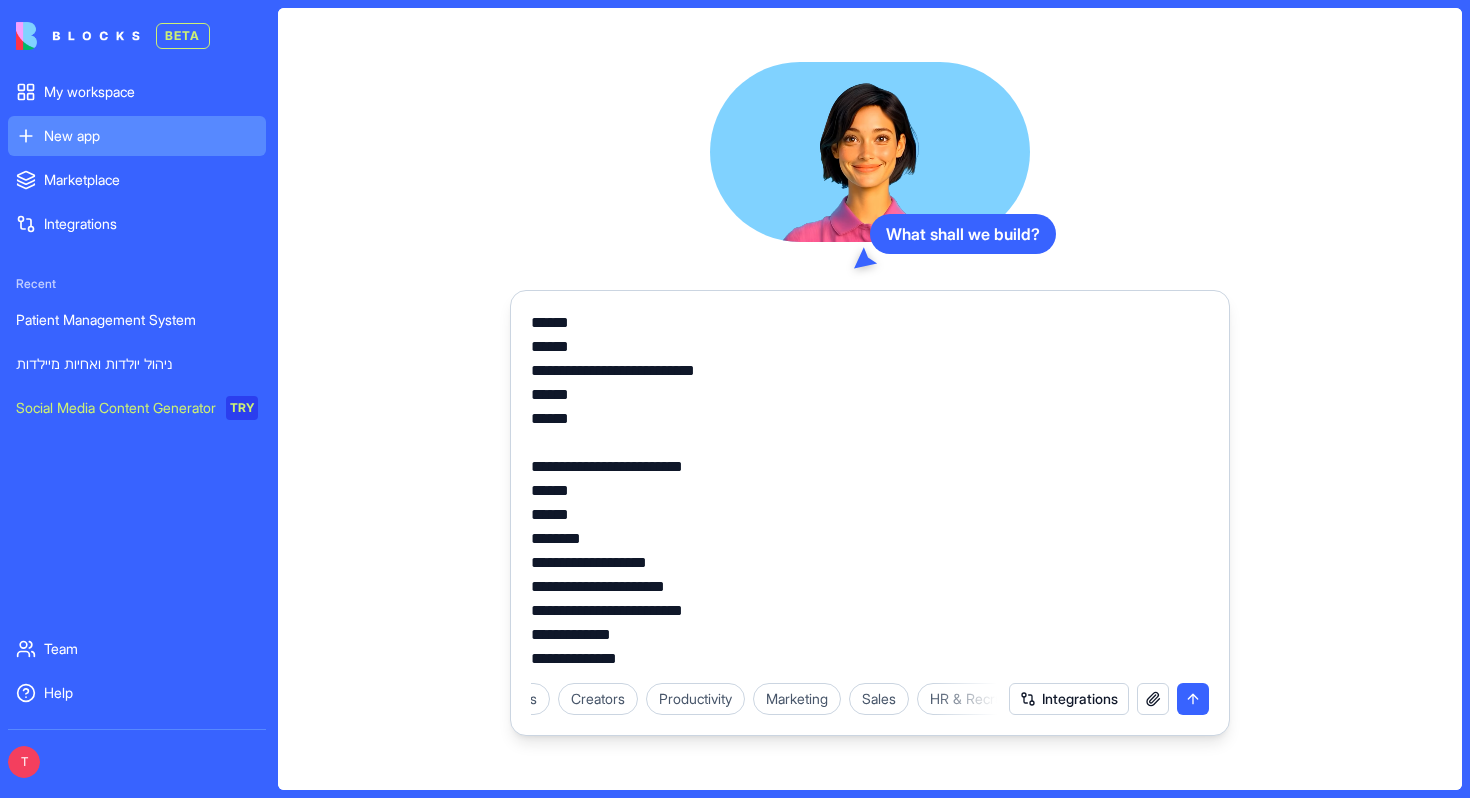 paste on "**********" 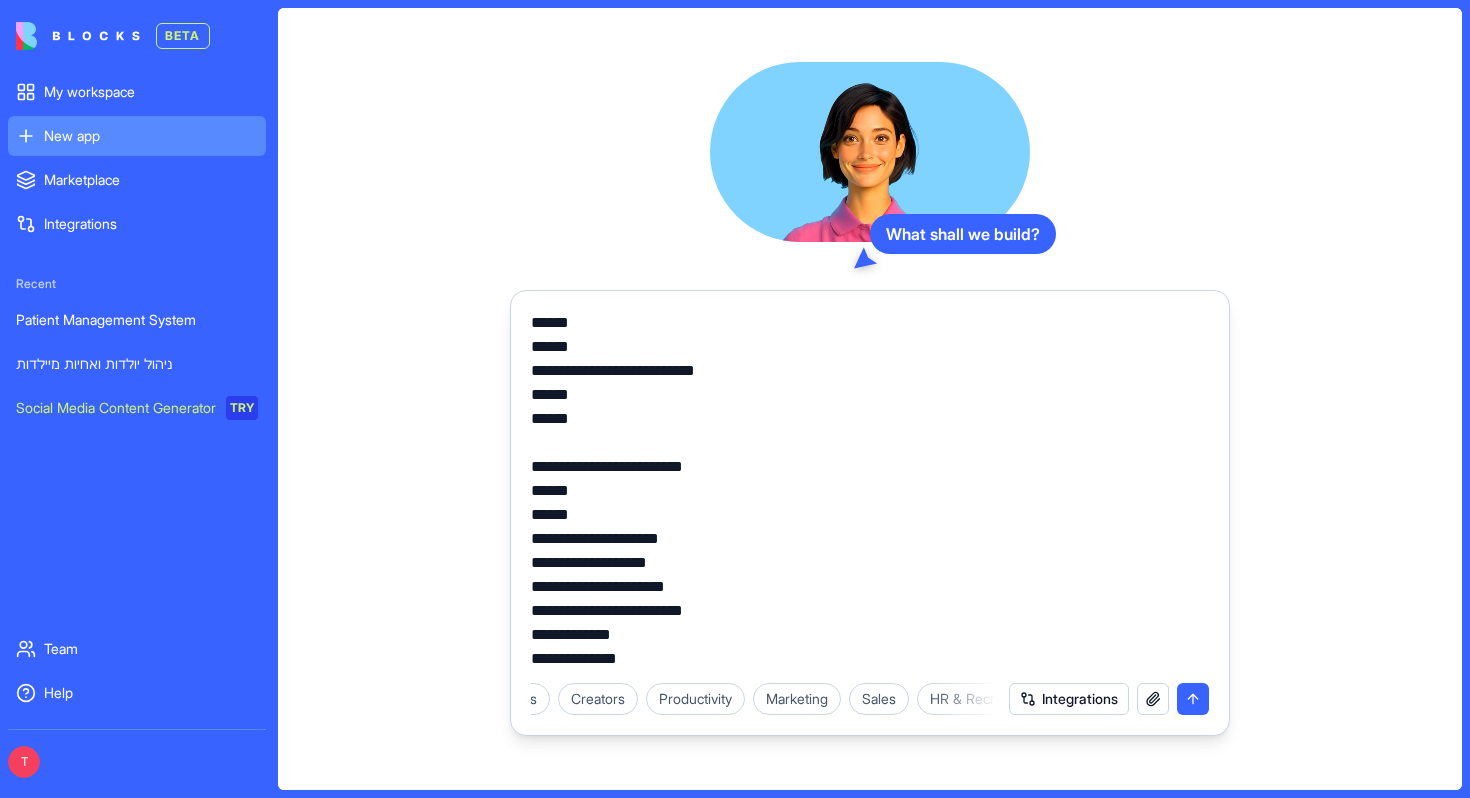 click at bounding box center (870, 491) 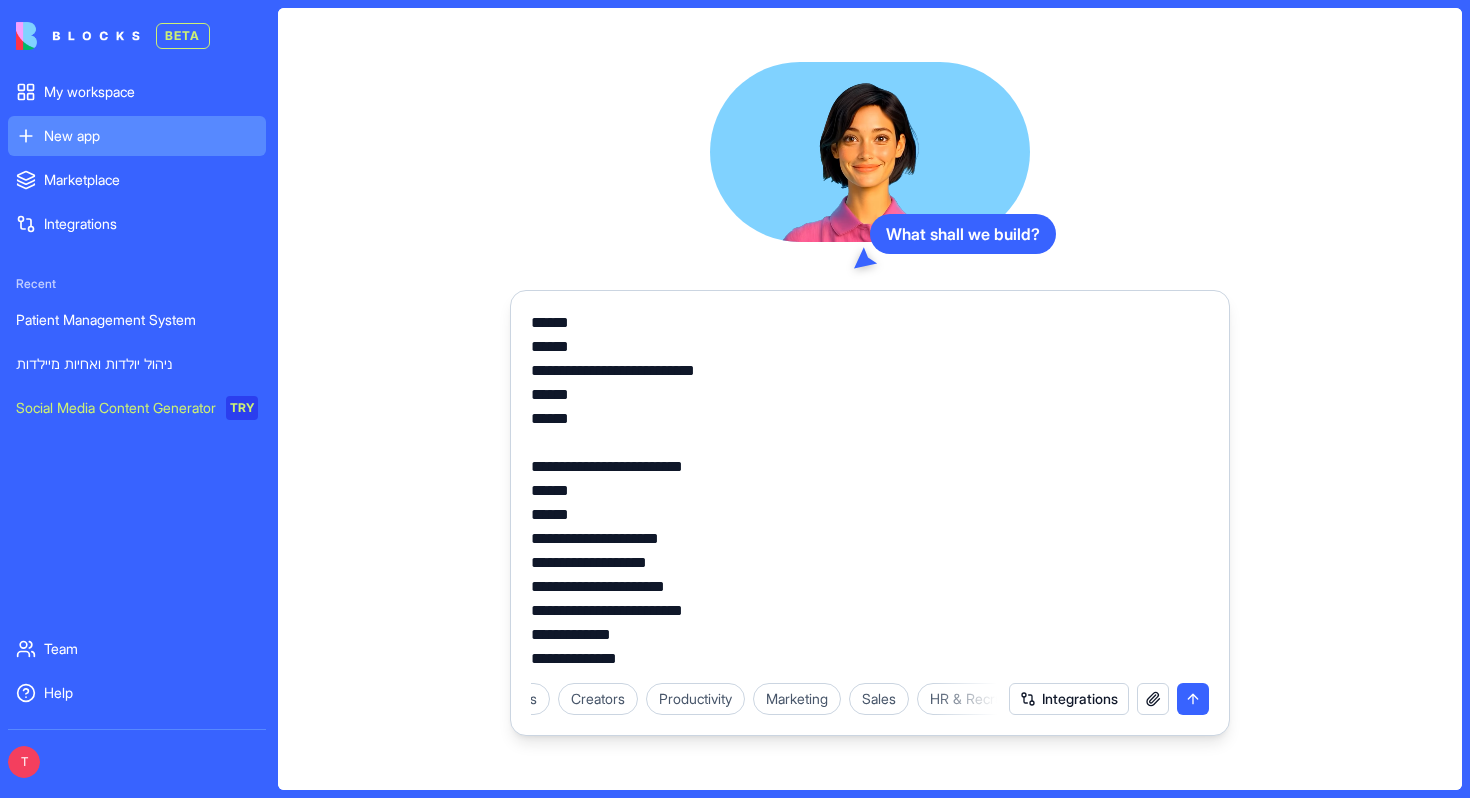 click at bounding box center [870, 491] 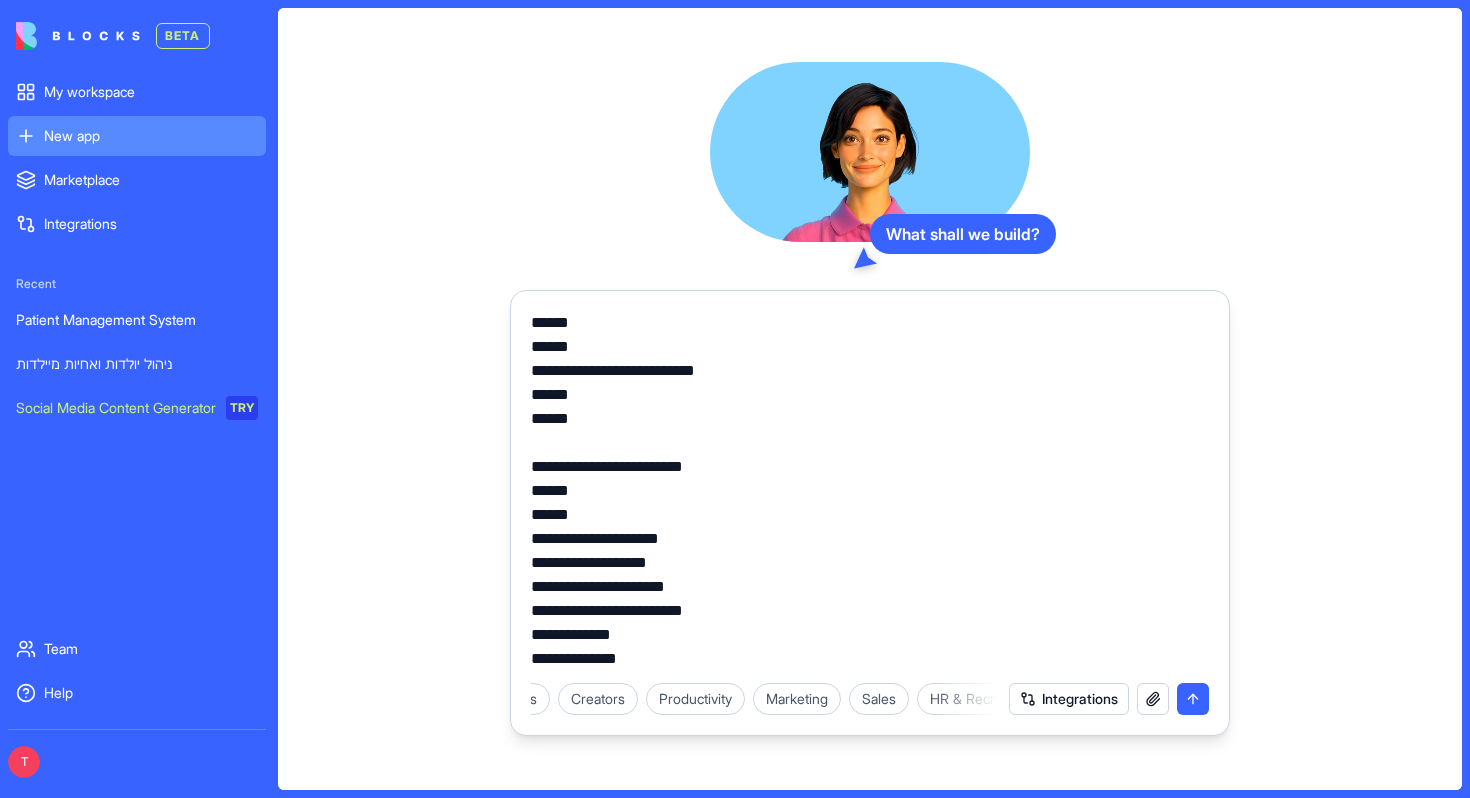 click at bounding box center [870, 491] 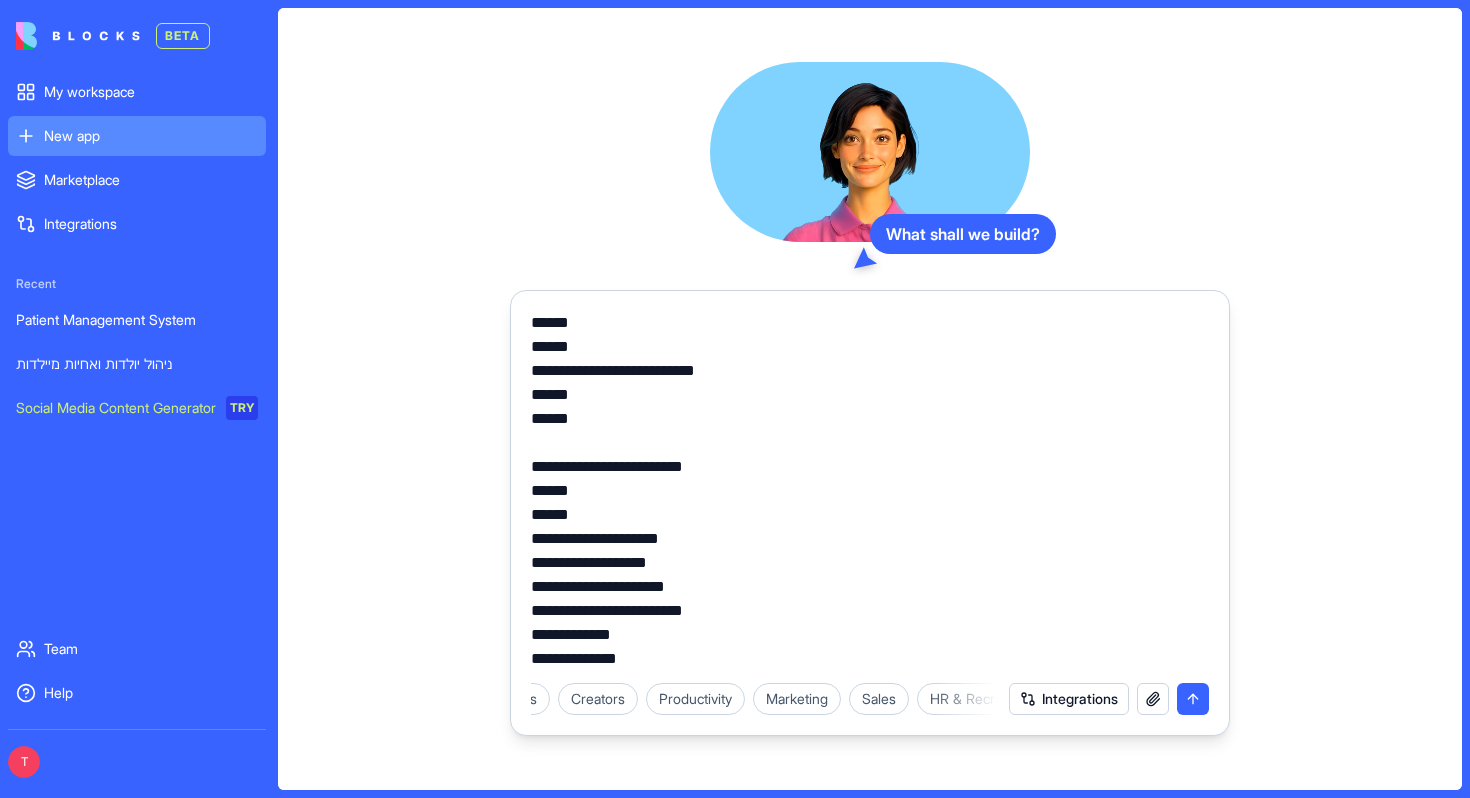 click at bounding box center [870, 485] 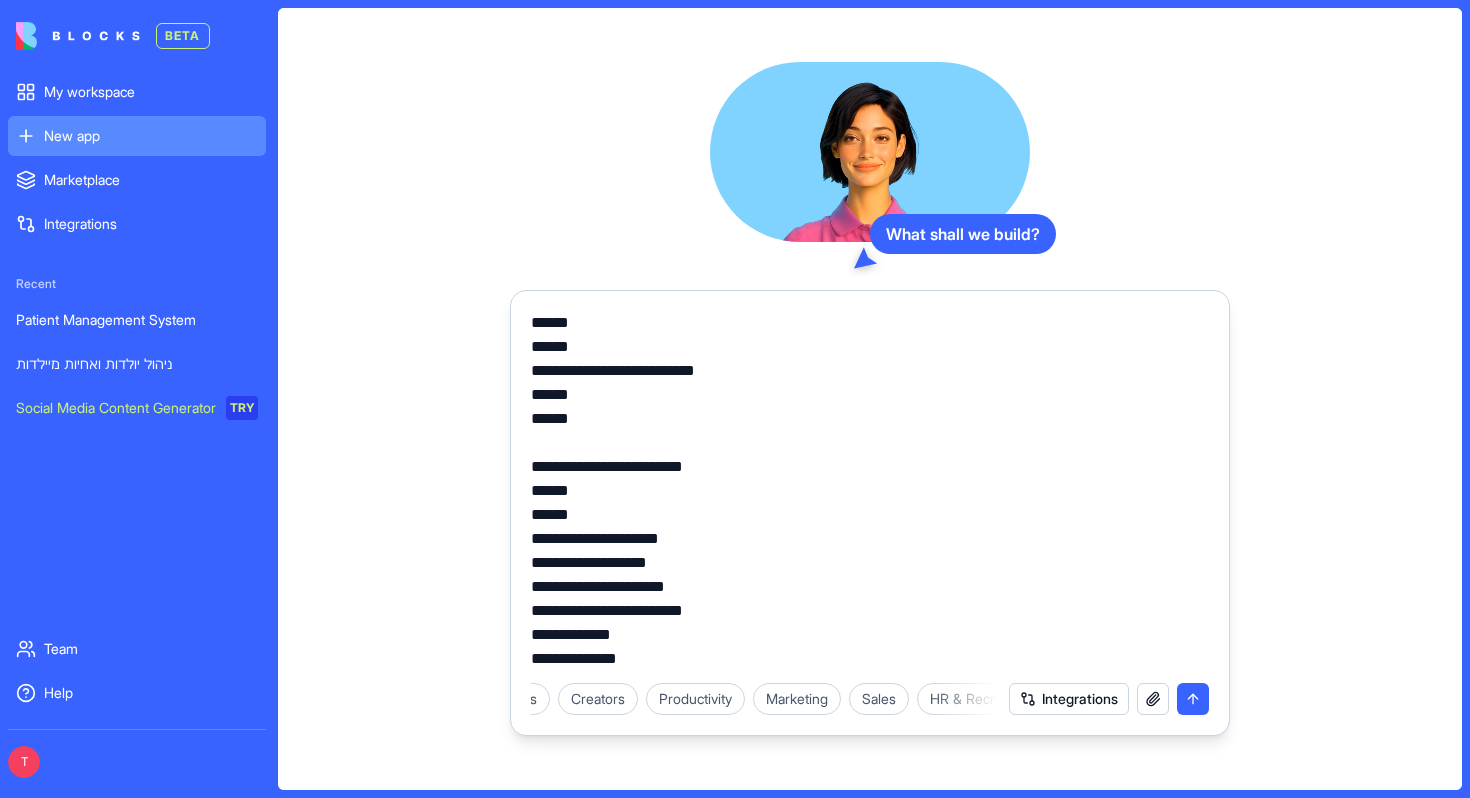 click at bounding box center [870, 491] 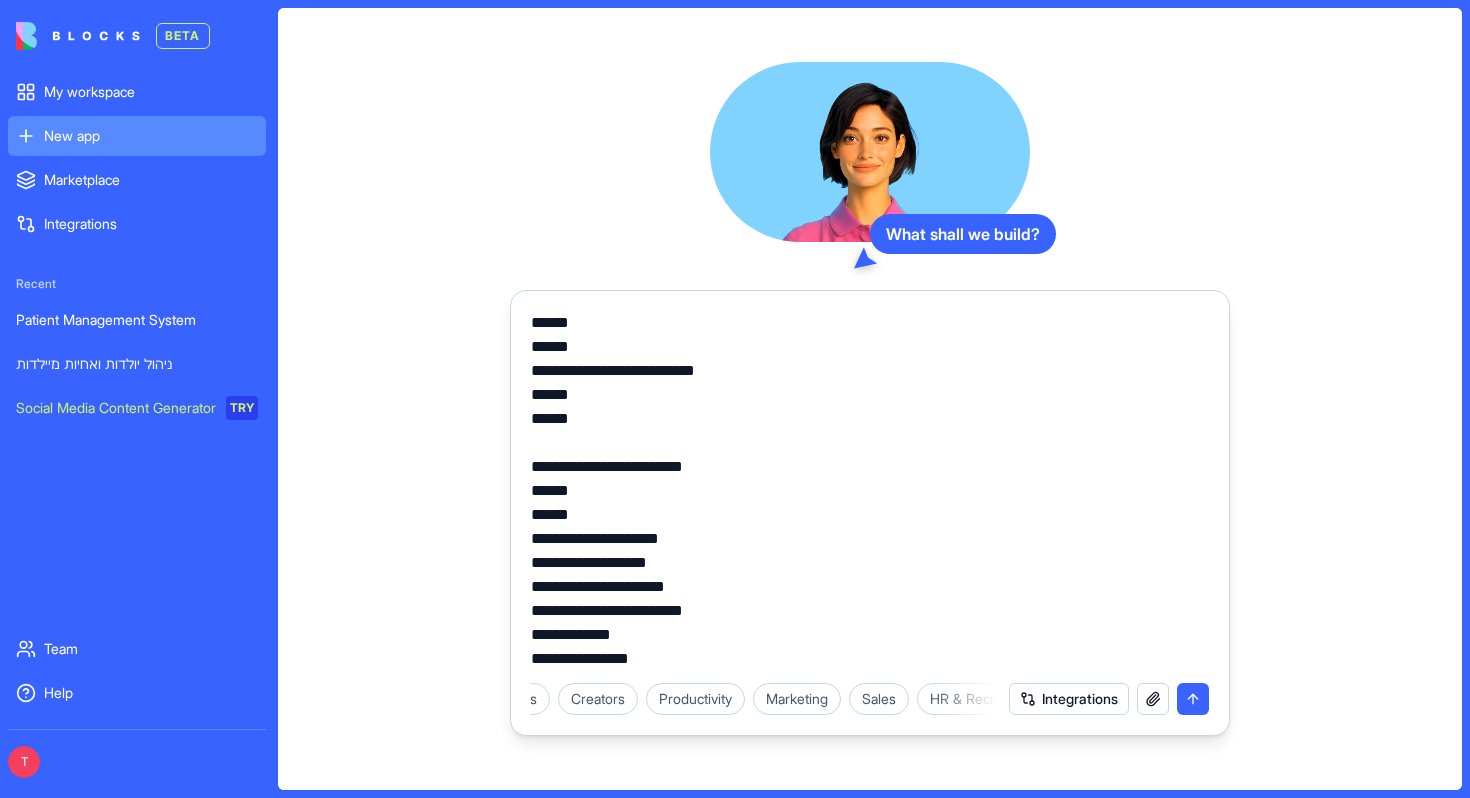 scroll, scrollTop: 1509, scrollLeft: 0, axis: vertical 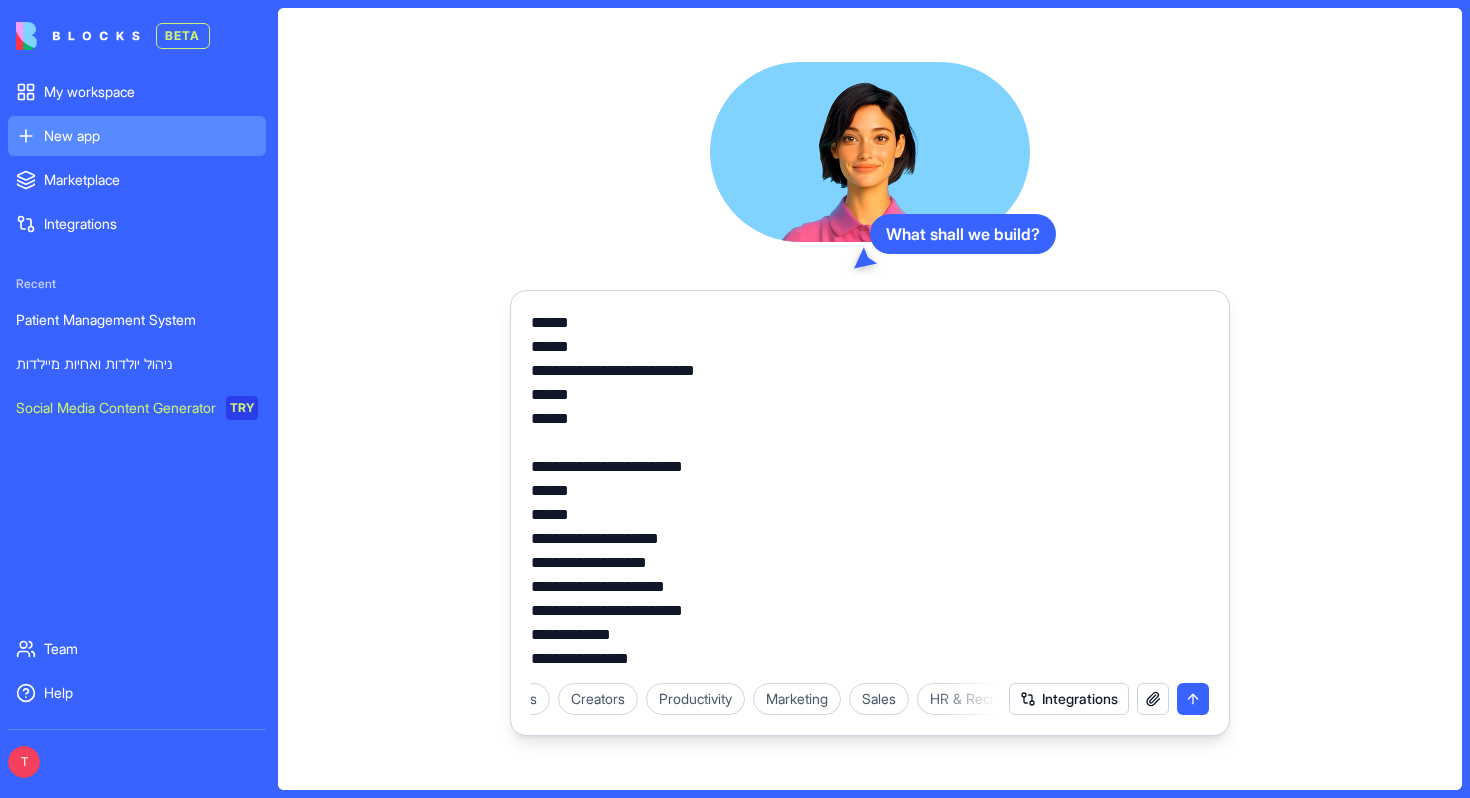 paste on "**********" 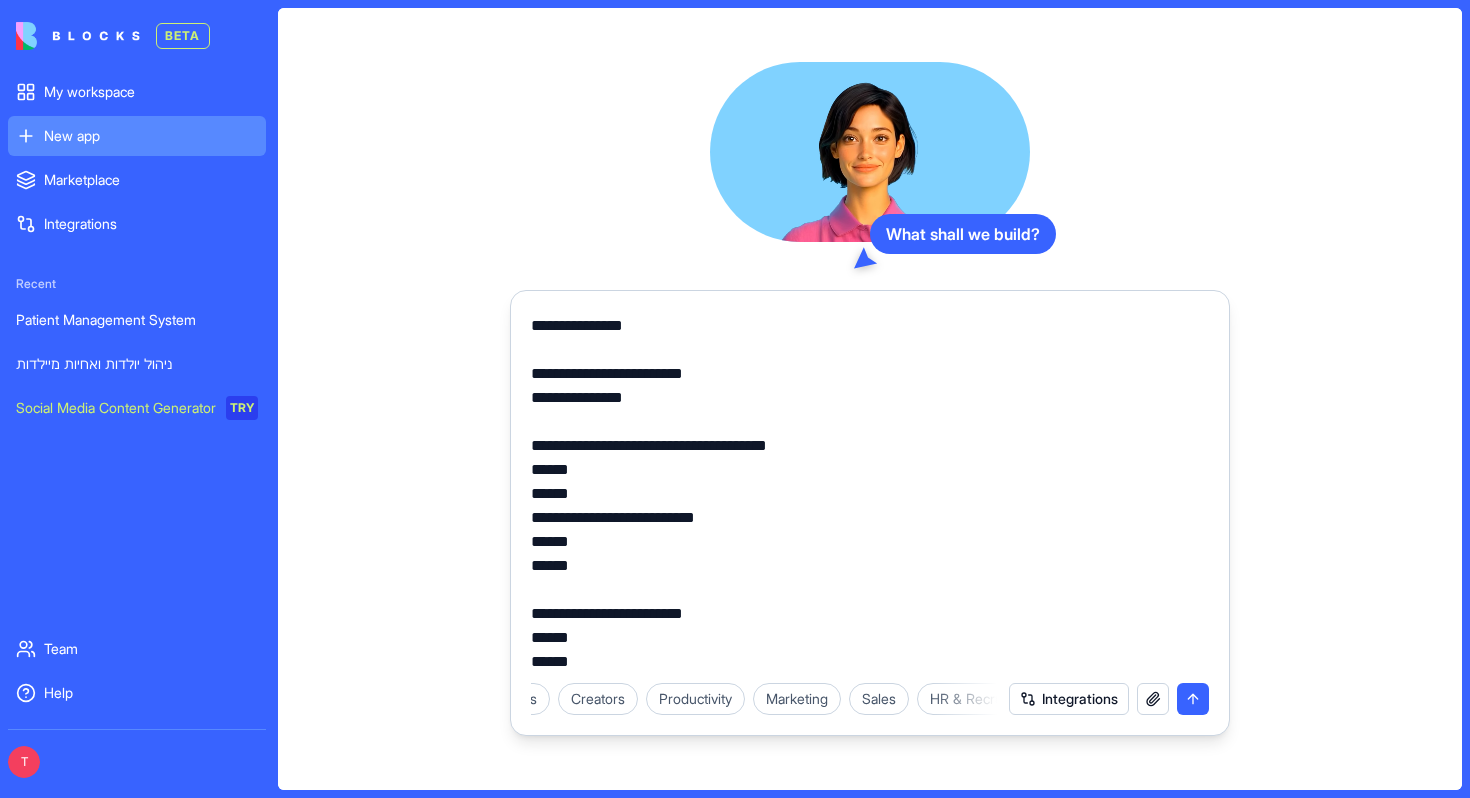 scroll, scrollTop: 1584, scrollLeft: 0, axis: vertical 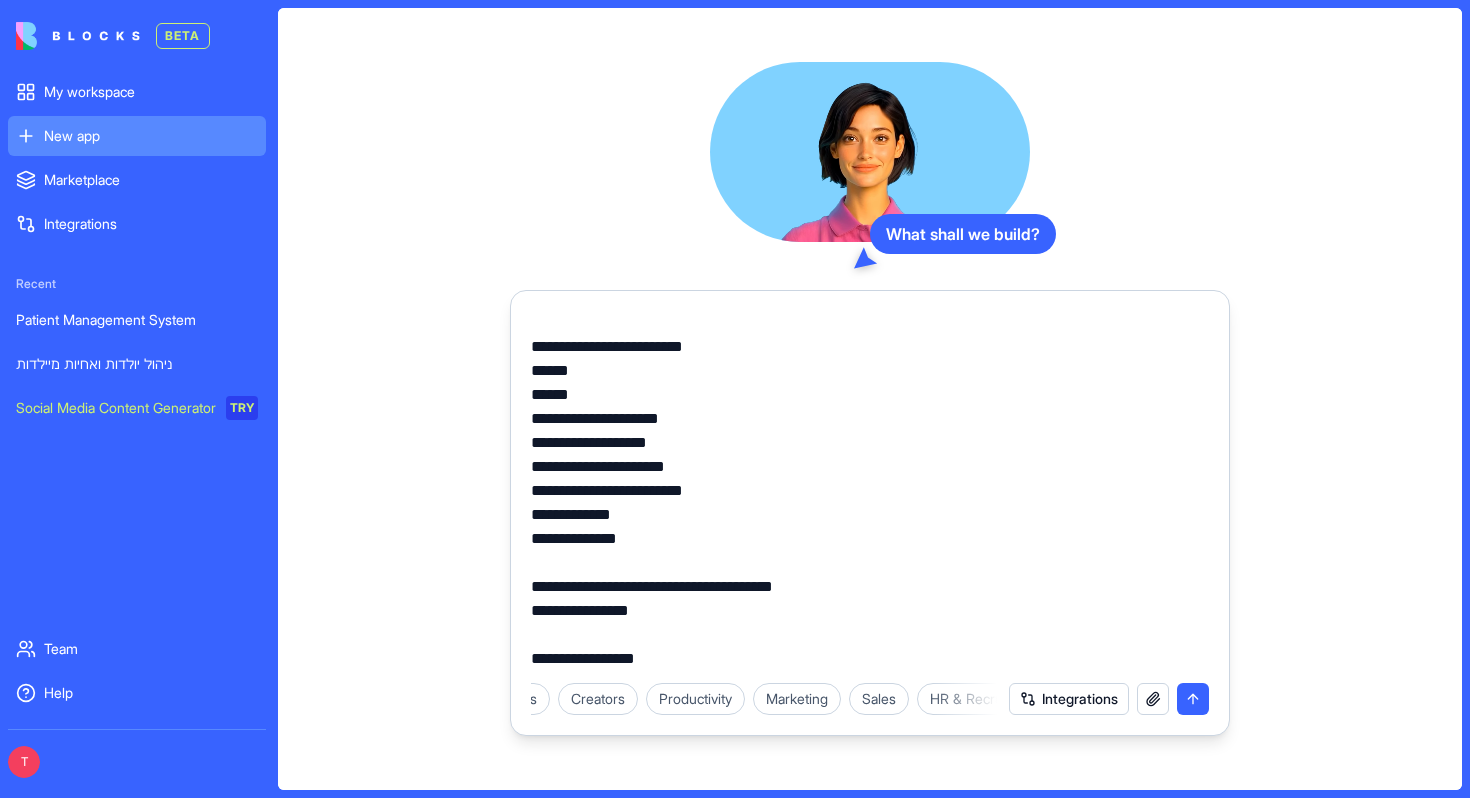 paste on "**********" 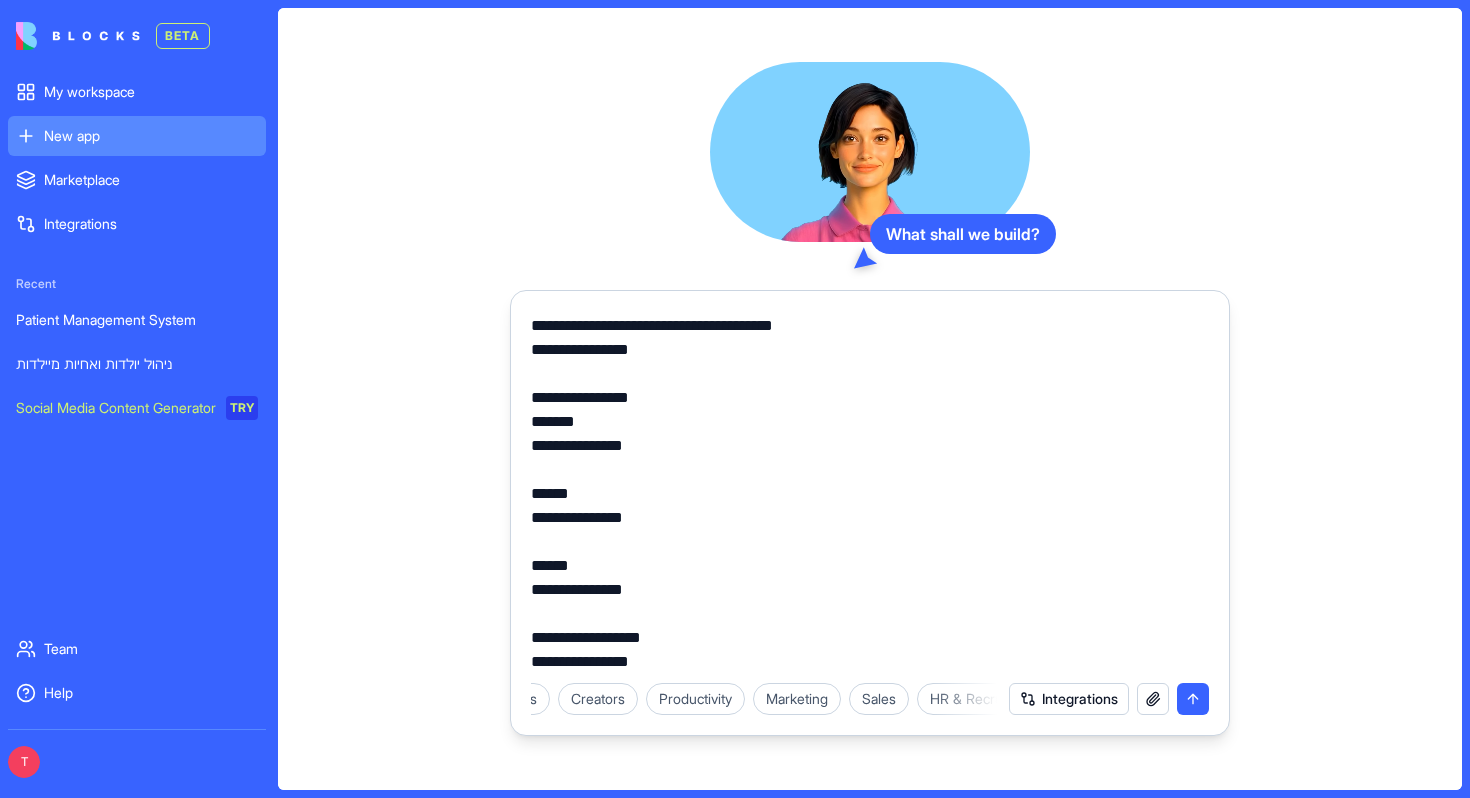 scroll, scrollTop: 1869, scrollLeft: 0, axis: vertical 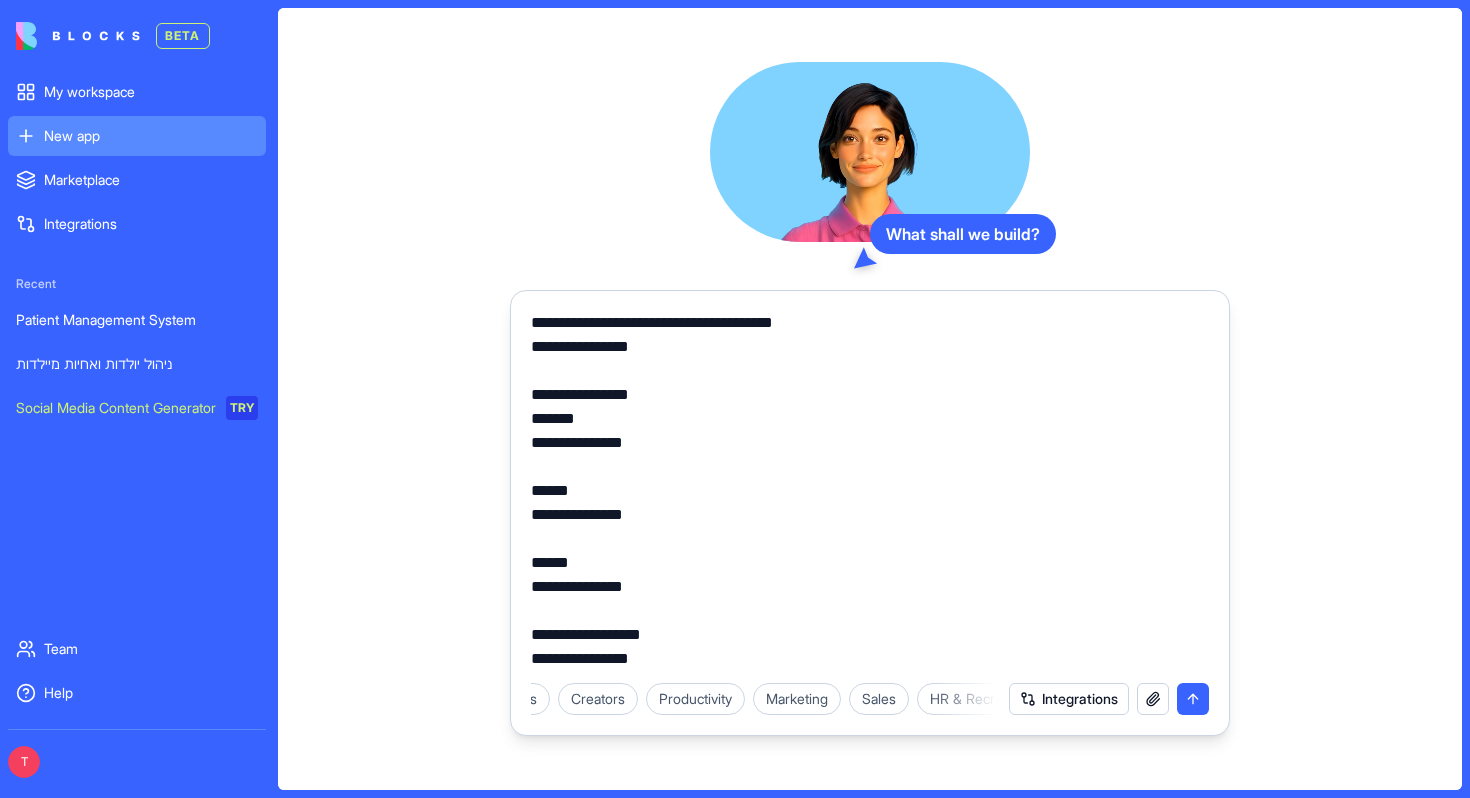 paste on "**********" 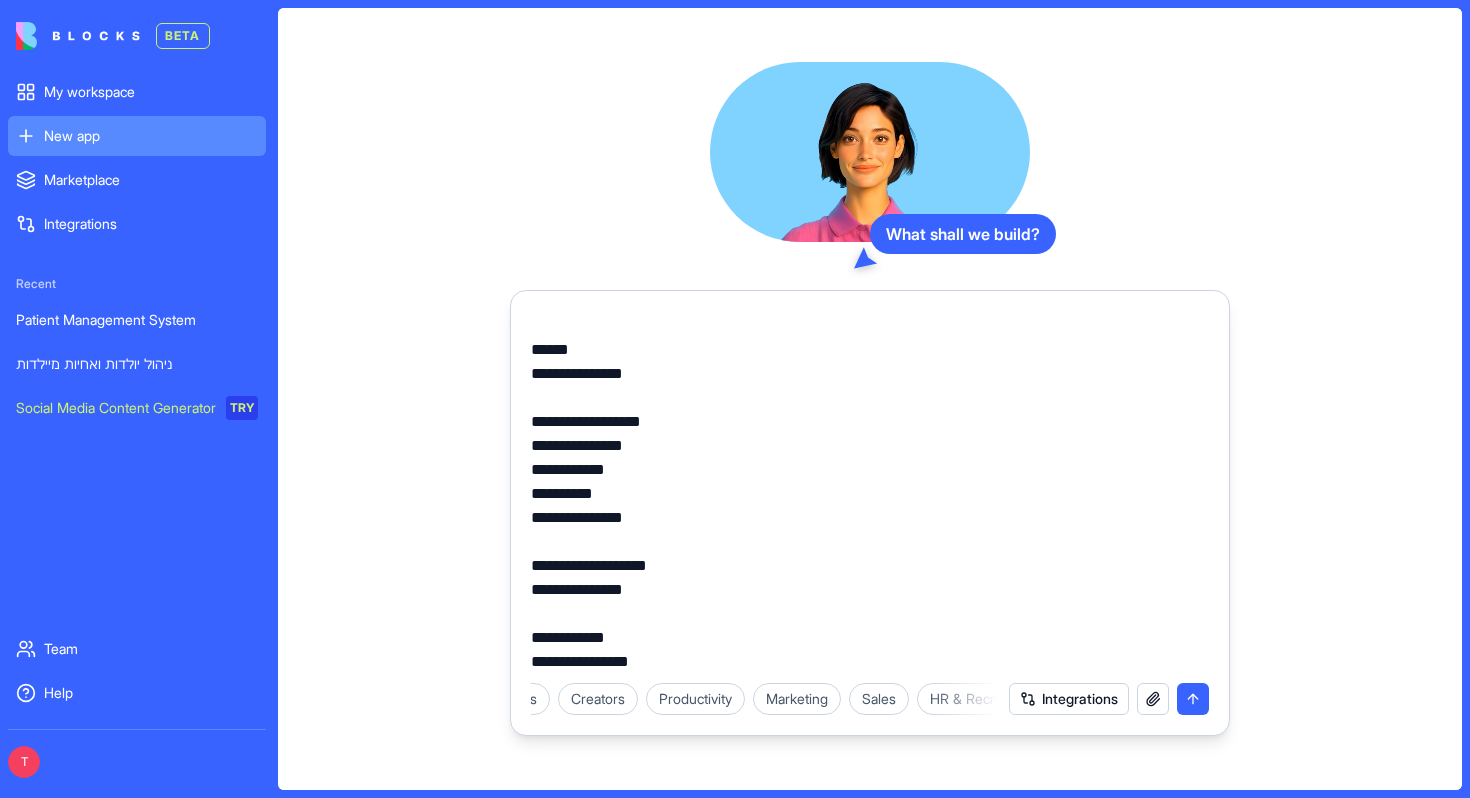 scroll, scrollTop: 2085, scrollLeft: 0, axis: vertical 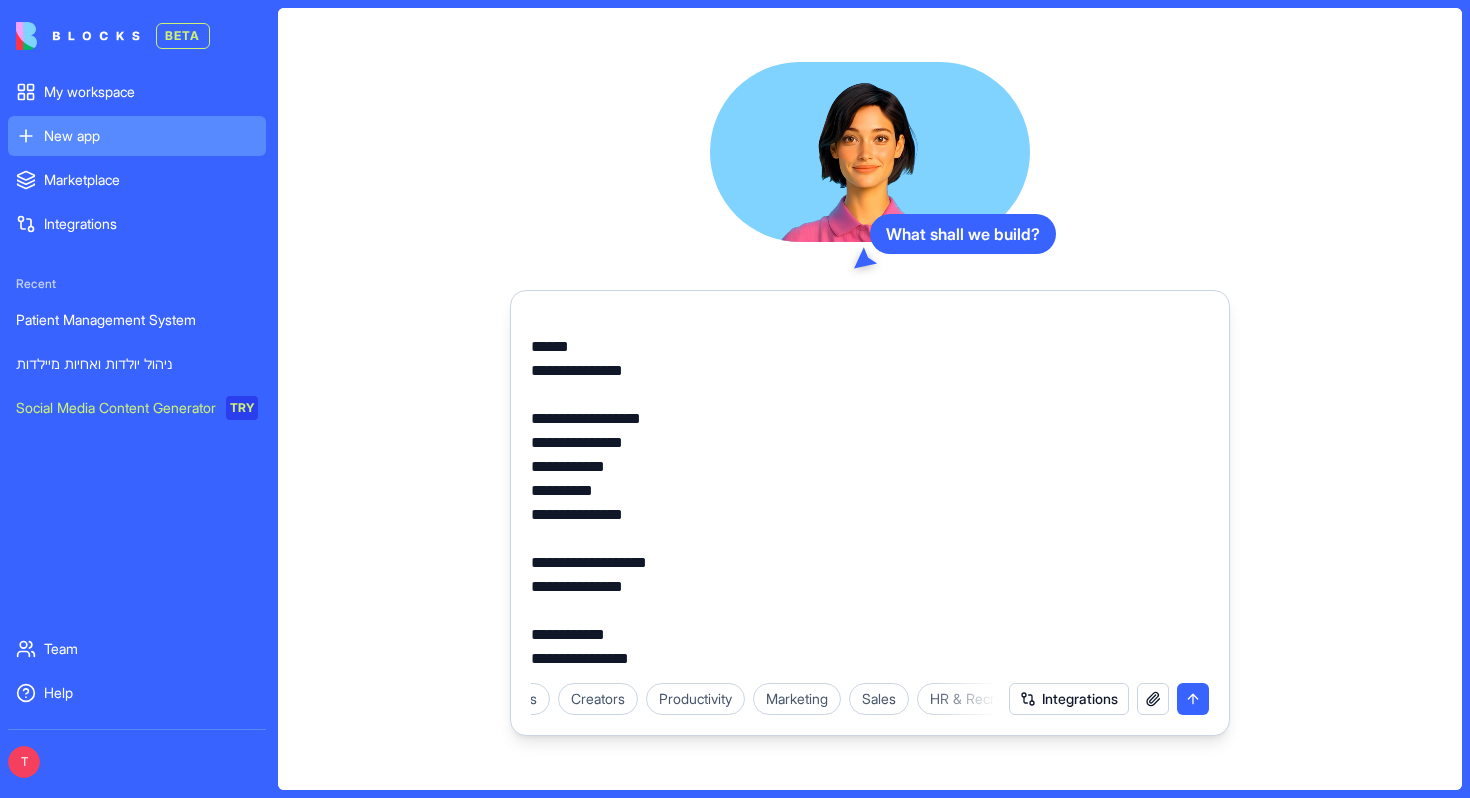 paste on "**********" 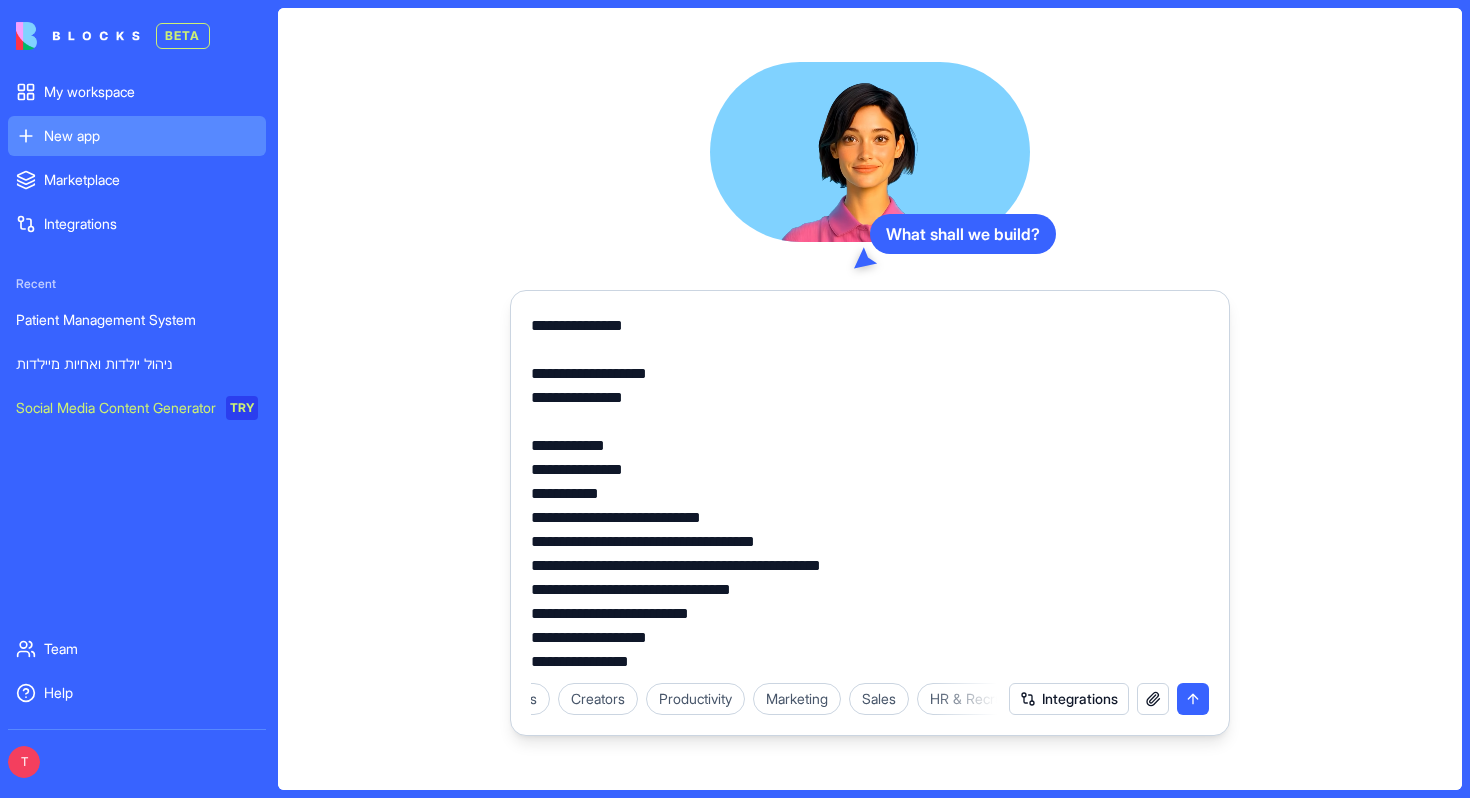 scroll, scrollTop: 2277, scrollLeft: 0, axis: vertical 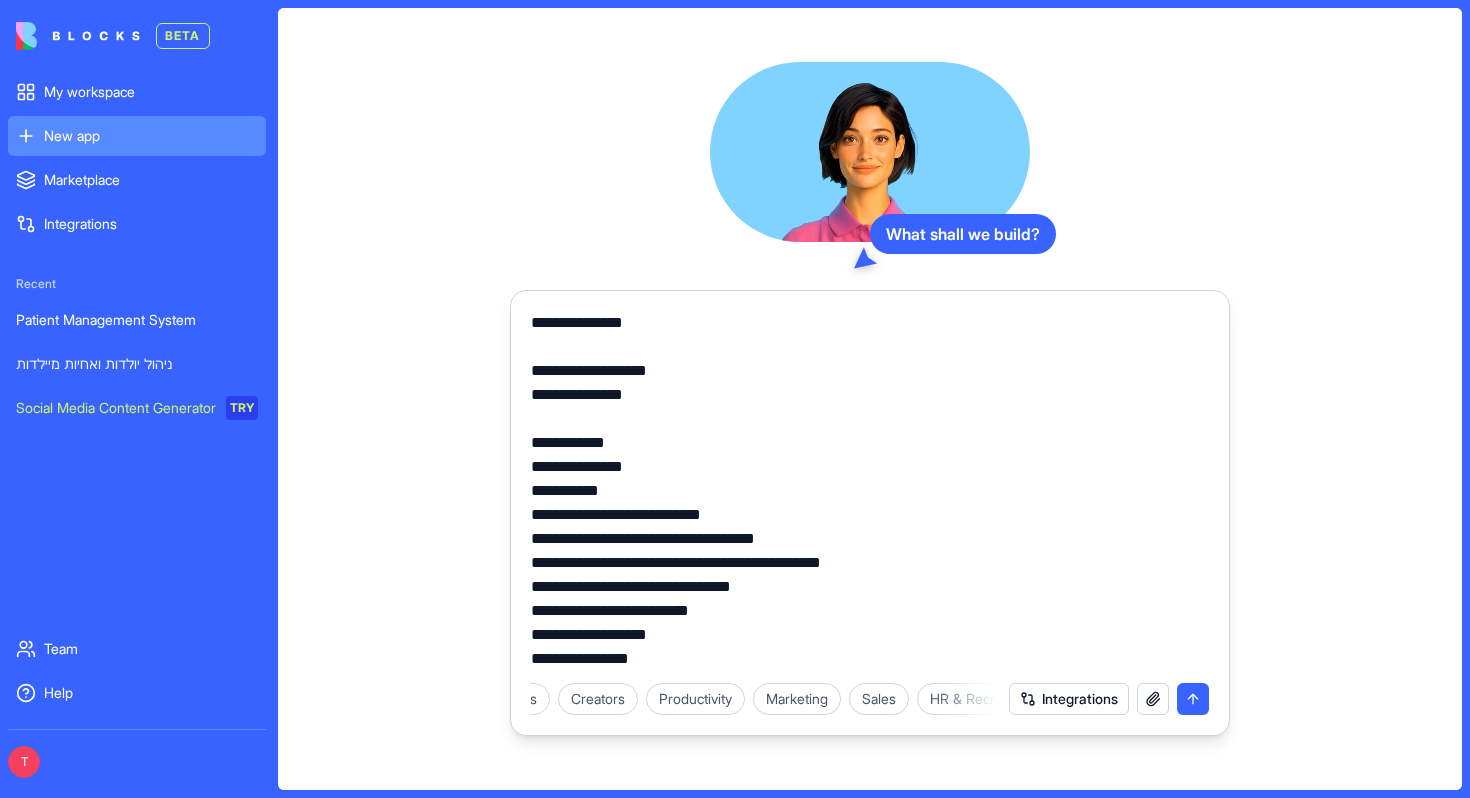 type on "**********" 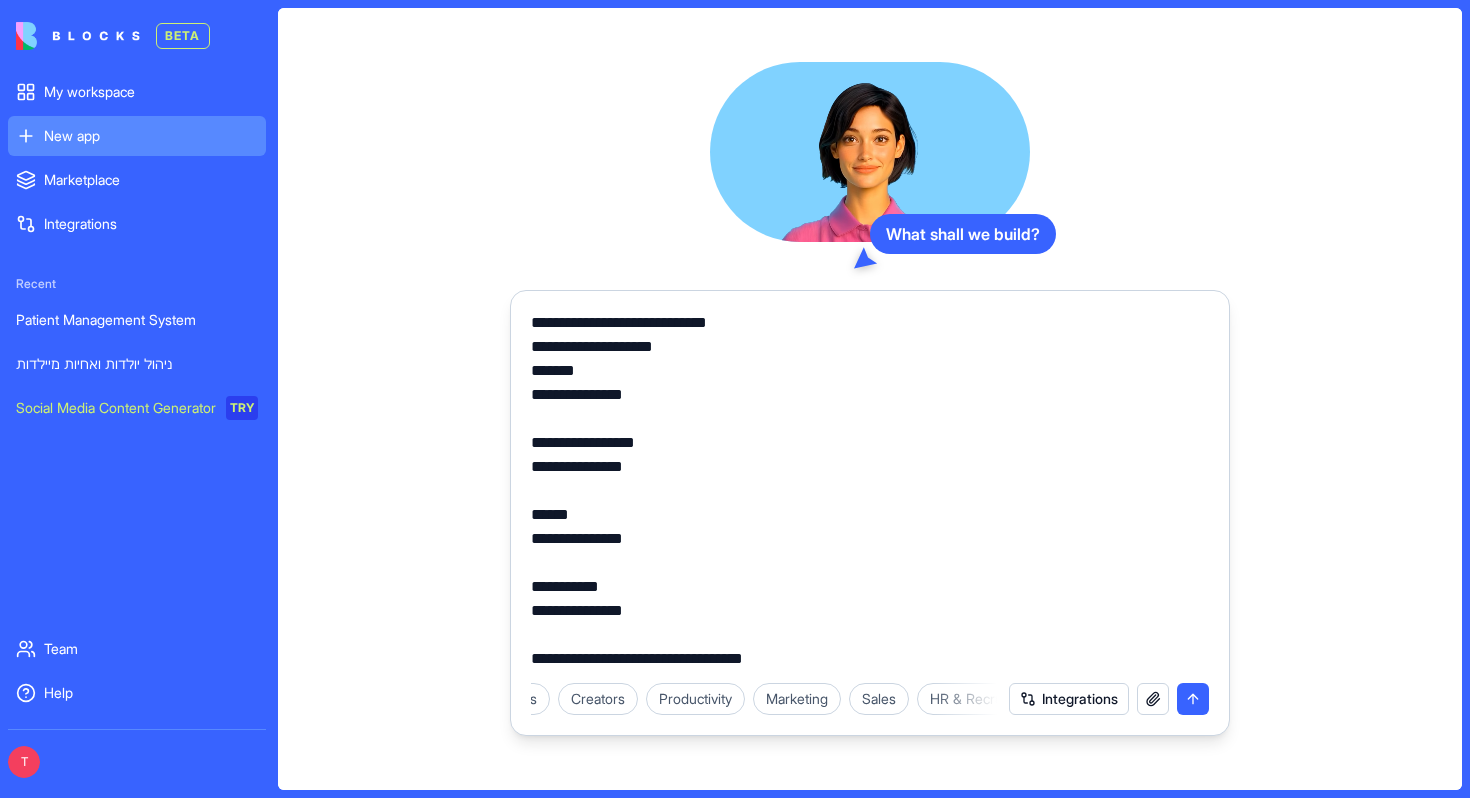 scroll, scrollTop: 0, scrollLeft: 0, axis: both 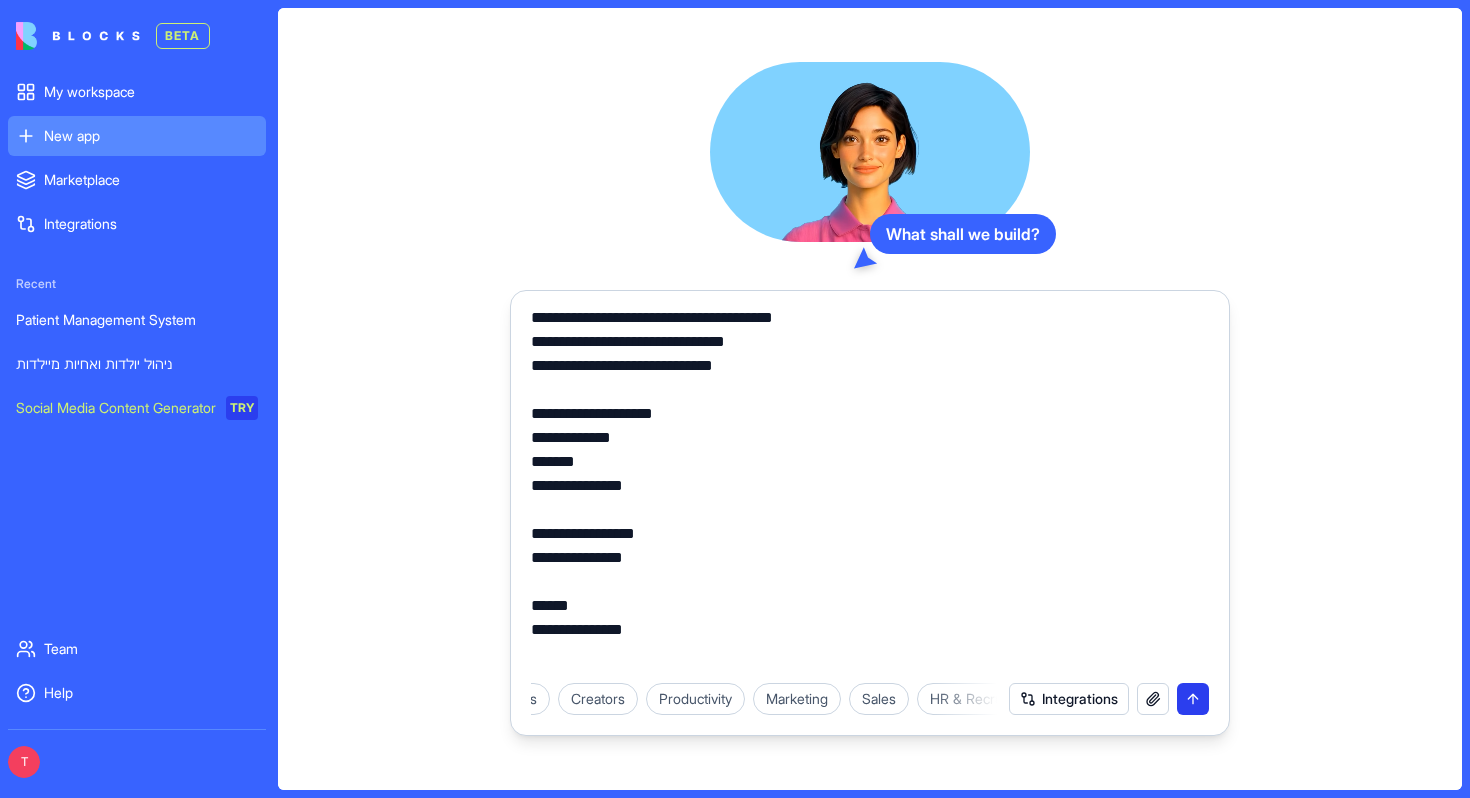 click at bounding box center (1193, 699) 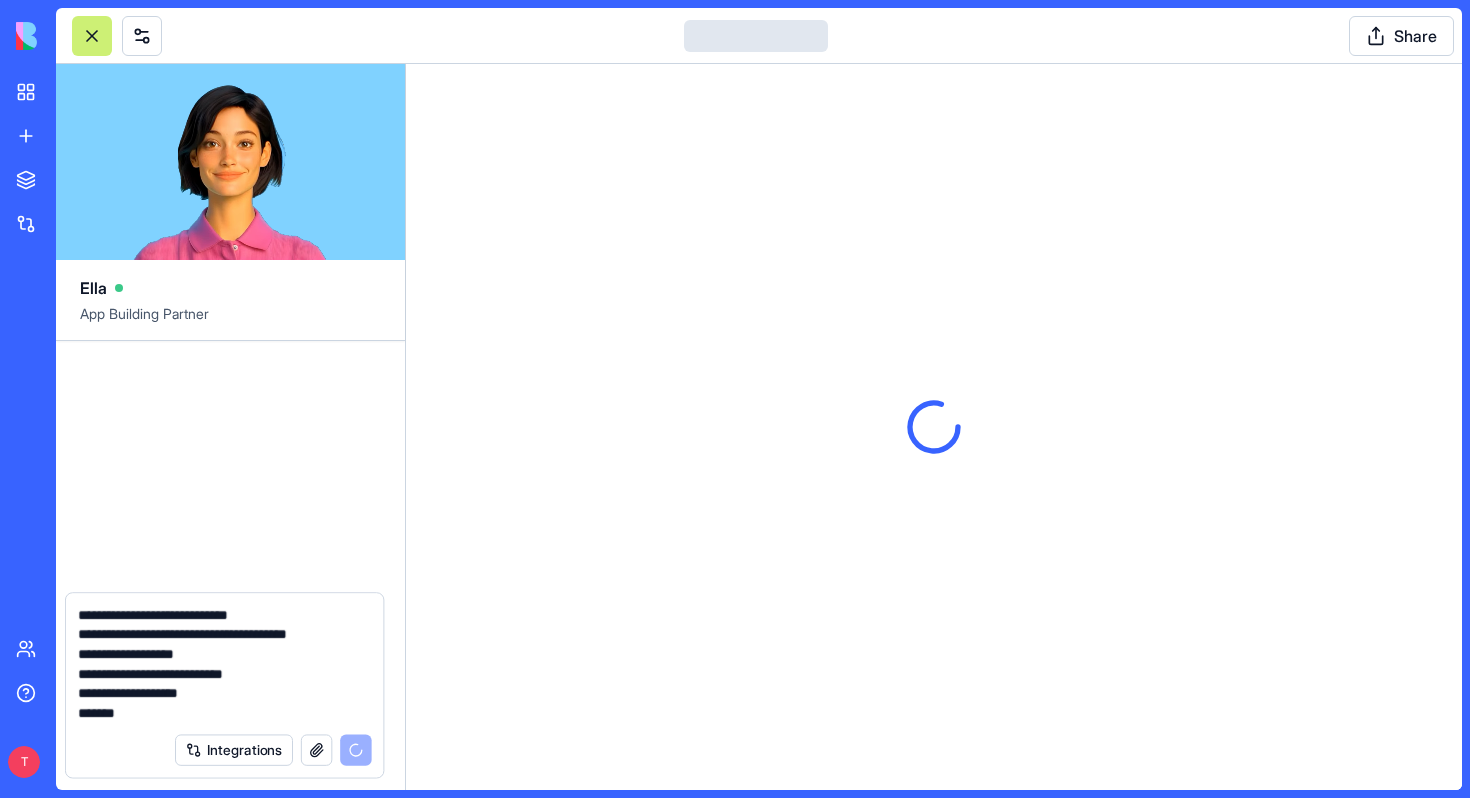 type 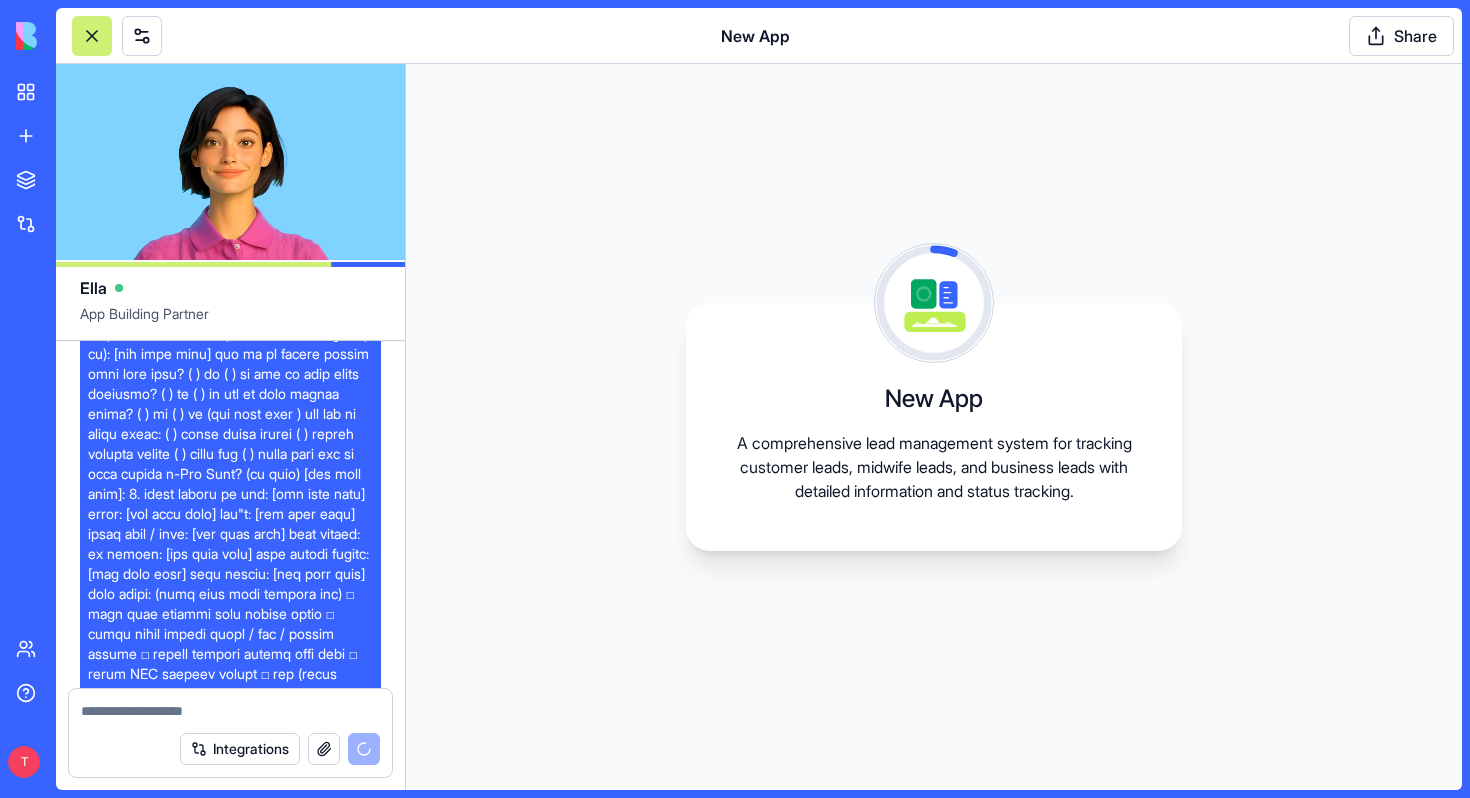 scroll, scrollTop: 1177, scrollLeft: 0, axis: vertical 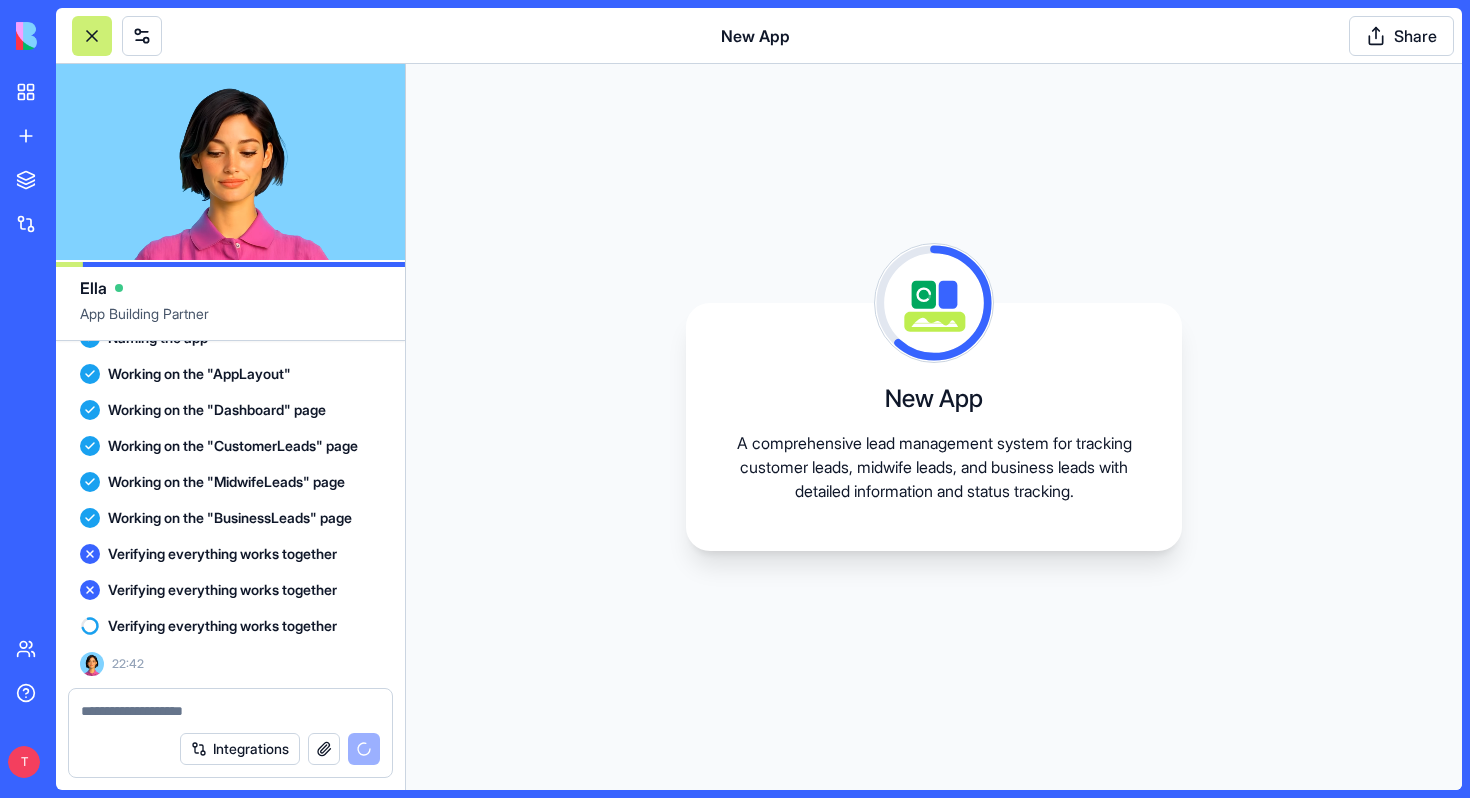 click 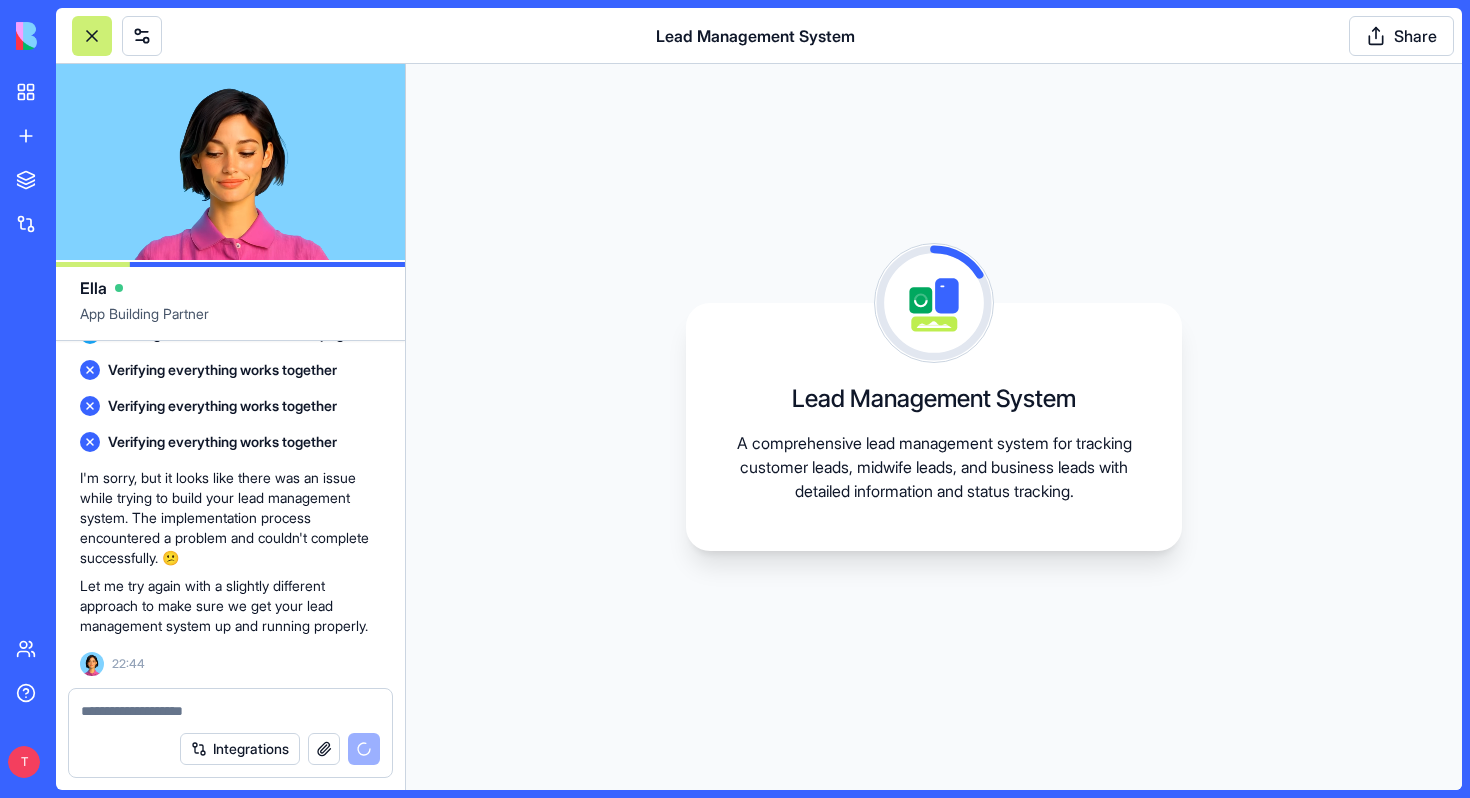 scroll, scrollTop: 1381, scrollLeft: 0, axis: vertical 